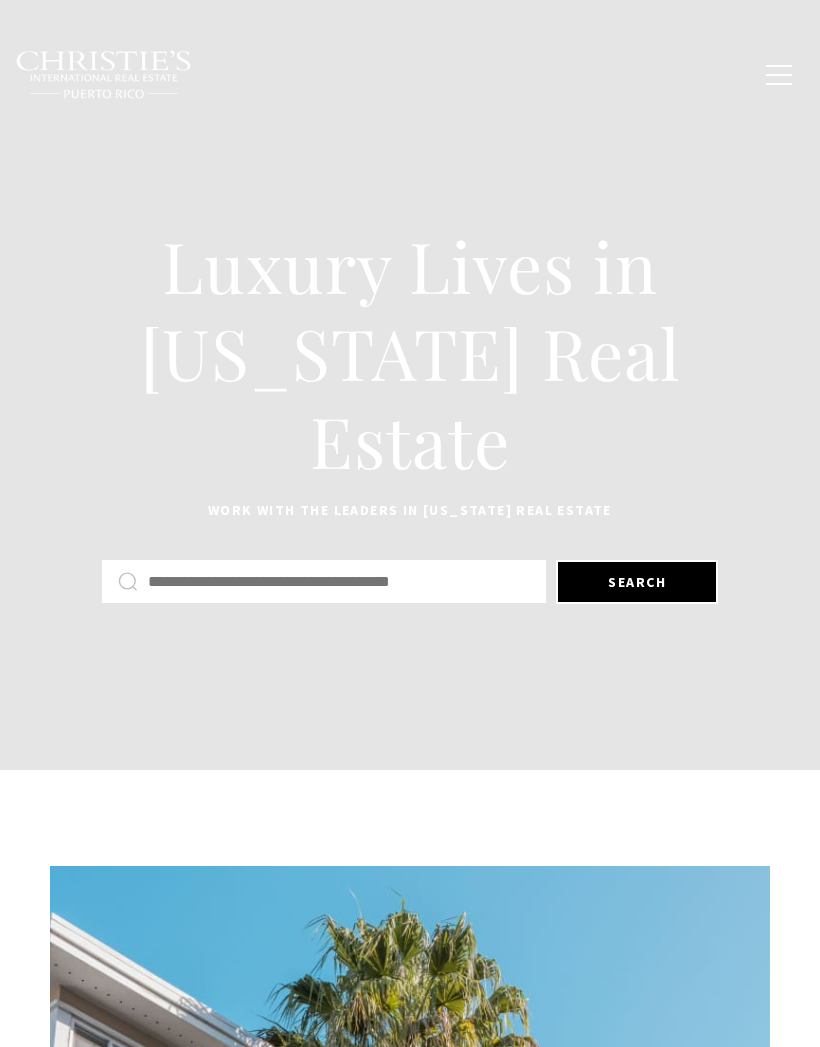 scroll, scrollTop: 0, scrollLeft: 0, axis: both 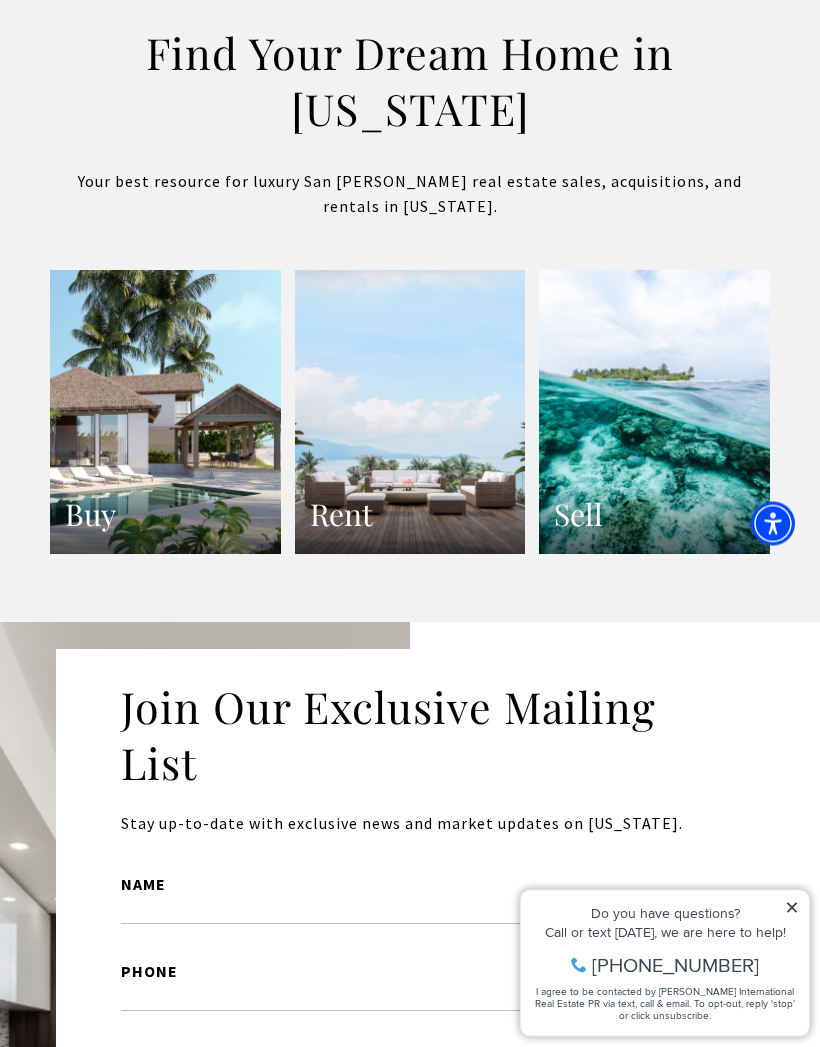 click on "Rent" at bounding box center [410, 515] 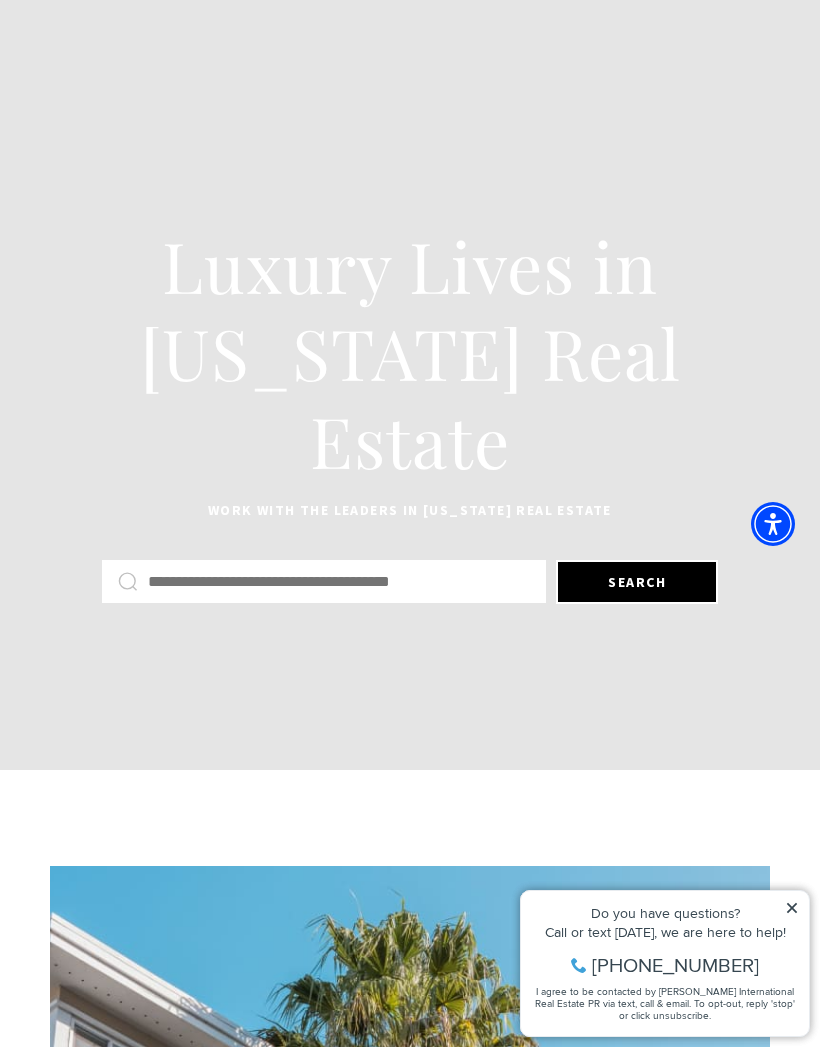 scroll, scrollTop: 4005, scrollLeft: 0, axis: vertical 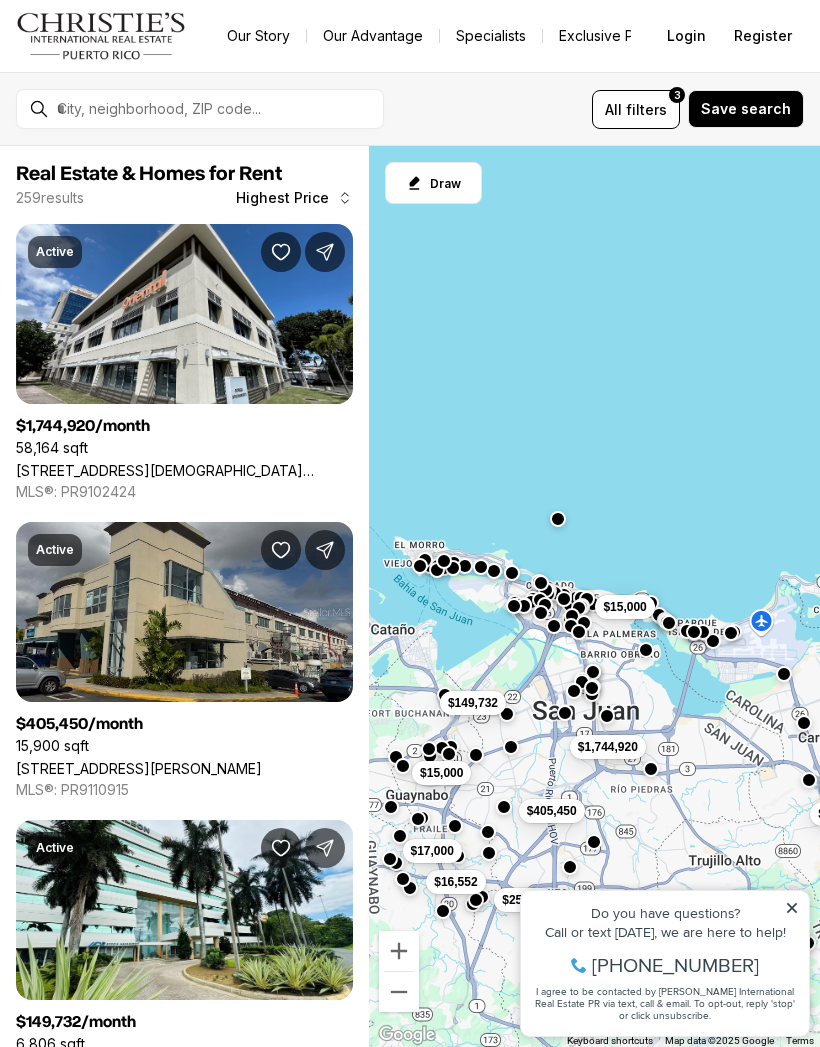 click on "280 JESUS T PIÑERO AVE, SAN JUAN PR, 00927" at bounding box center (184, 470) 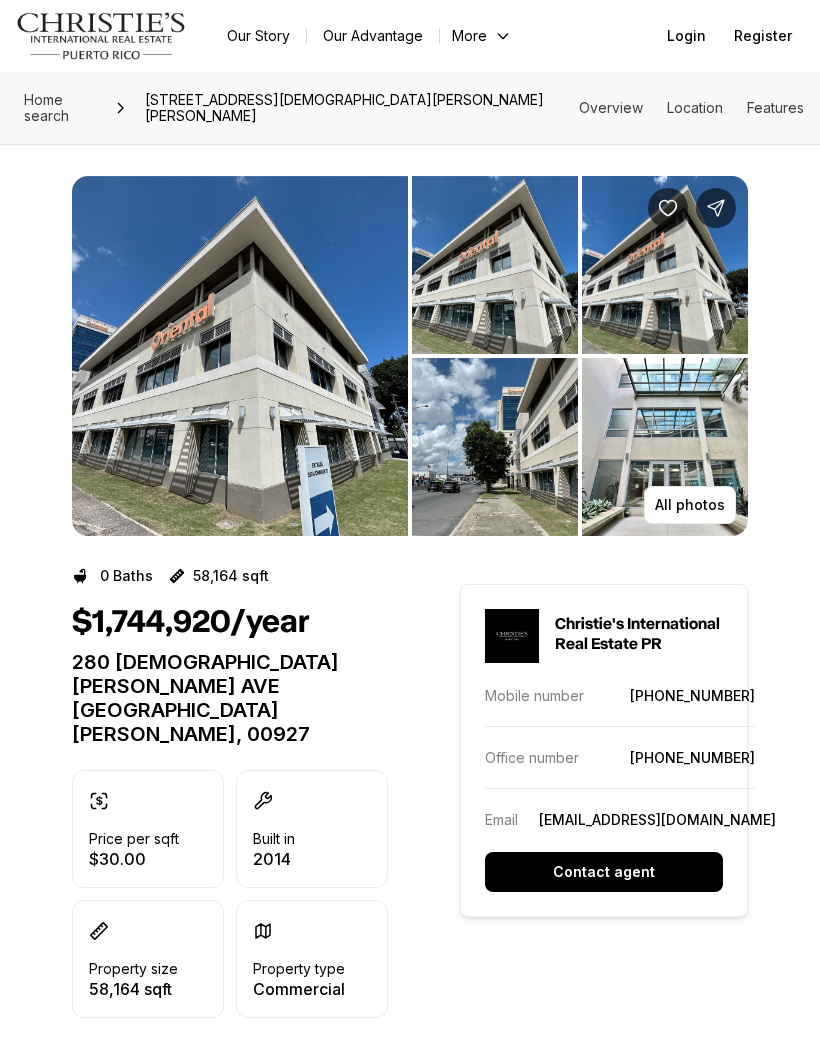 scroll, scrollTop: 0, scrollLeft: 0, axis: both 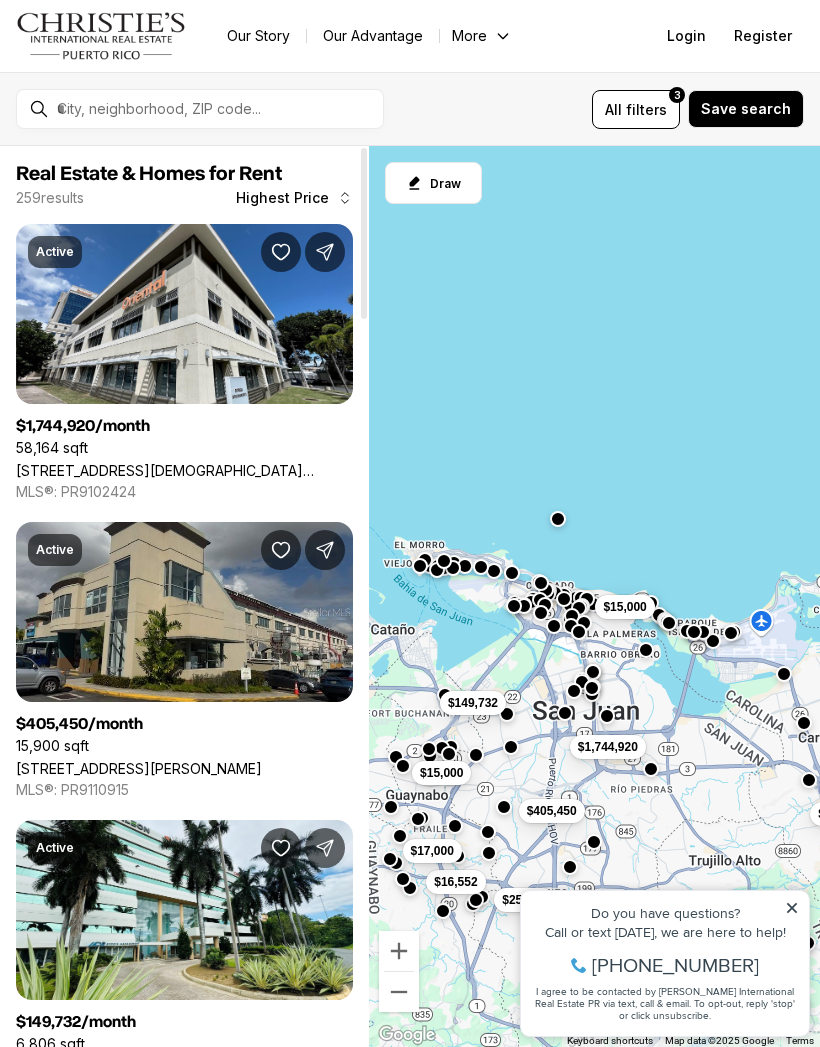 click on "filters" at bounding box center (646, 109) 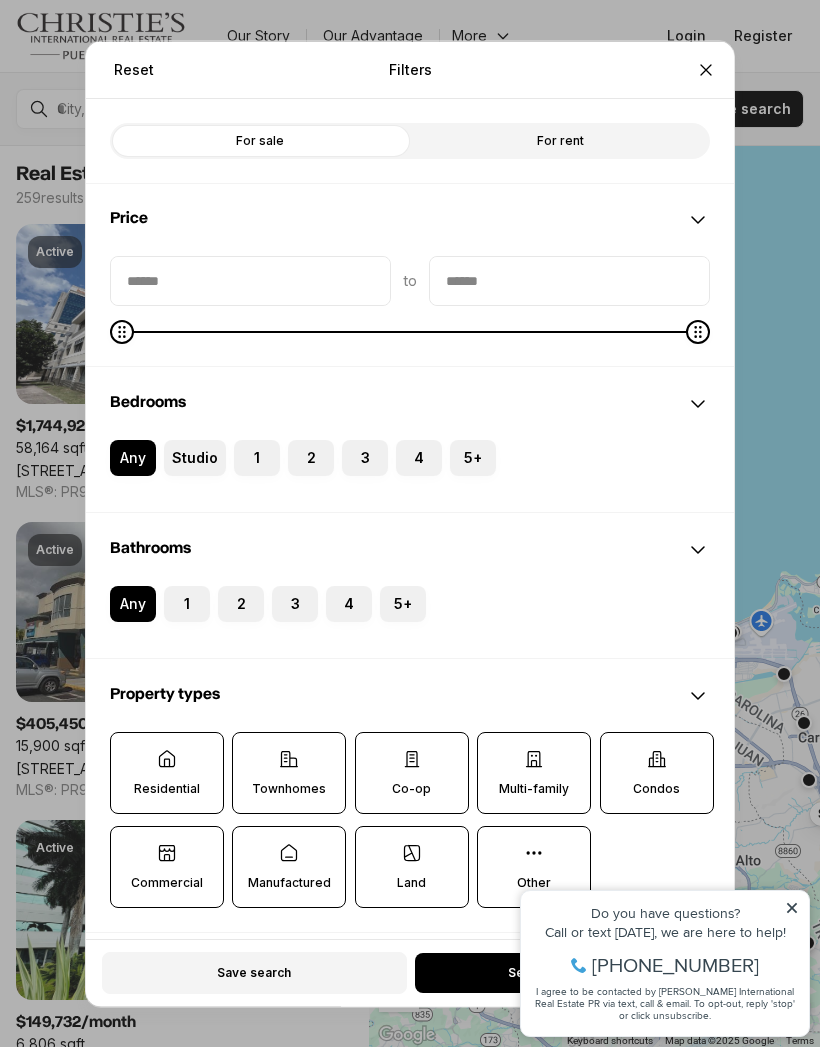 scroll, scrollTop: 0, scrollLeft: 0, axis: both 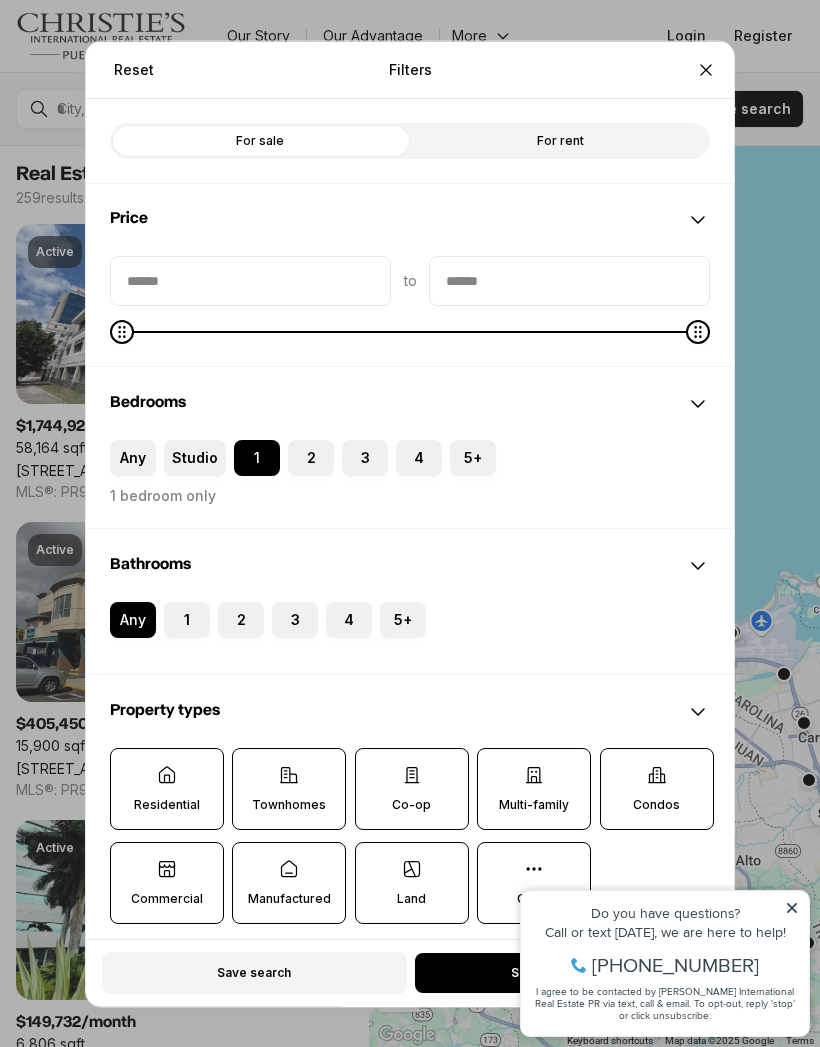 click on "1" at bounding box center [187, 619] 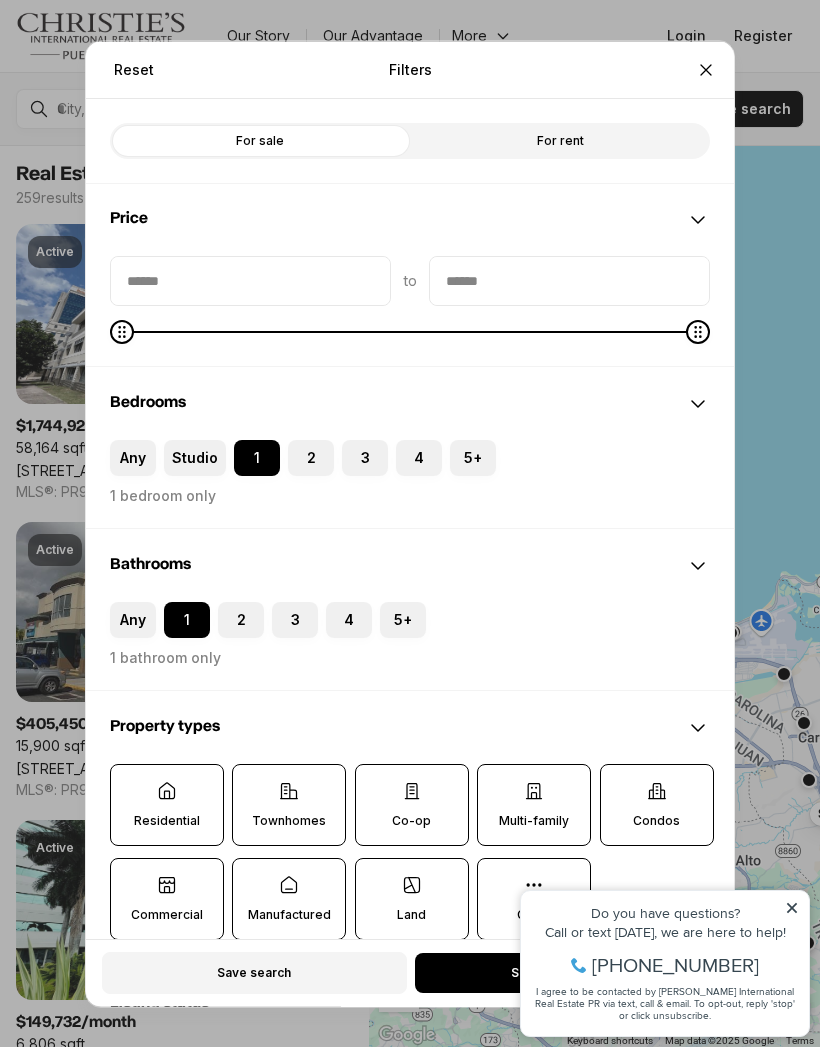 click 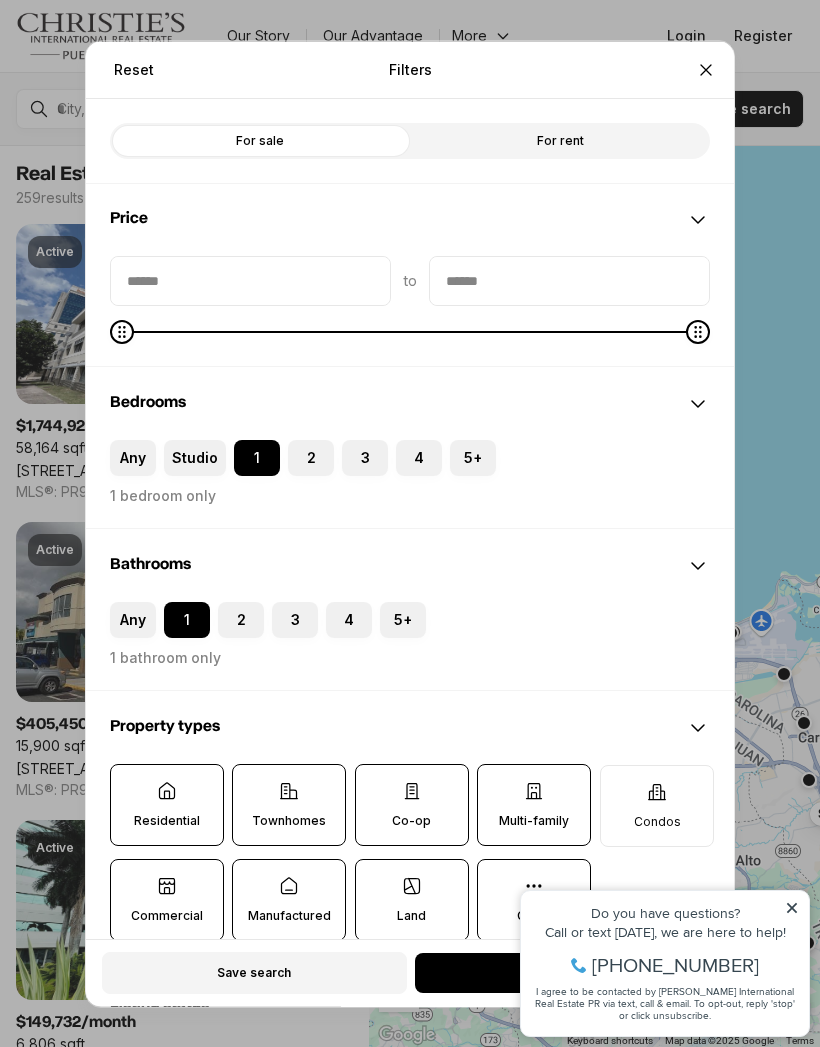 click on "Reset Filters Refine your search with more filters For sale For rent Price to Bedrooms Any Studio 1 2 3 4 5+ 1 bedroom only Bathrooms Any 1 2 3 4 5+ 1 bathroom only Property types Residential Townhomes Co-op Multi-family Condos Commercial Manufactured Land Other Listing status Move-in date Property details Property features Costs Advanced Beta Save search See 1 property" at bounding box center [410, 523] 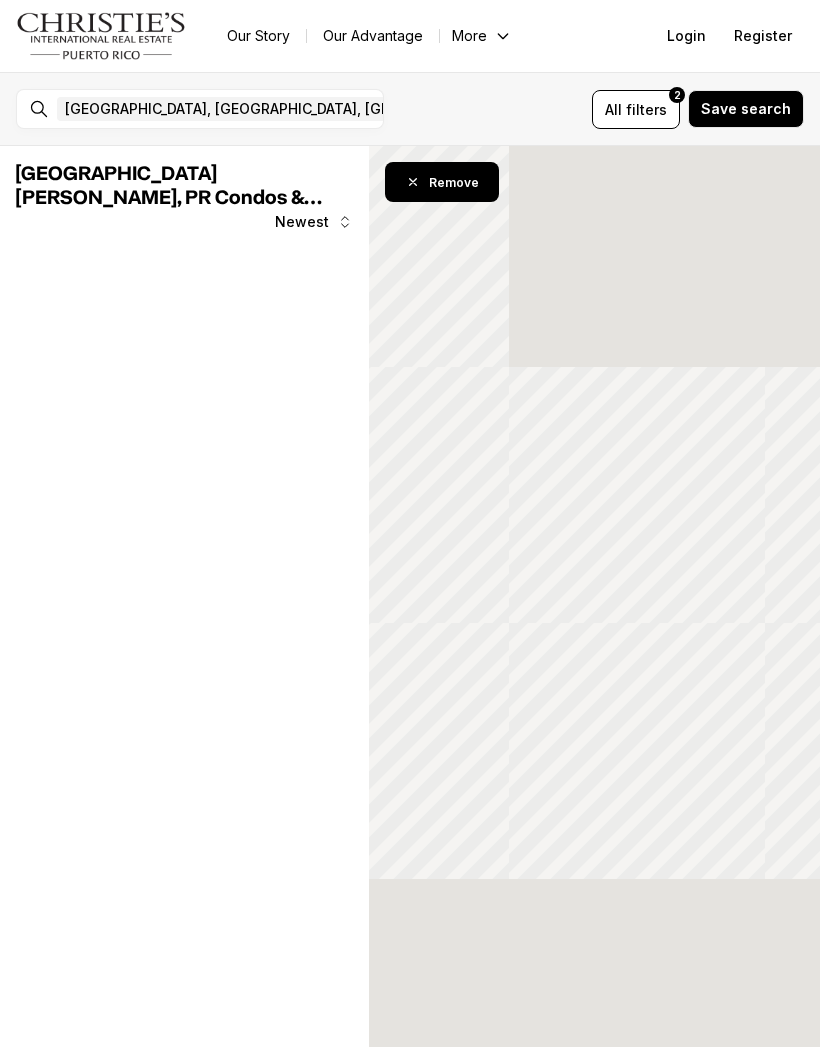 scroll, scrollTop: 0, scrollLeft: 0, axis: both 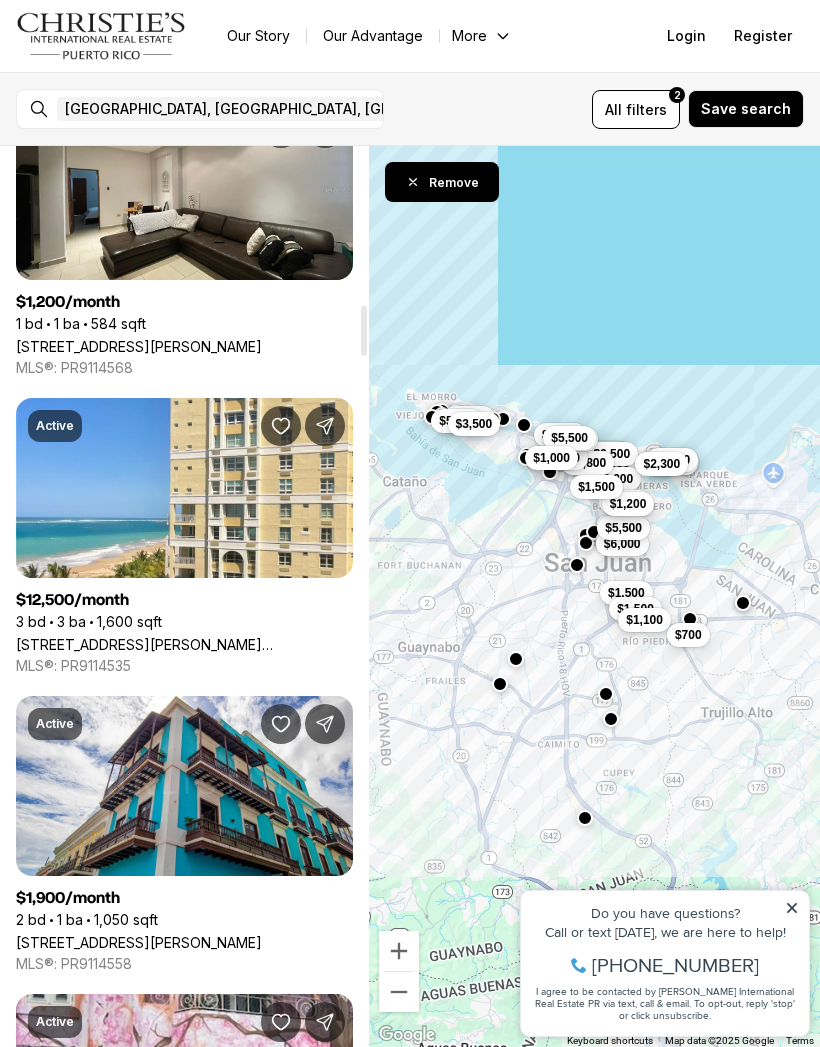 click on "[STREET_ADDRESS][PERSON_NAME][PERSON_NAME]" at bounding box center (184, 644) 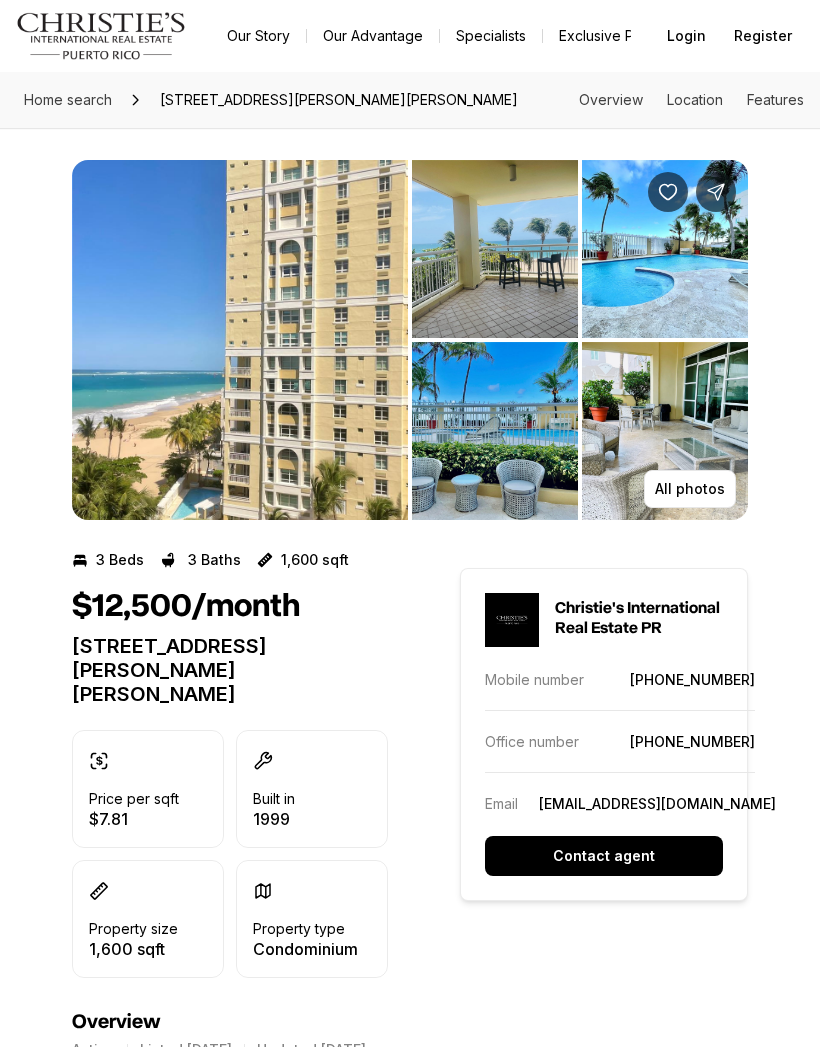 scroll, scrollTop: 0, scrollLeft: 0, axis: both 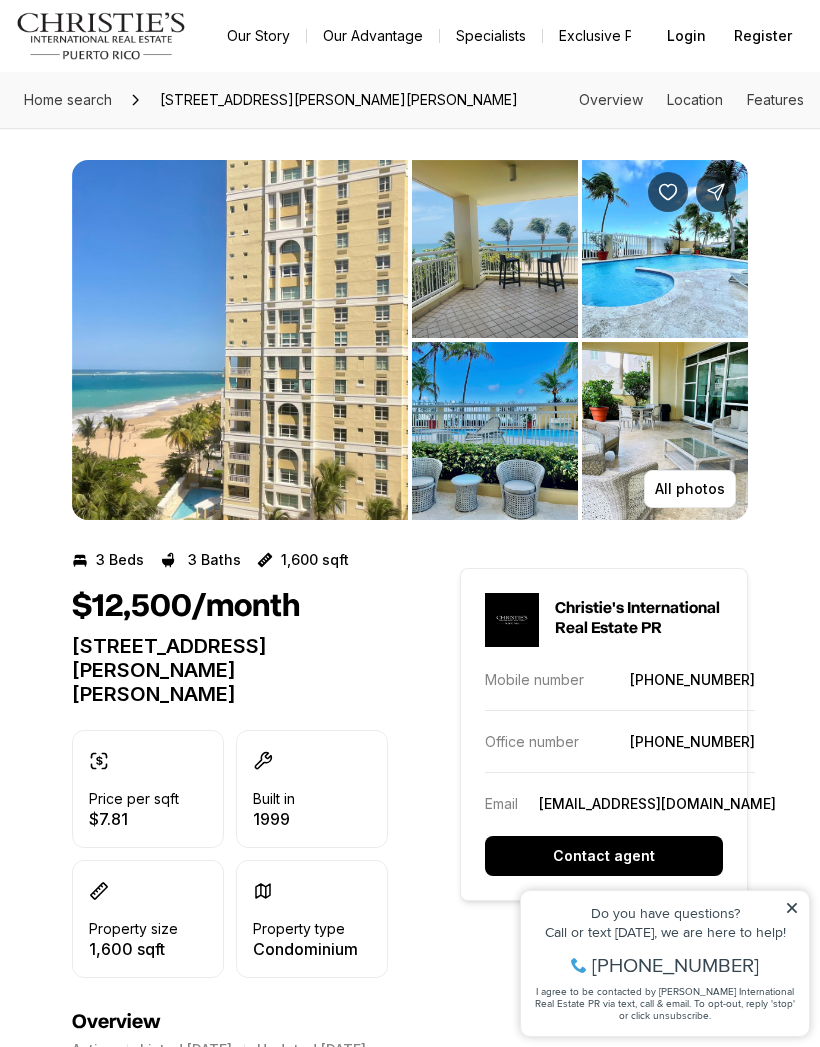 click at bounding box center [495, 249] 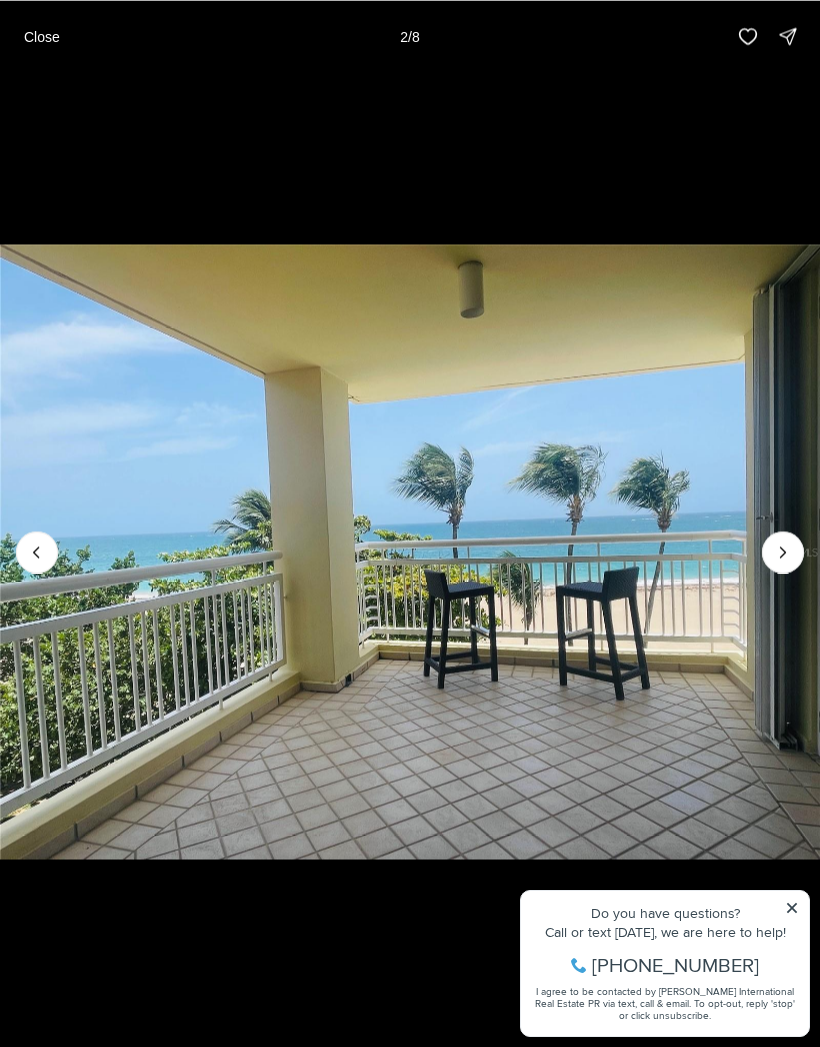 click at bounding box center [783, 552] 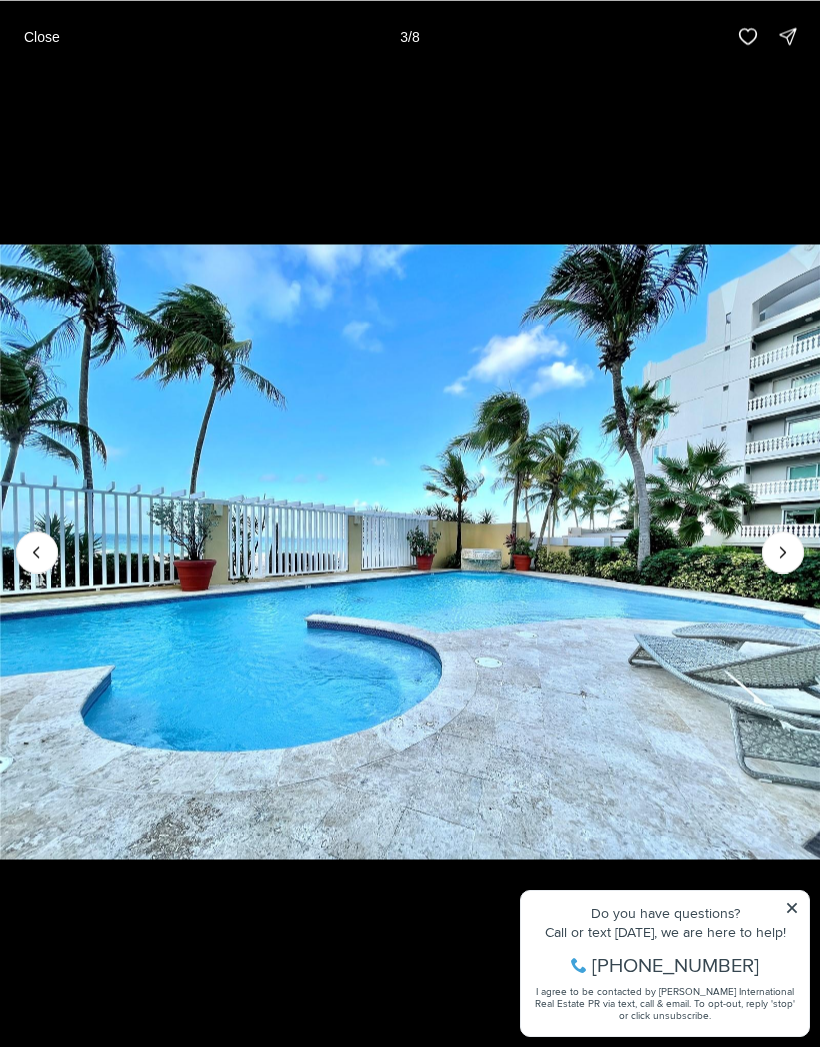 click 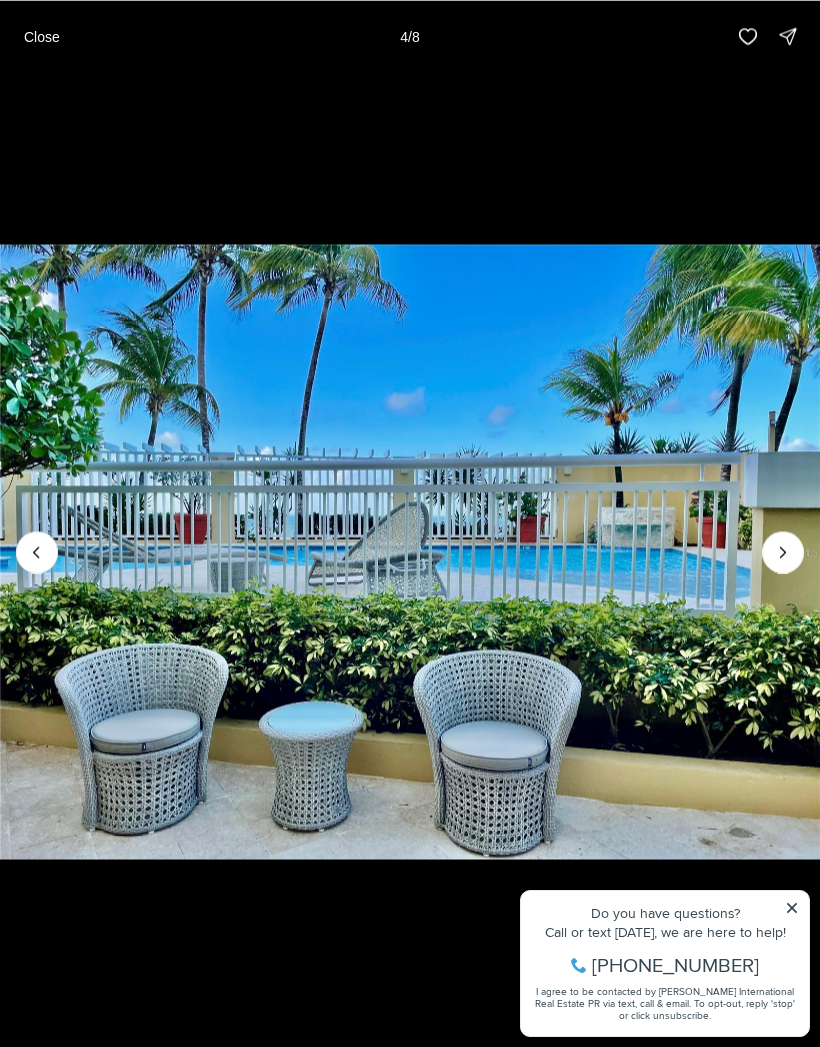 click 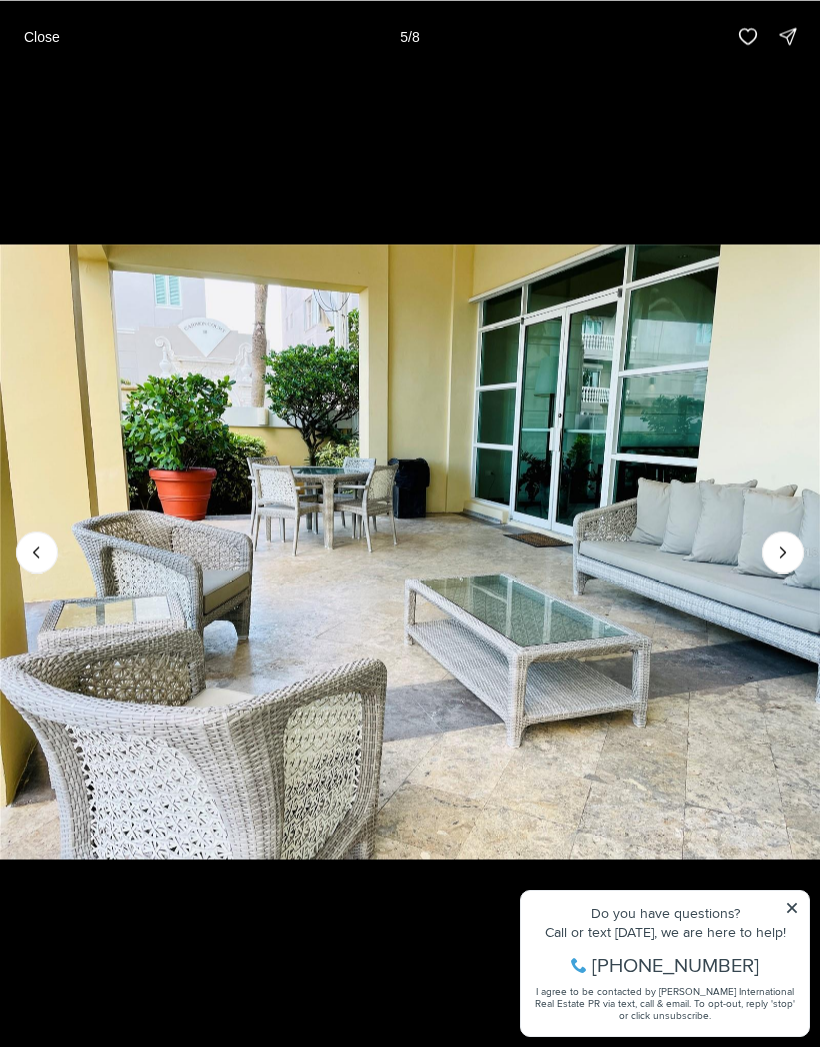 click 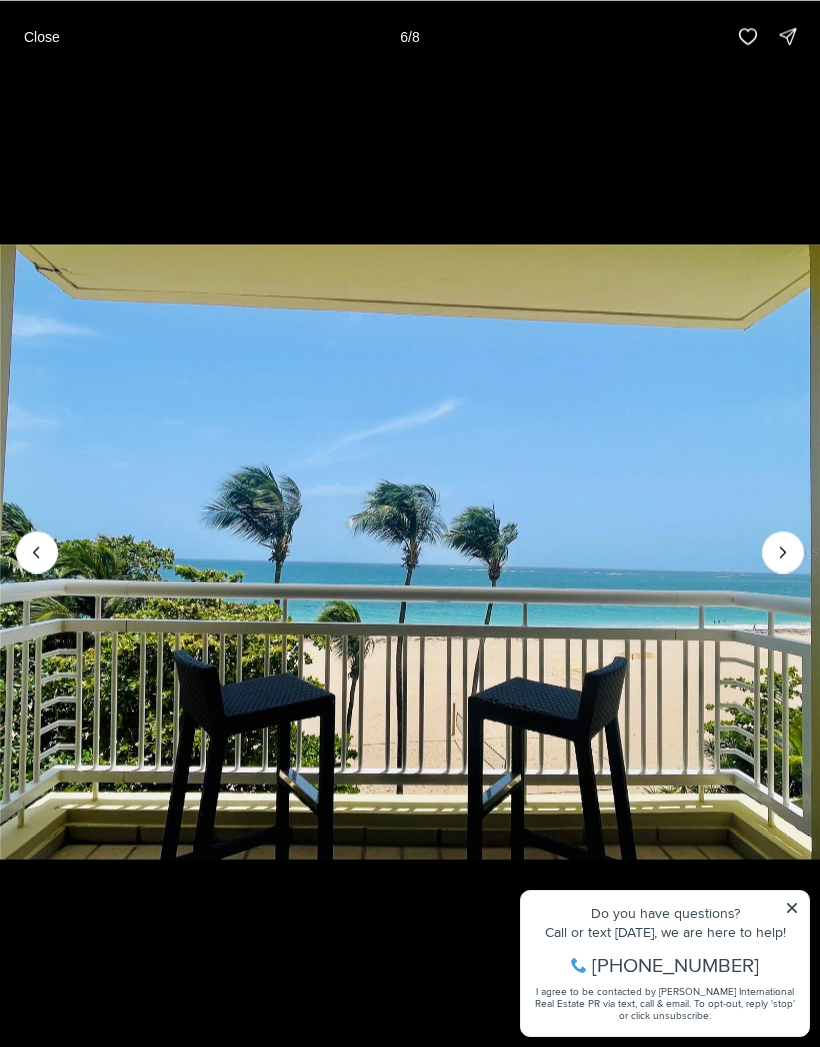 click 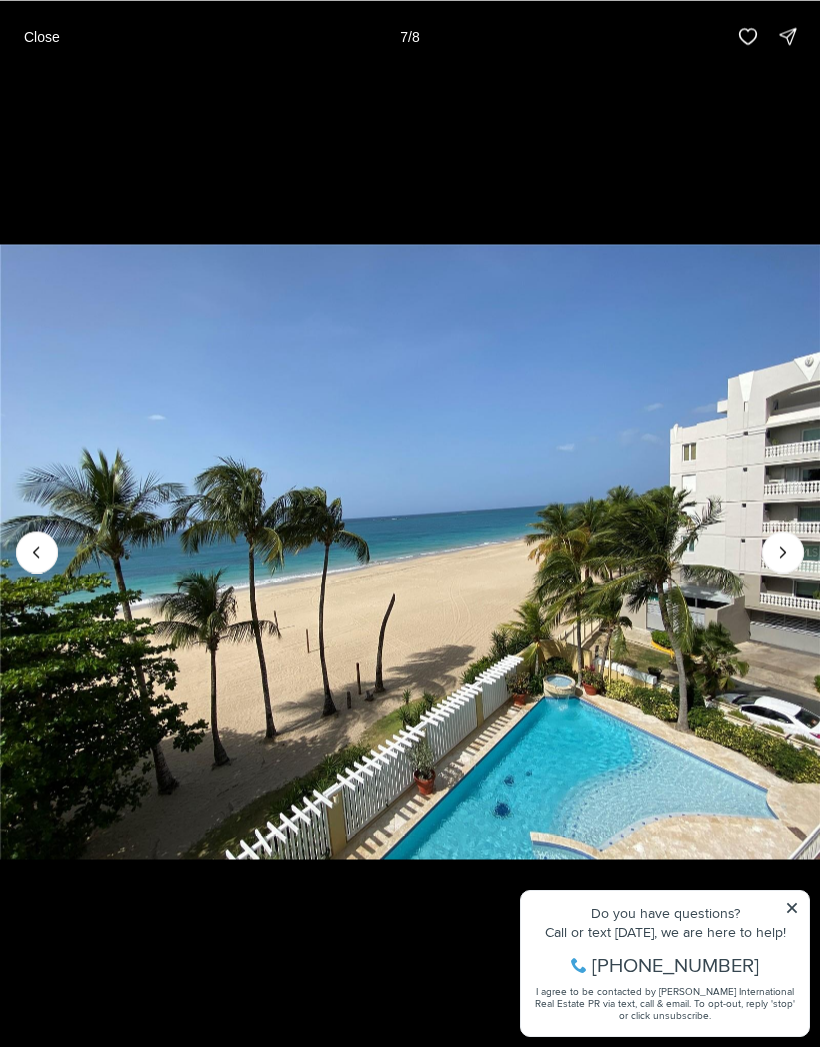 click 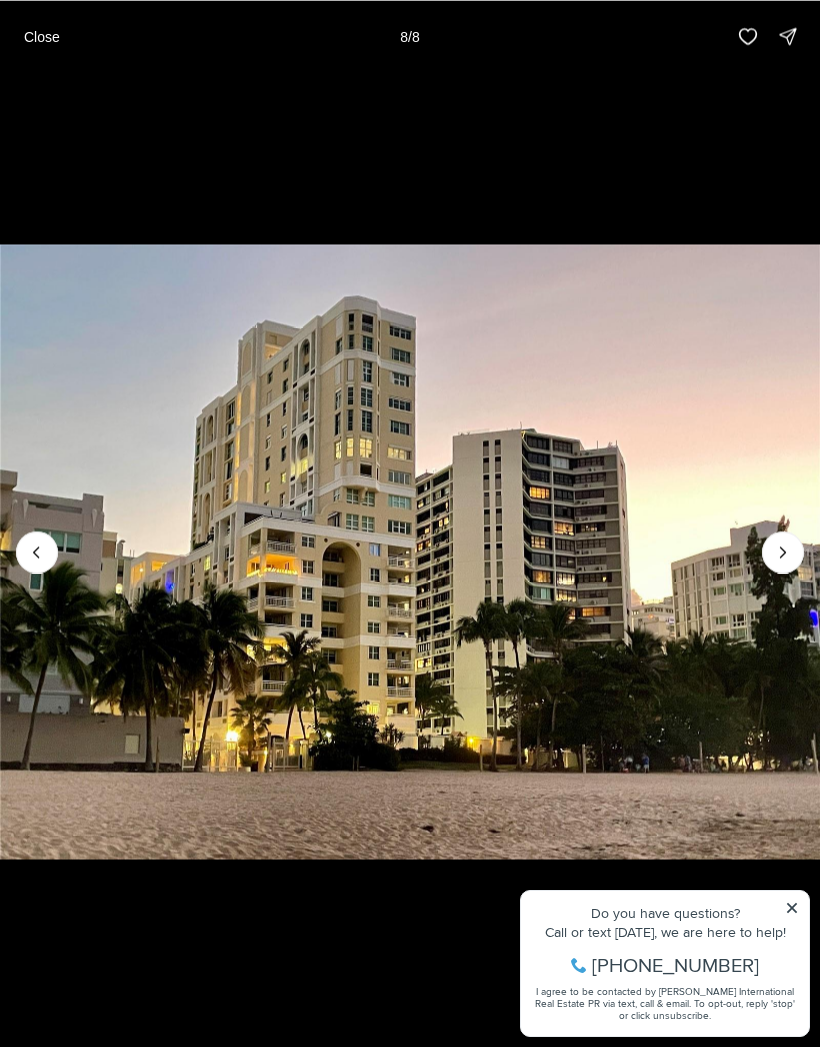 click at bounding box center [783, 552] 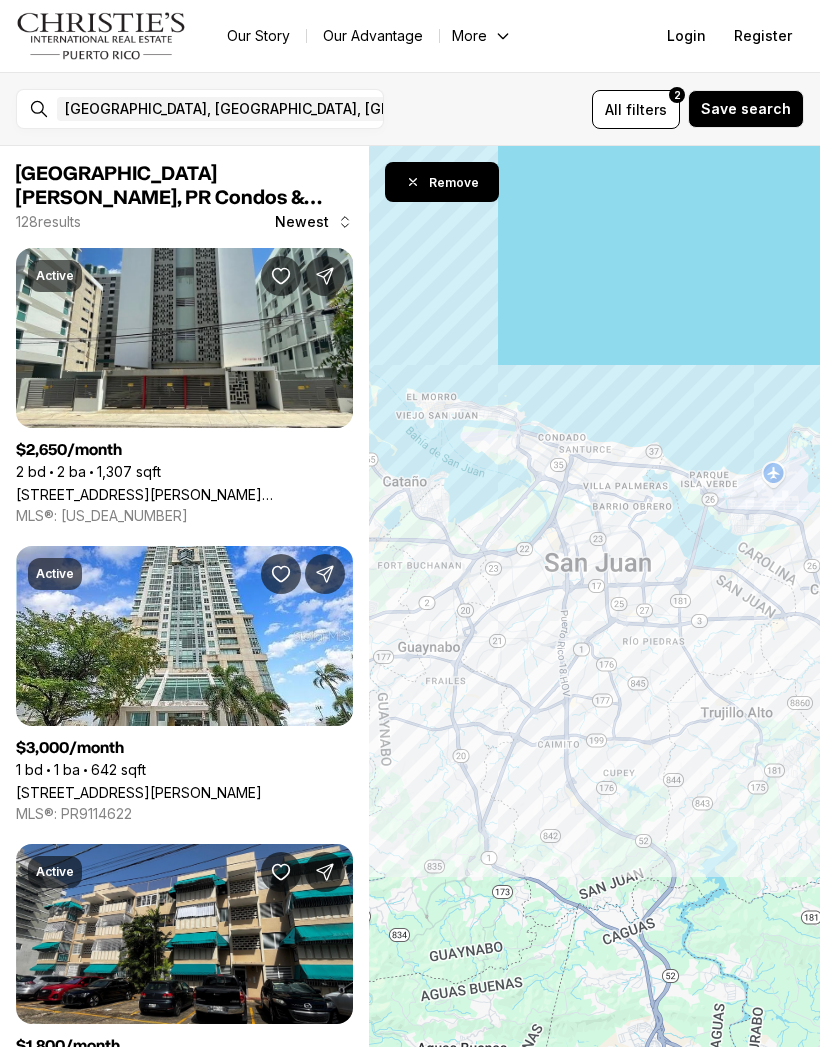 scroll, scrollTop: 0, scrollLeft: 0, axis: both 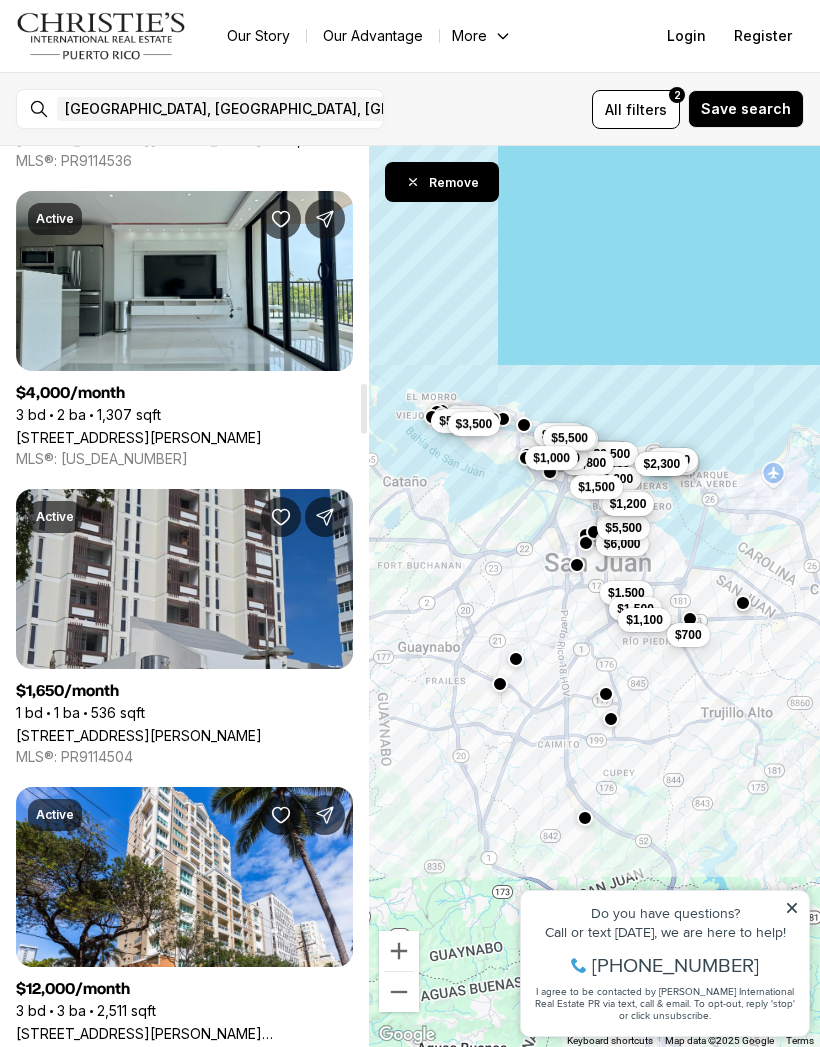 click on "[STREET_ADDRESS][PERSON_NAME]" at bounding box center (139, 735) 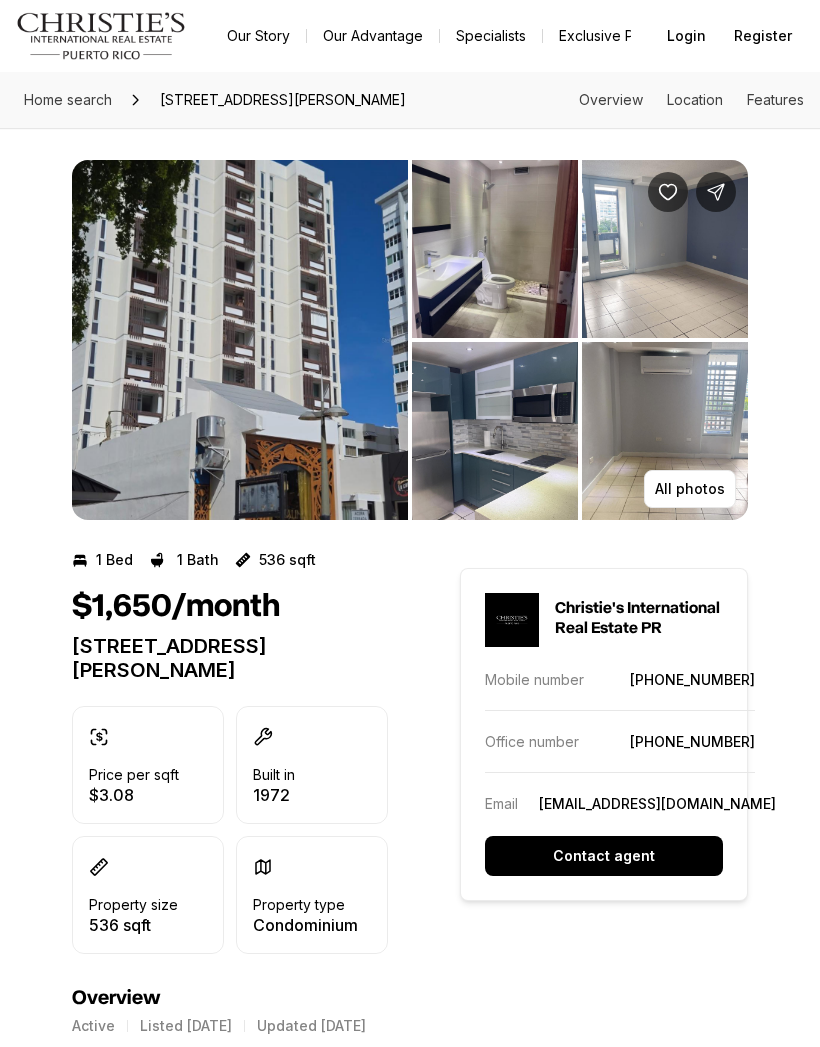 scroll, scrollTop: 0, scrollLeft: 0, axis: both 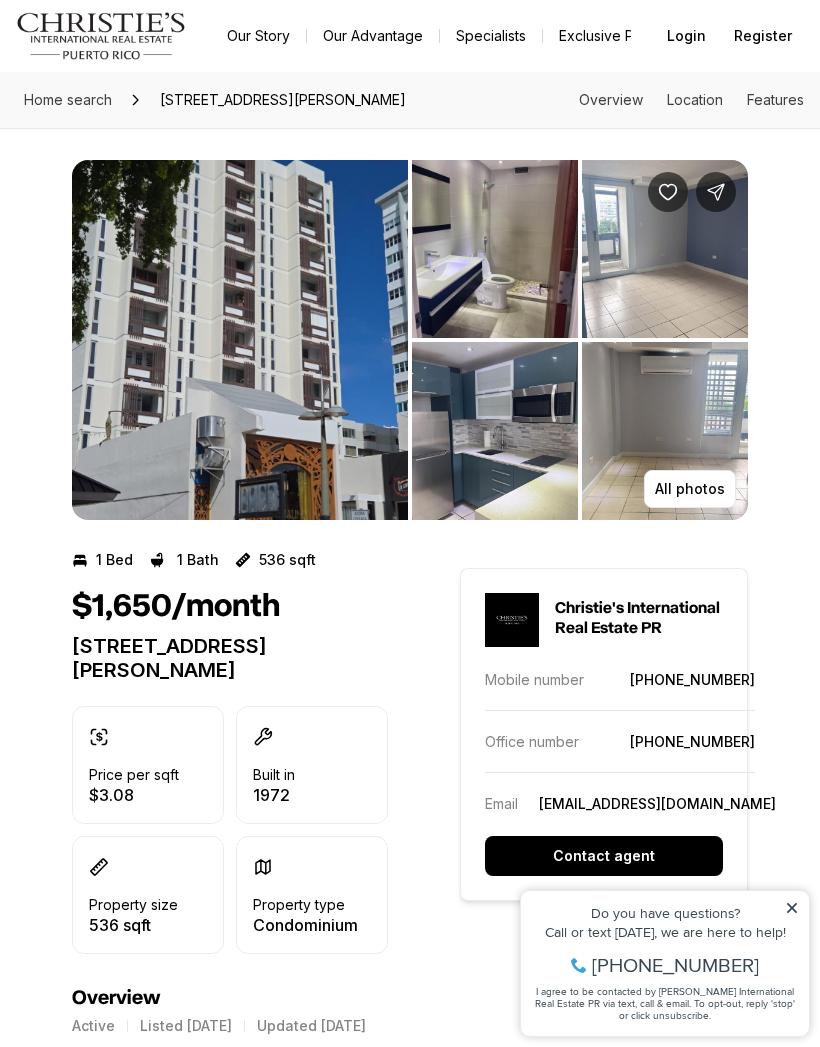 click at bounding box center [240, 340] 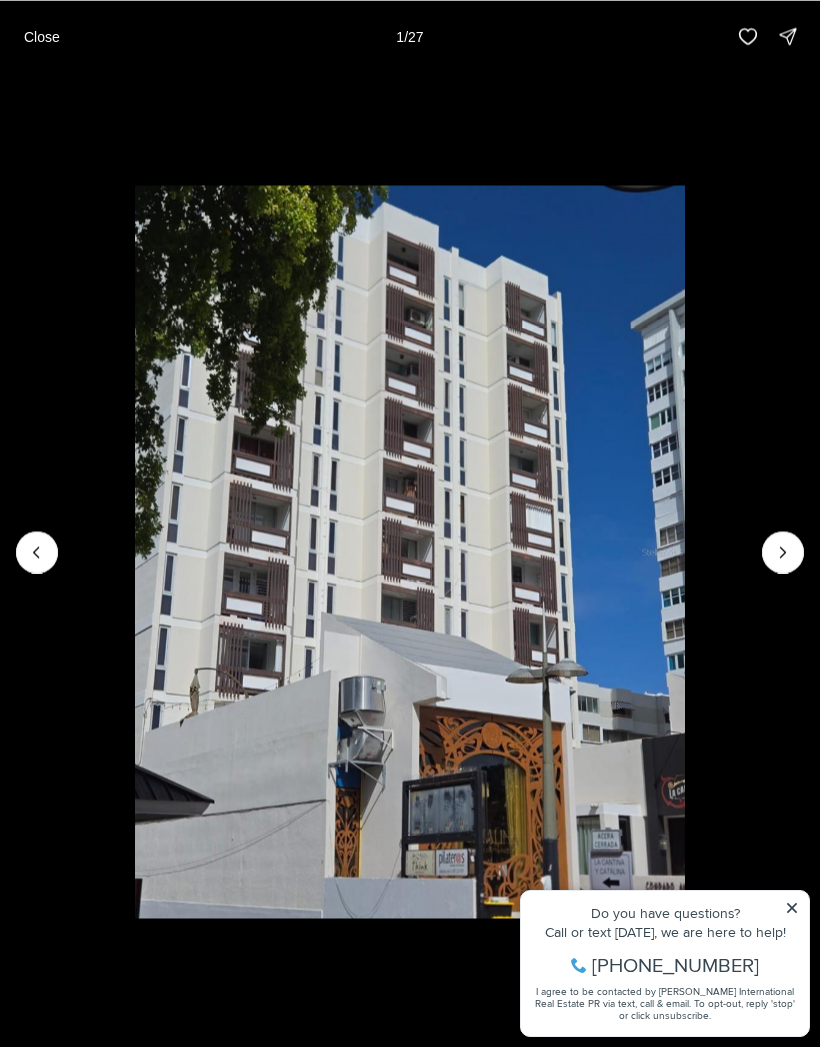click at bounding box center [410, 551] 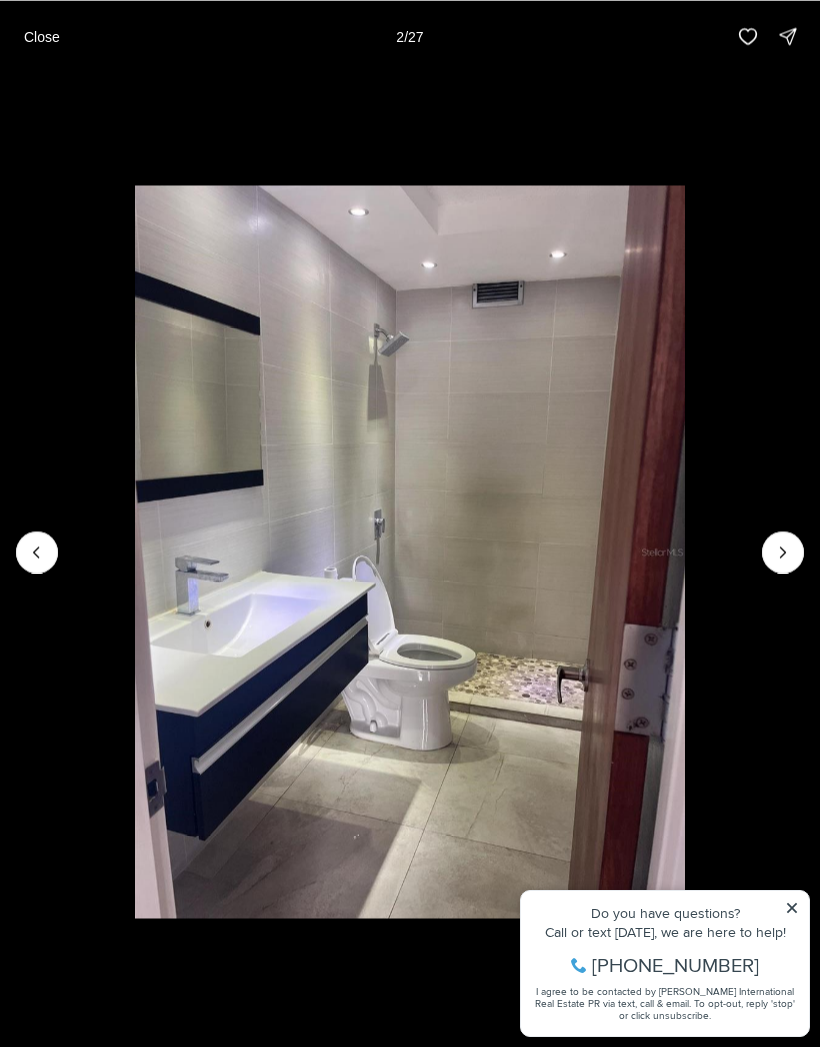 click 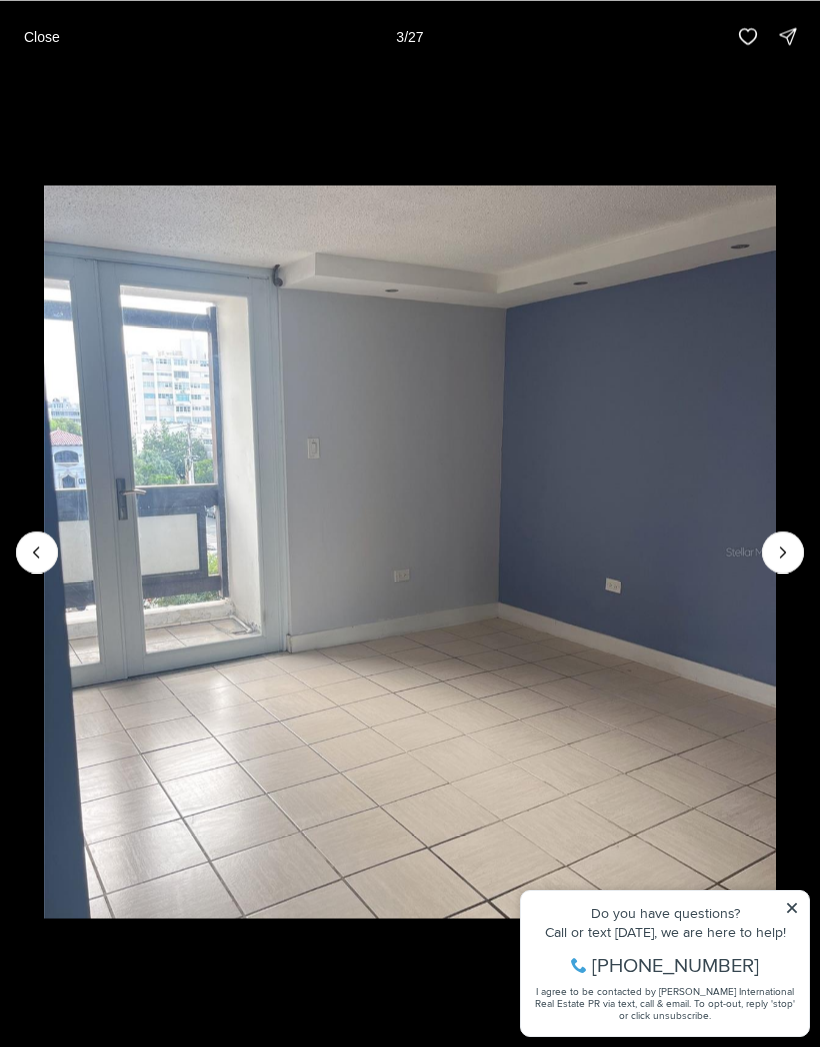 click 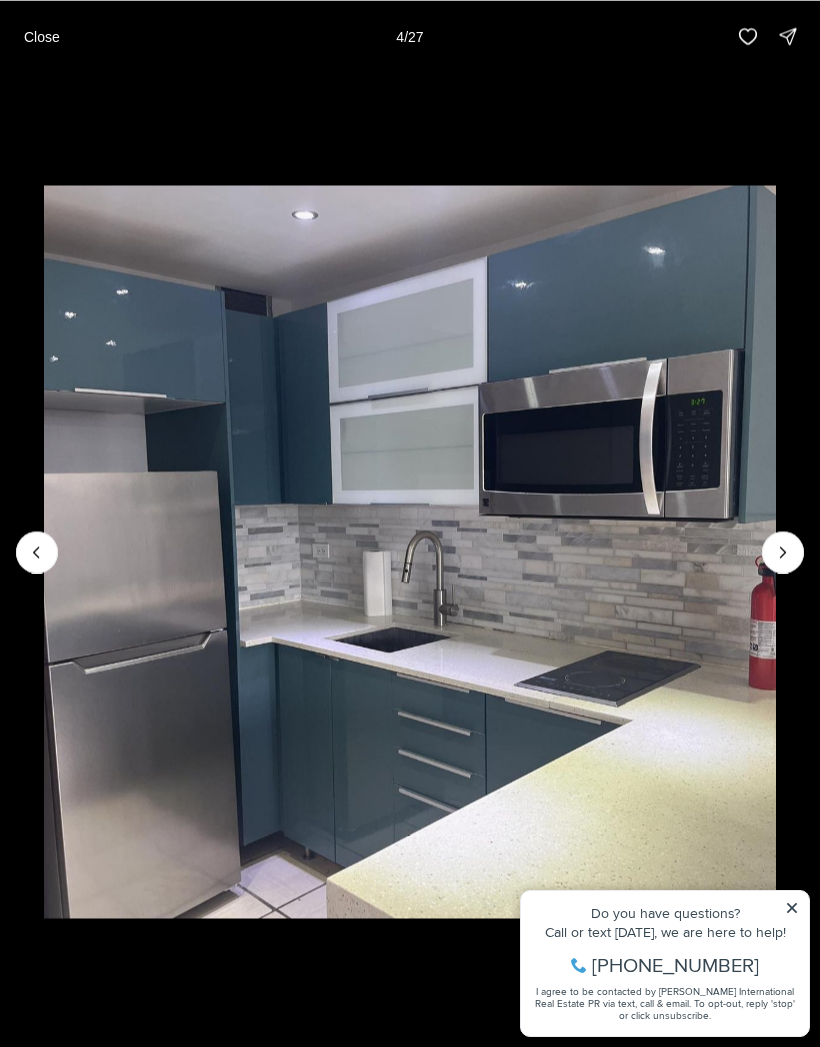 click 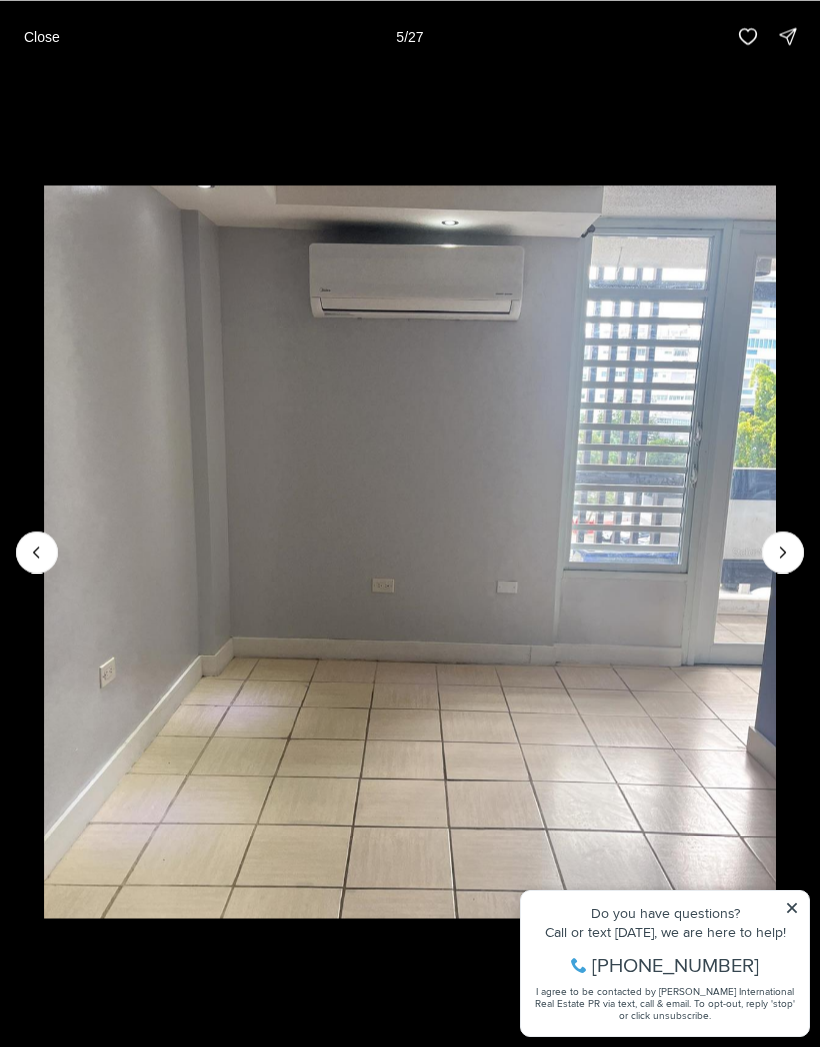 click 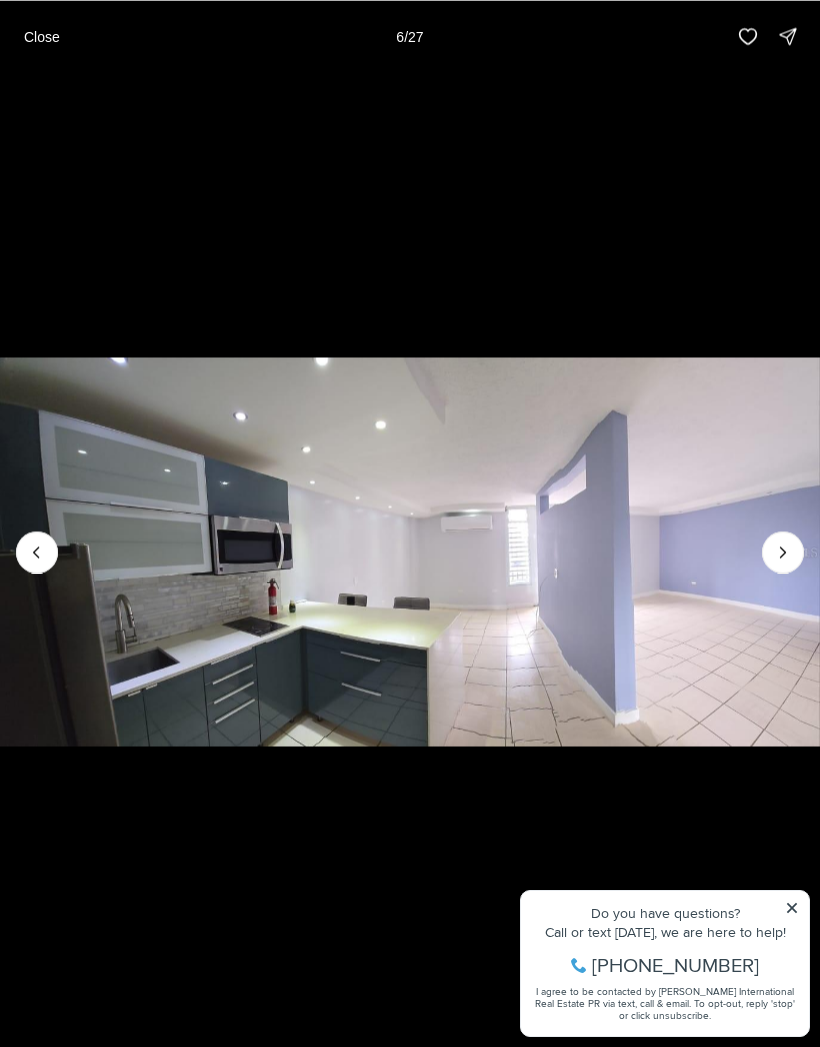 click 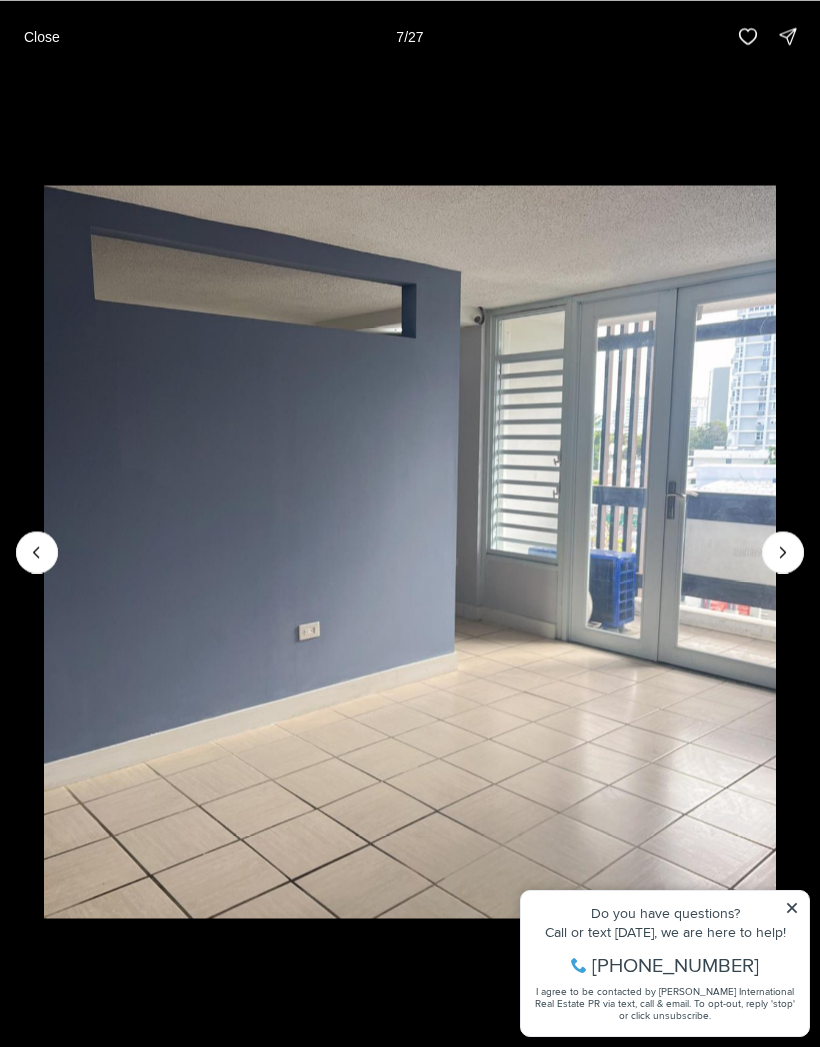 click 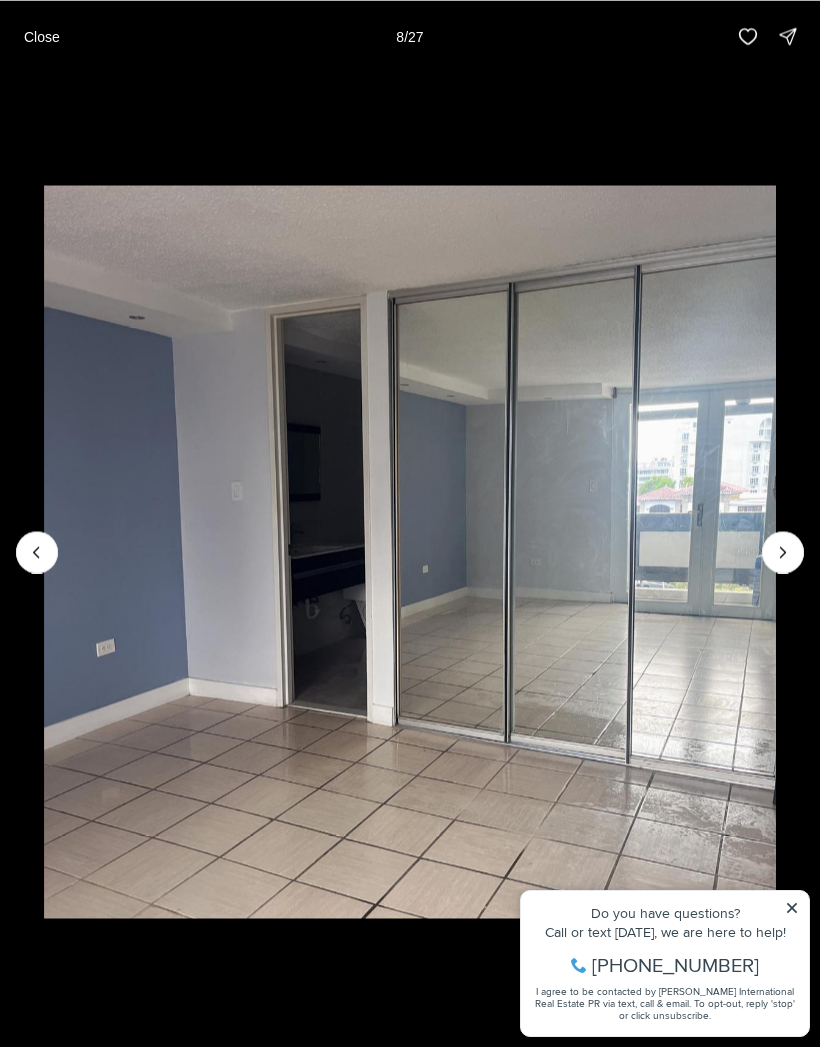 click 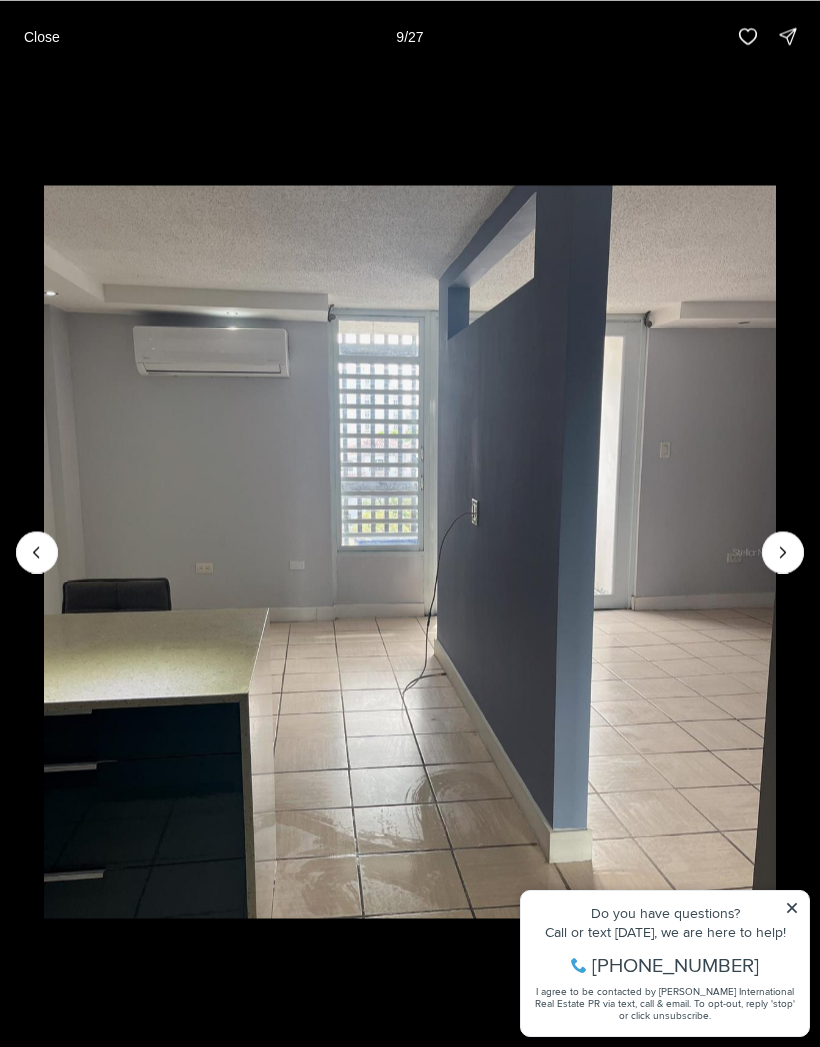 click at bounding box center [410, 551] 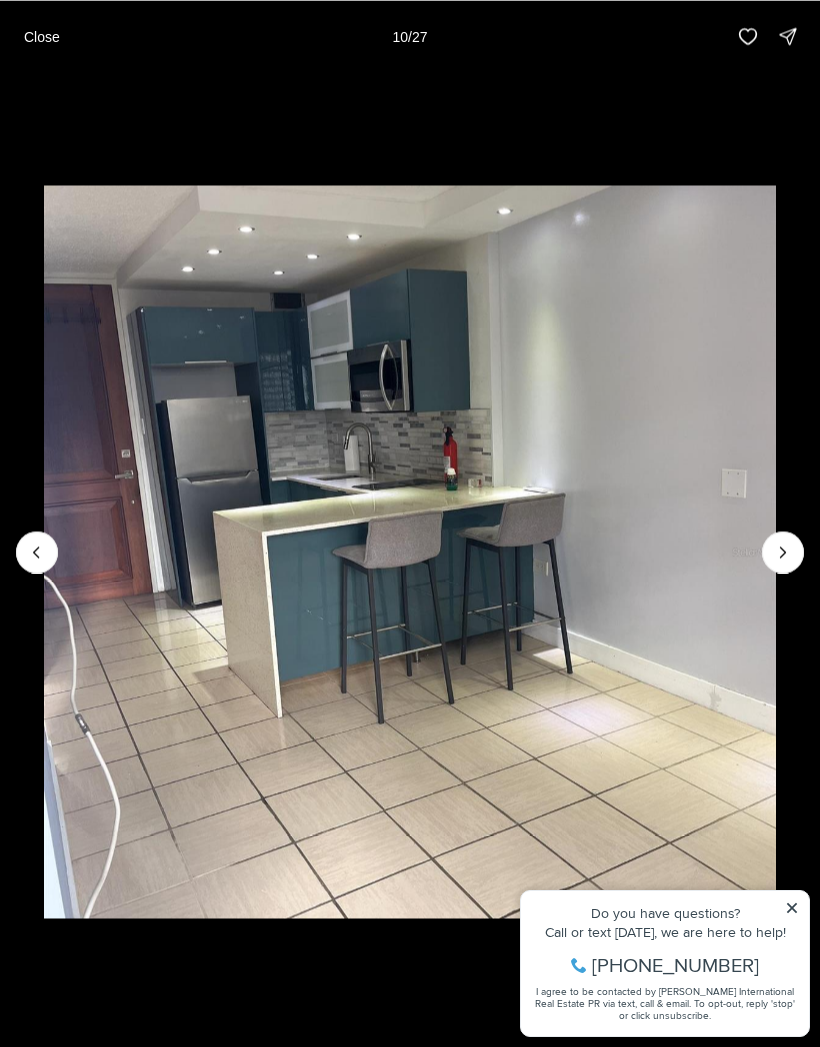 click 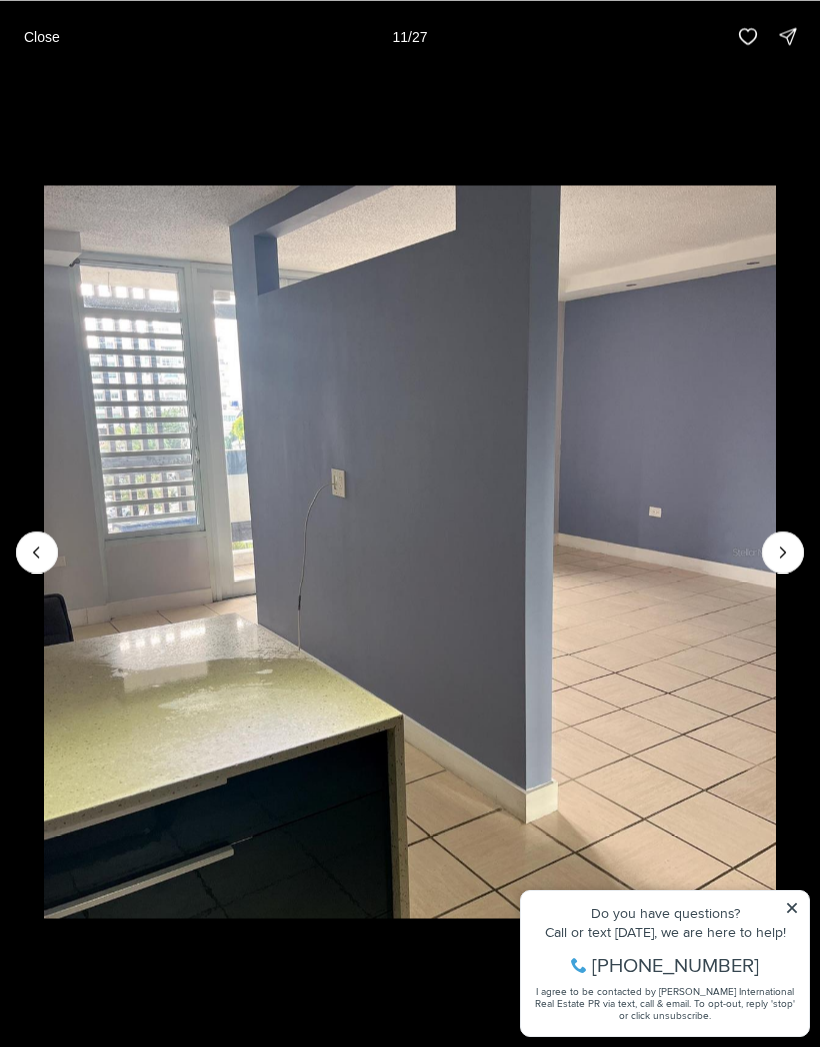 click at bounding box center [783, 552] 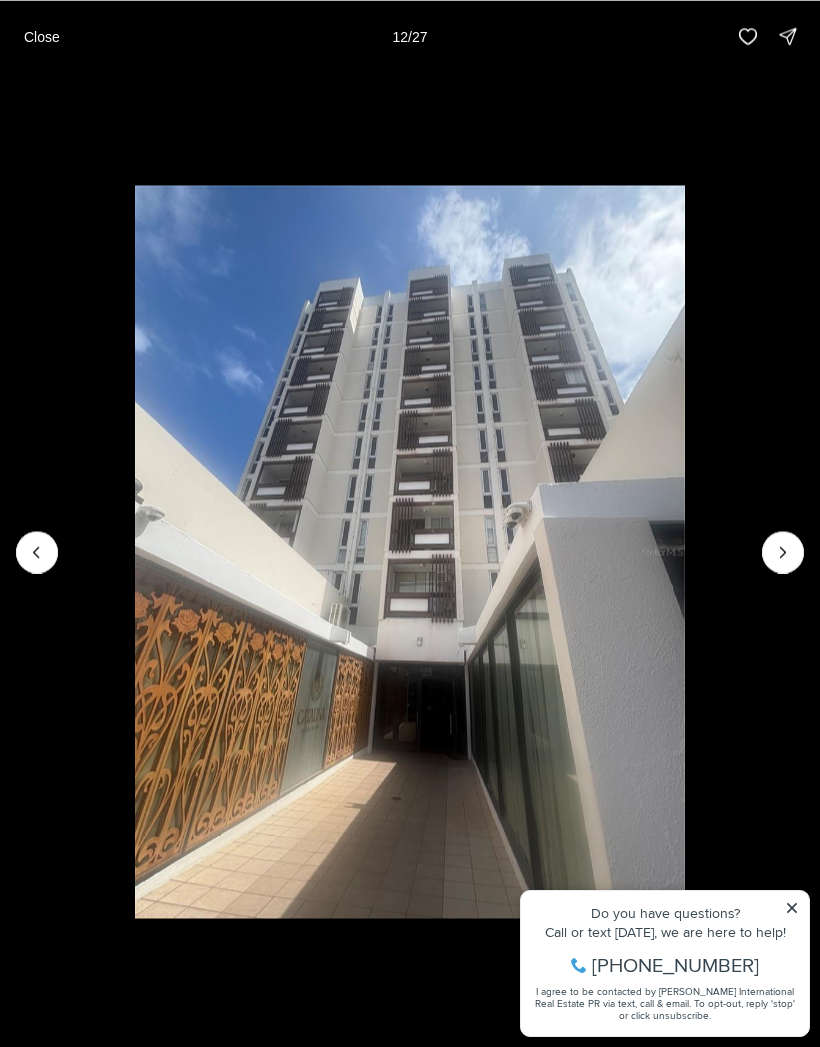 click at bounding box center [783, 552] 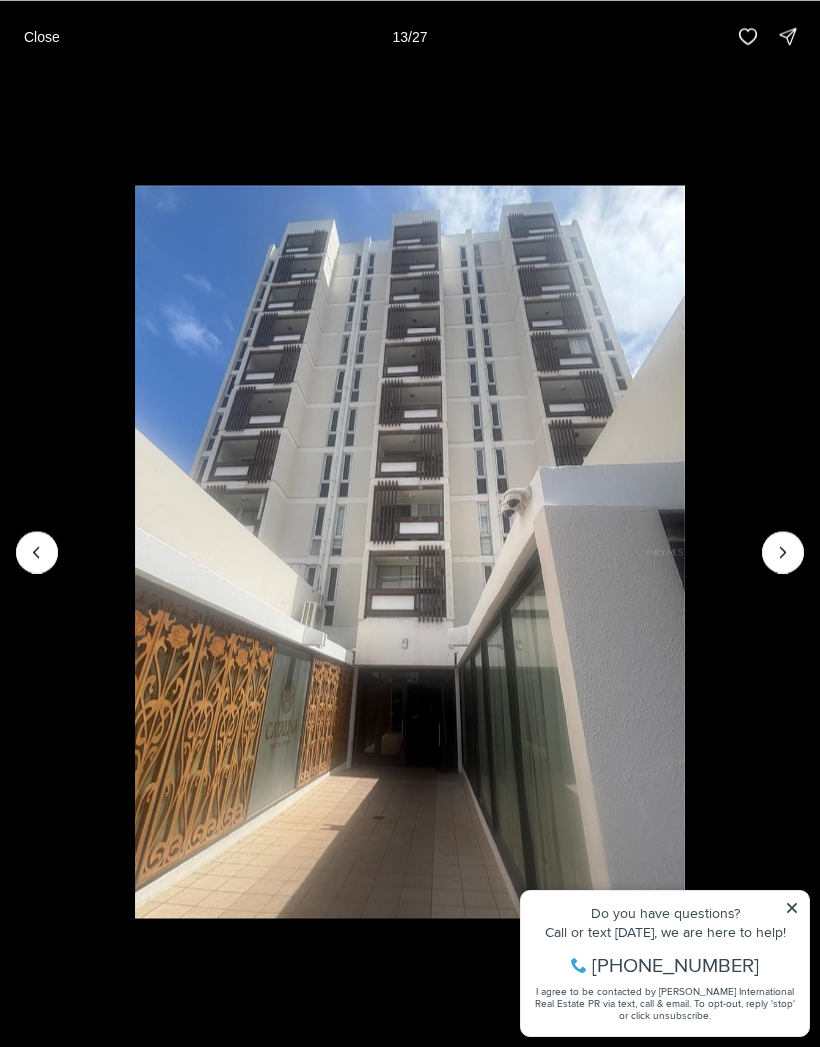 click at bounding box center (410, 551) 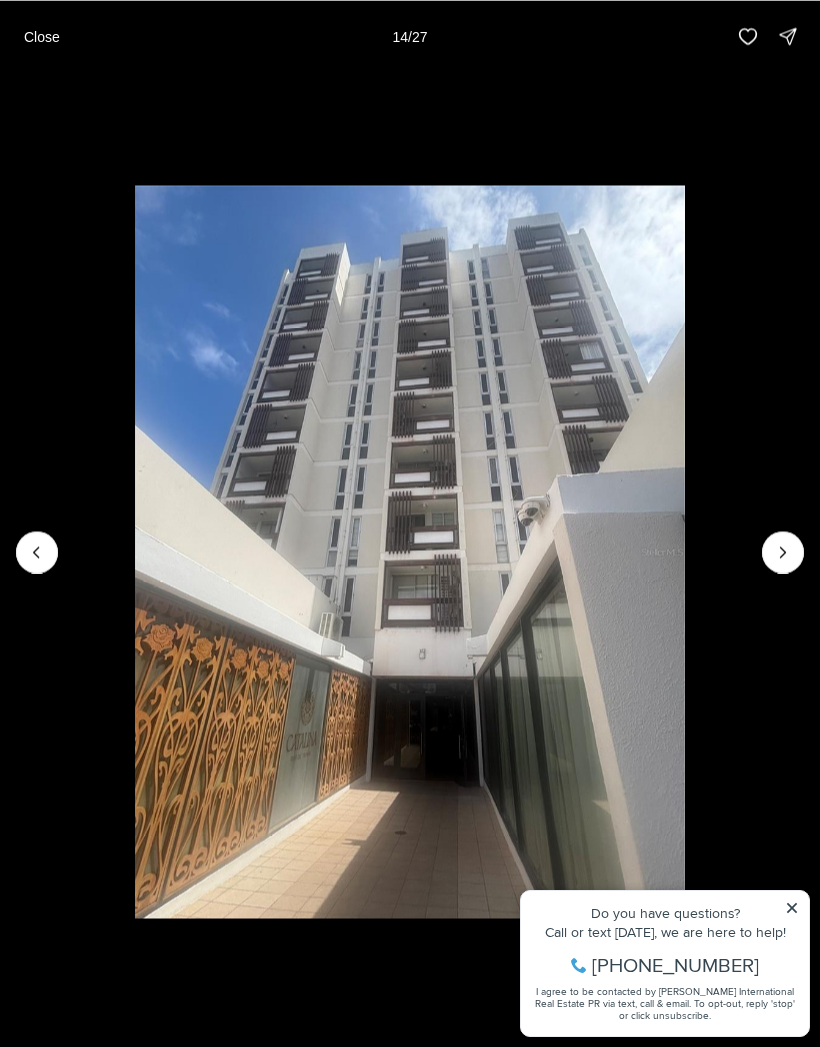 click 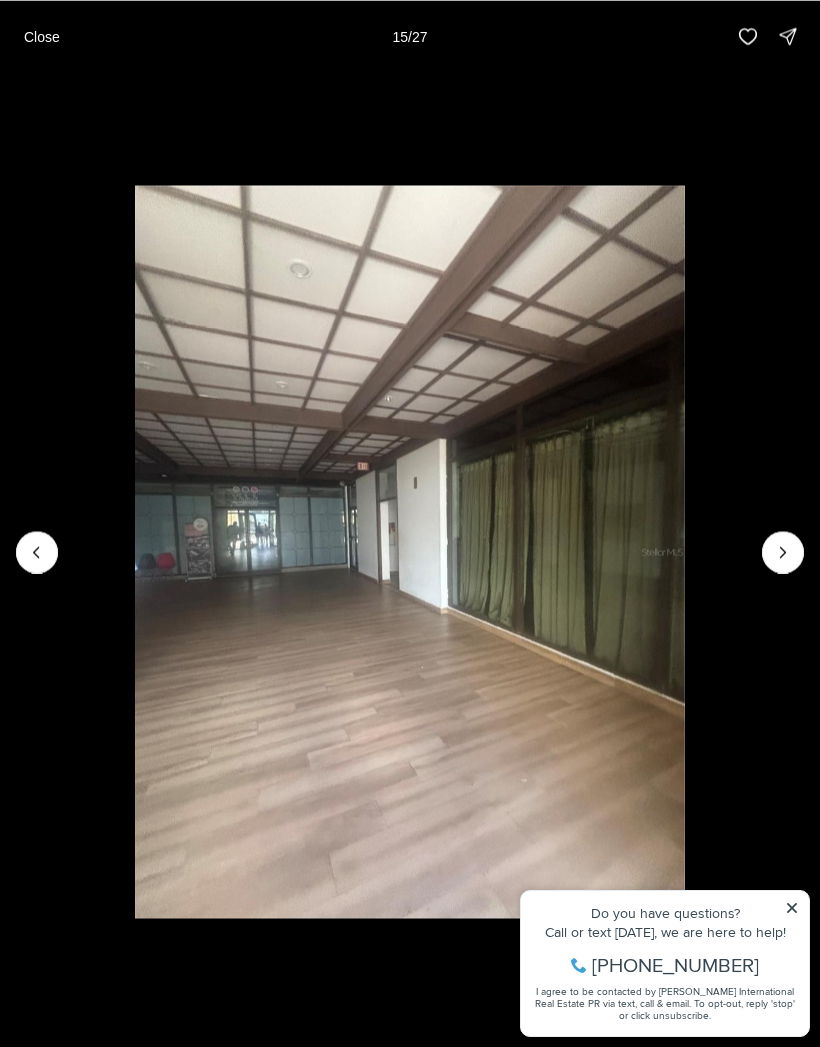 click 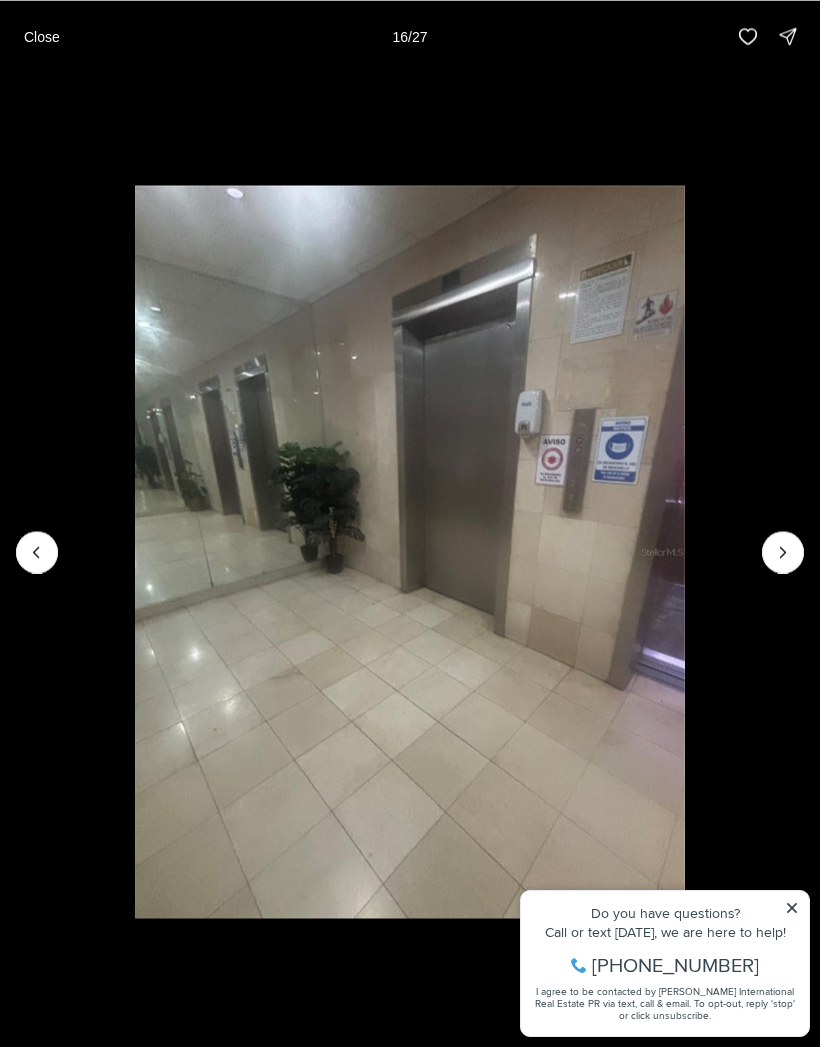 click 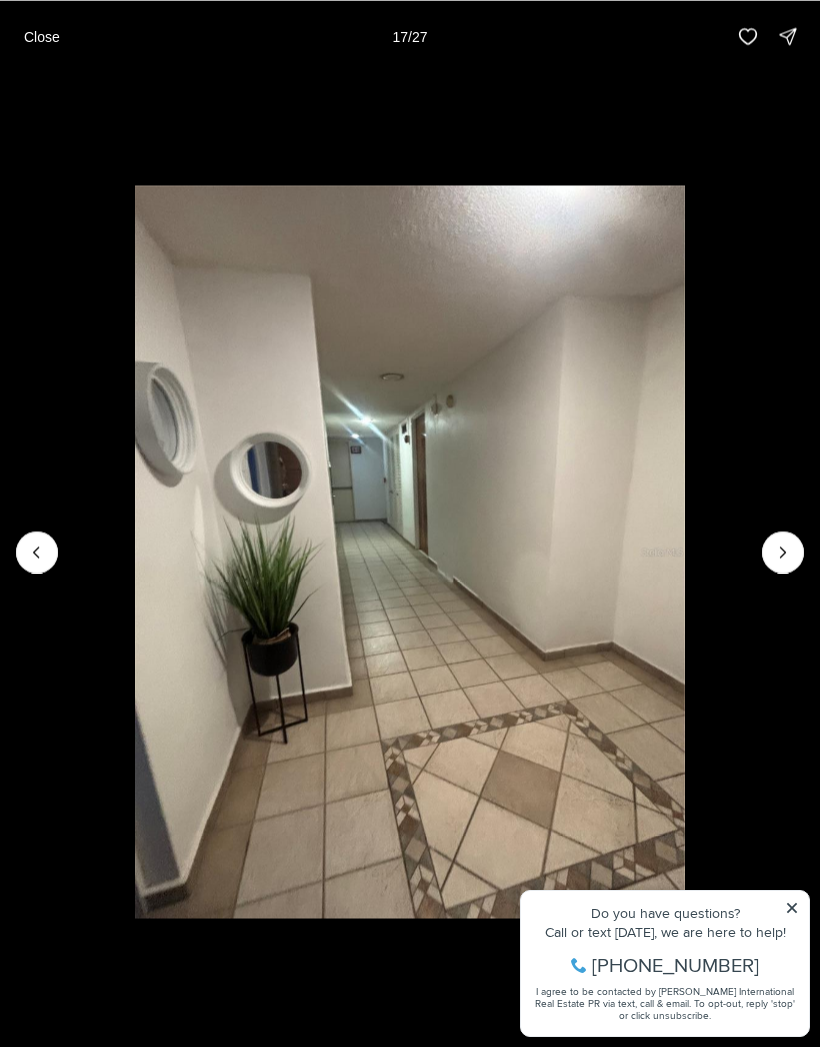 click 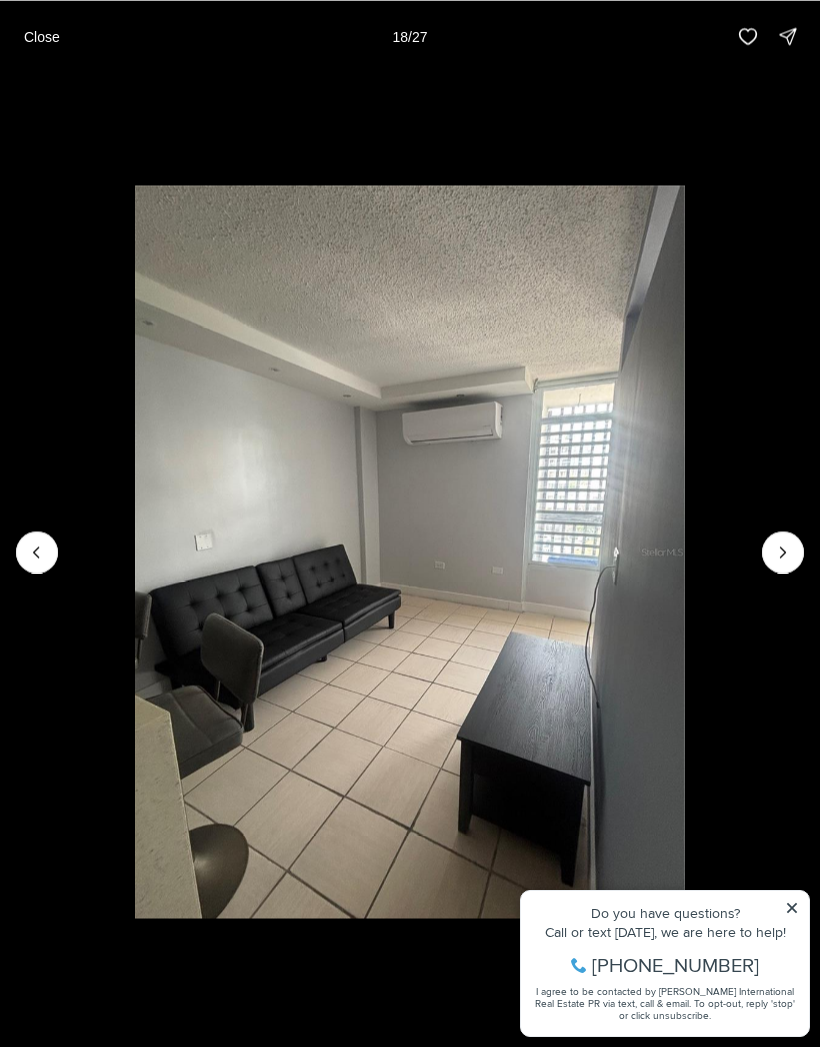 click 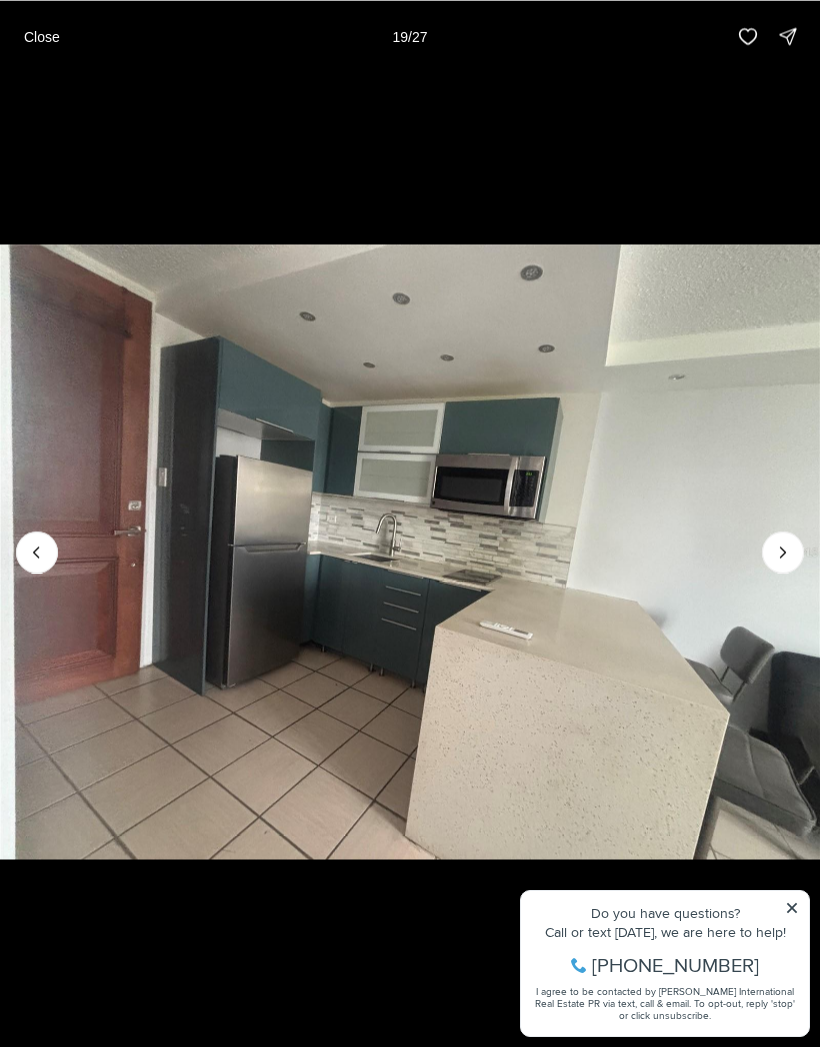 click 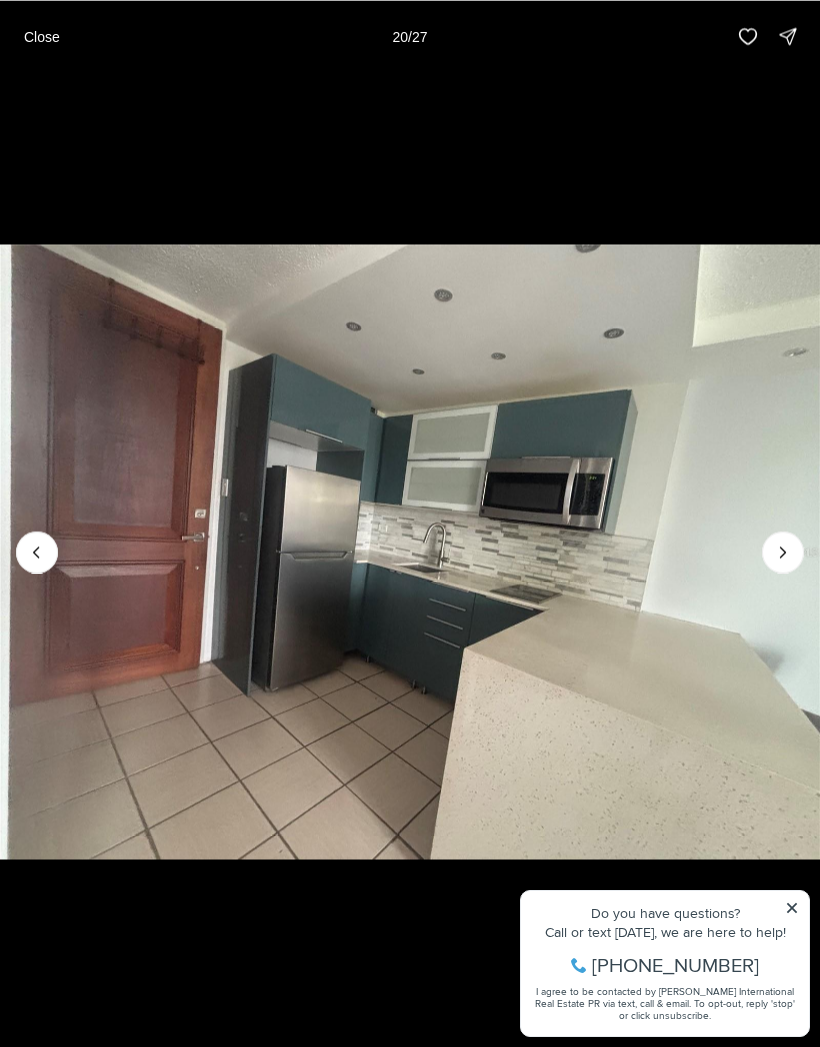click 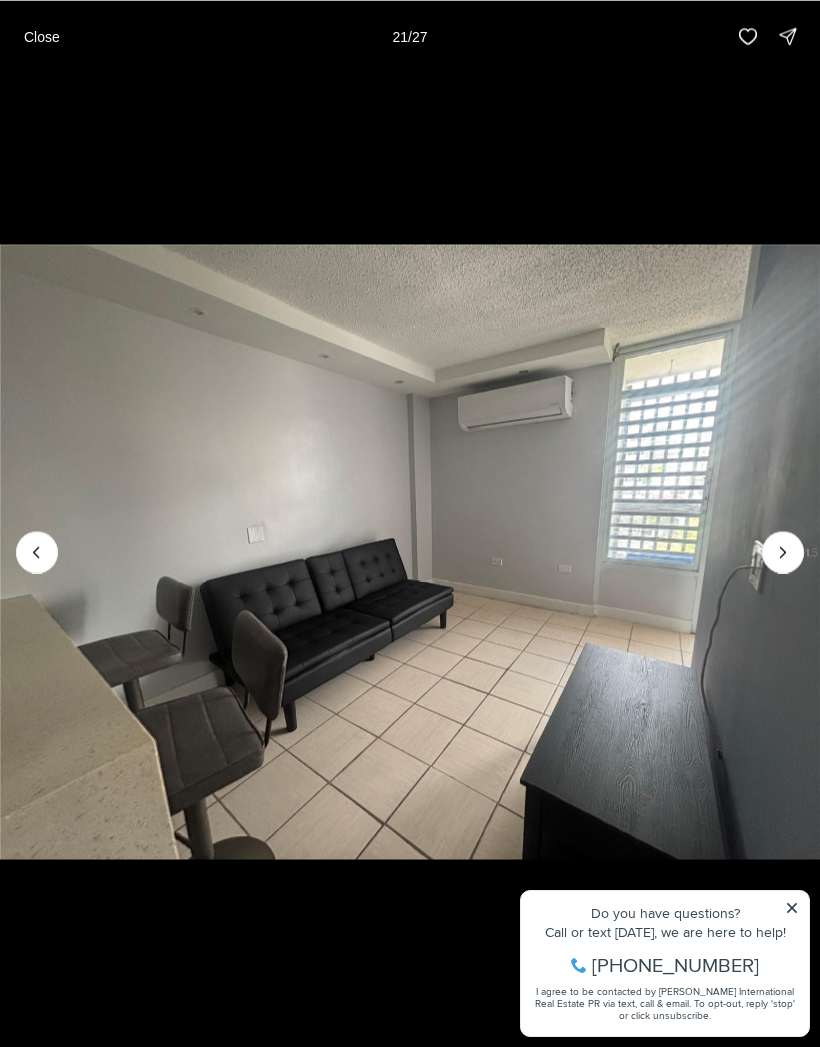 click at bounding box center (410, 551) 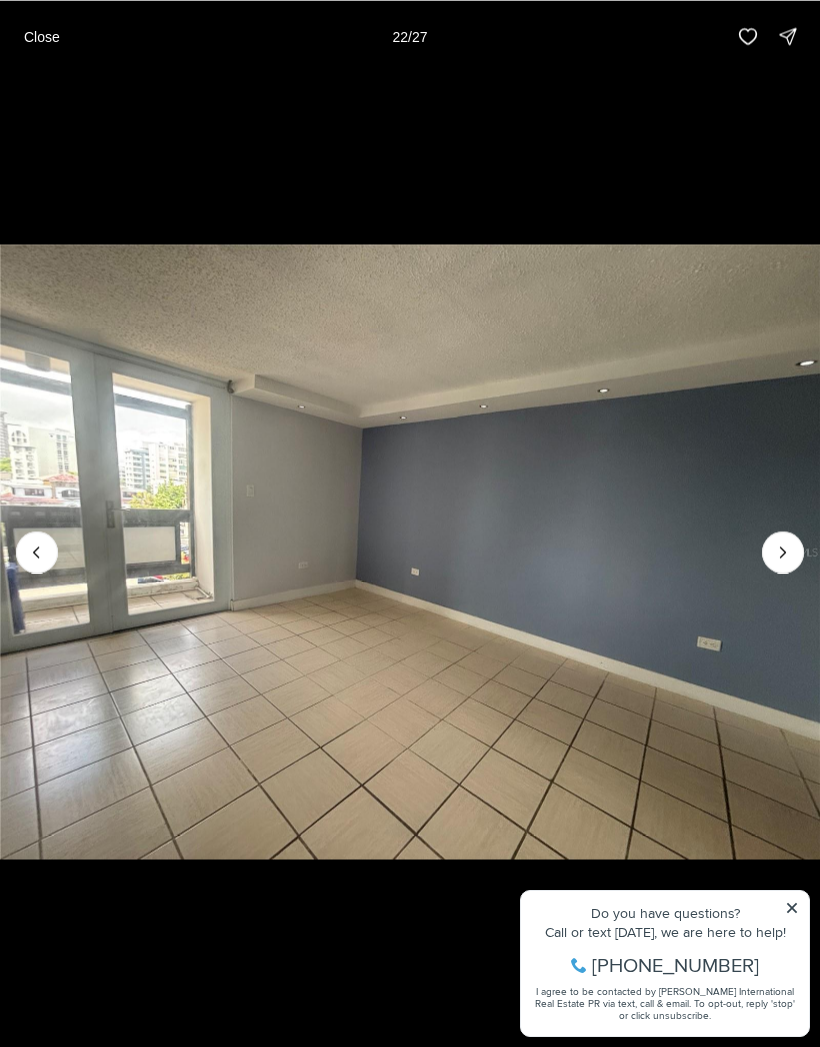 click 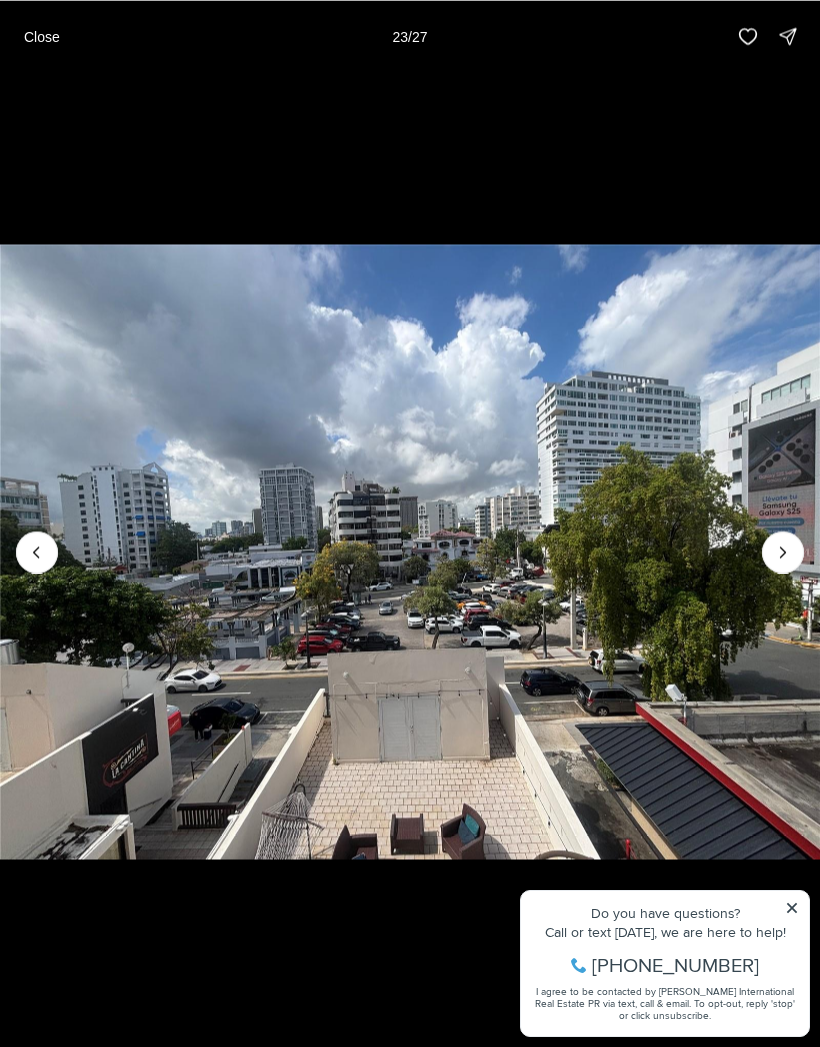 click 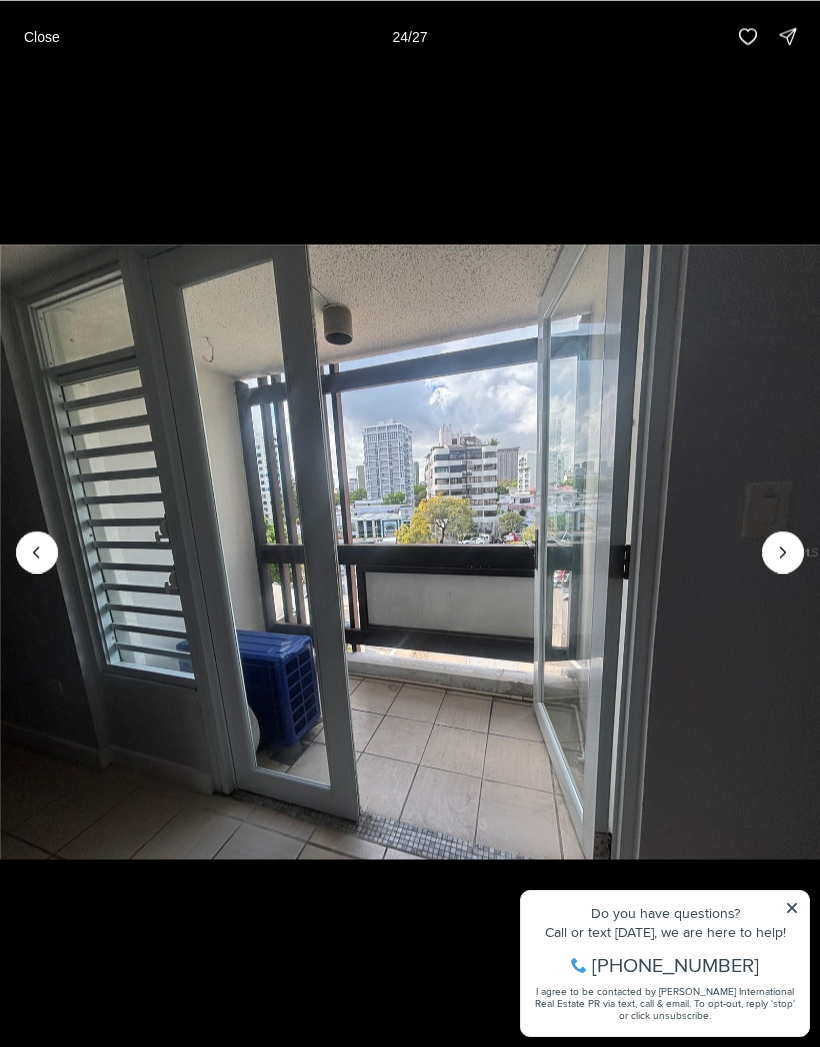 click 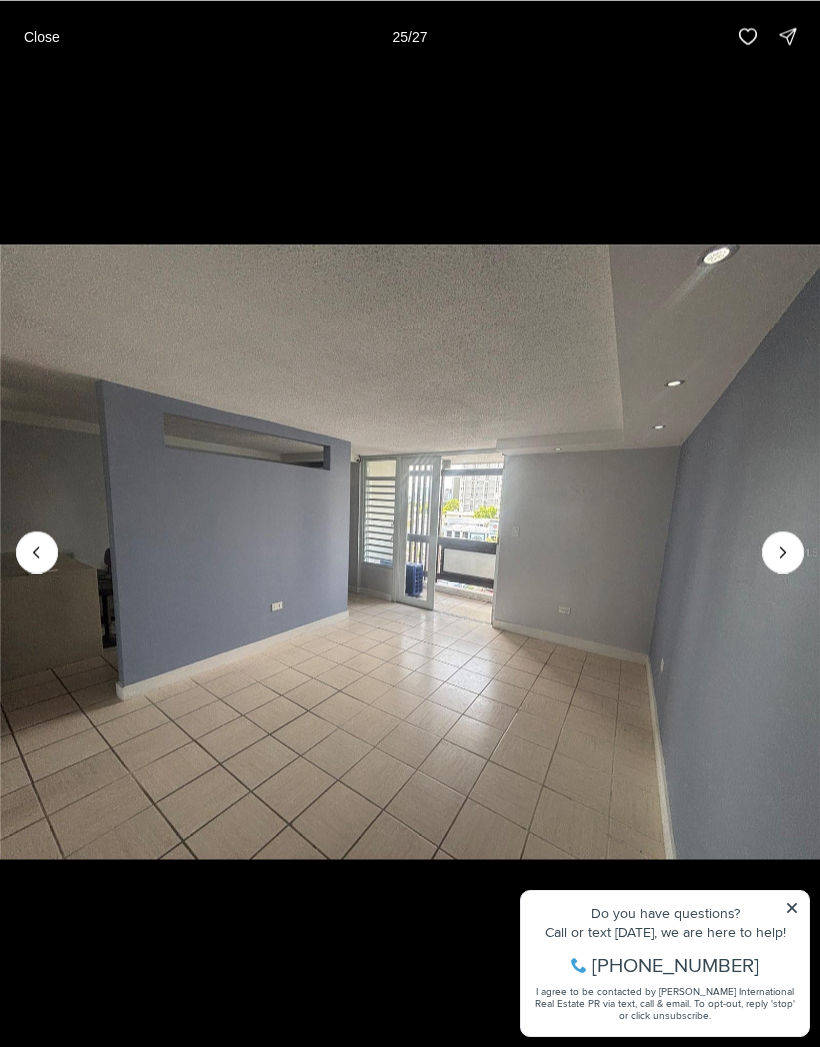 click 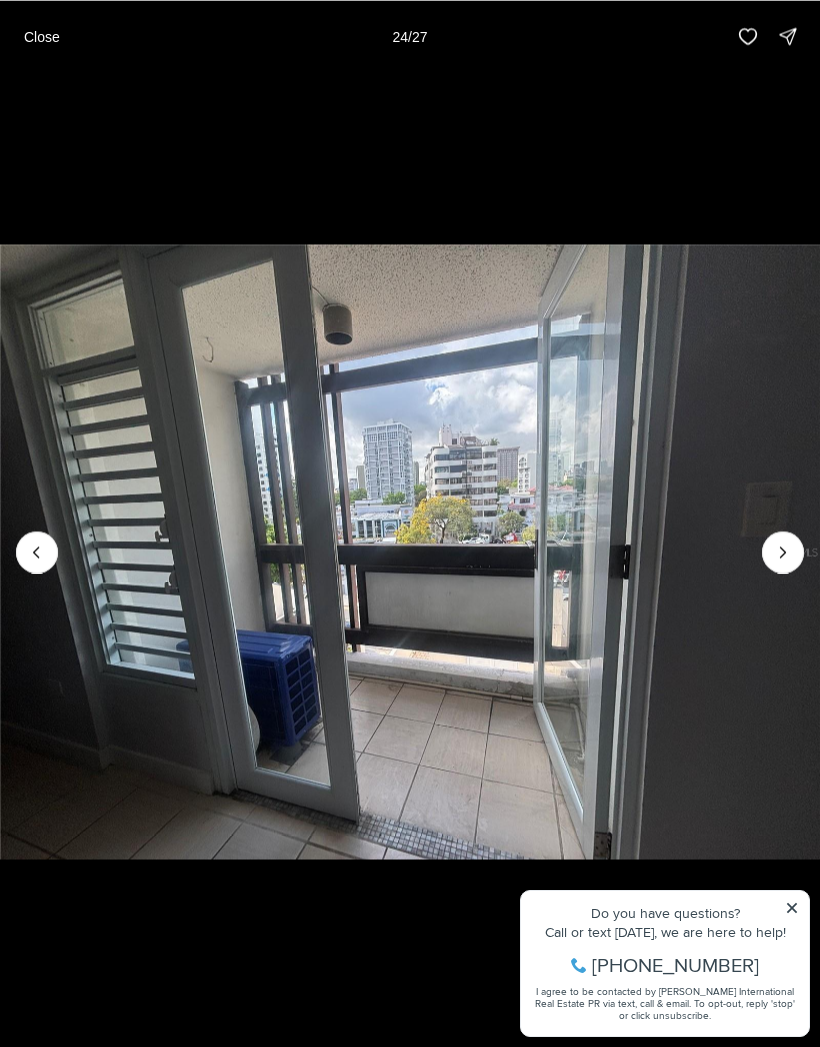click 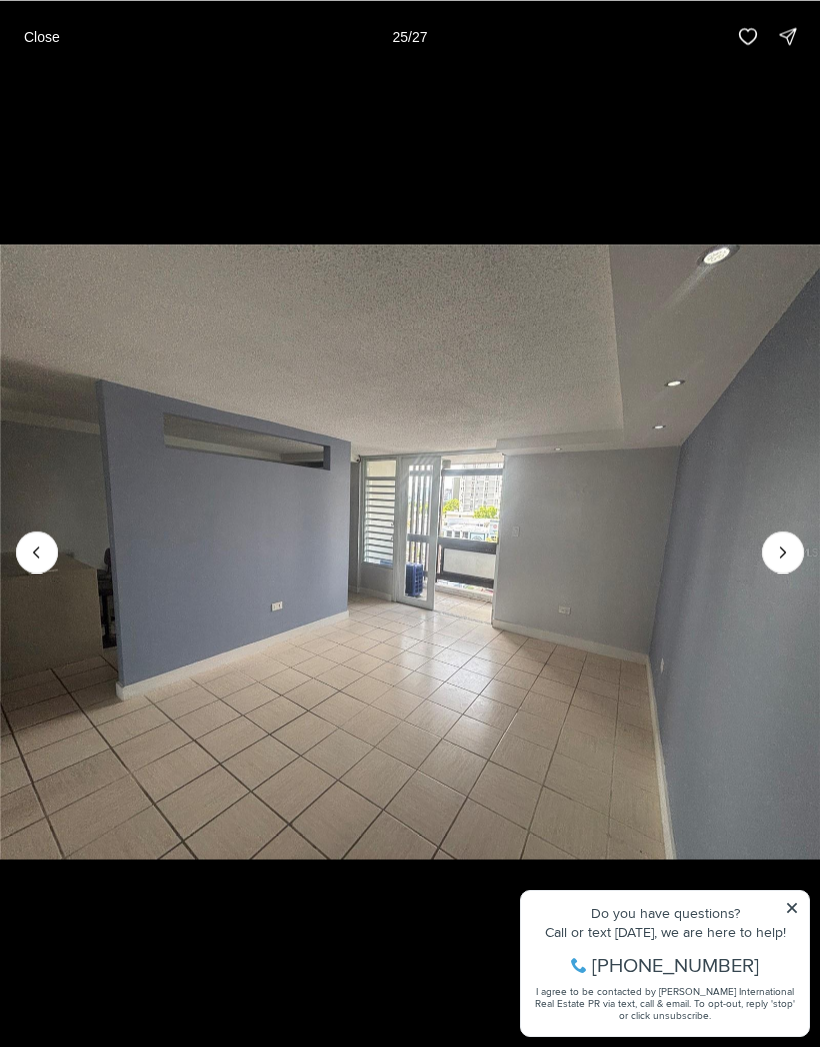 click at bounding box center [410, 551] 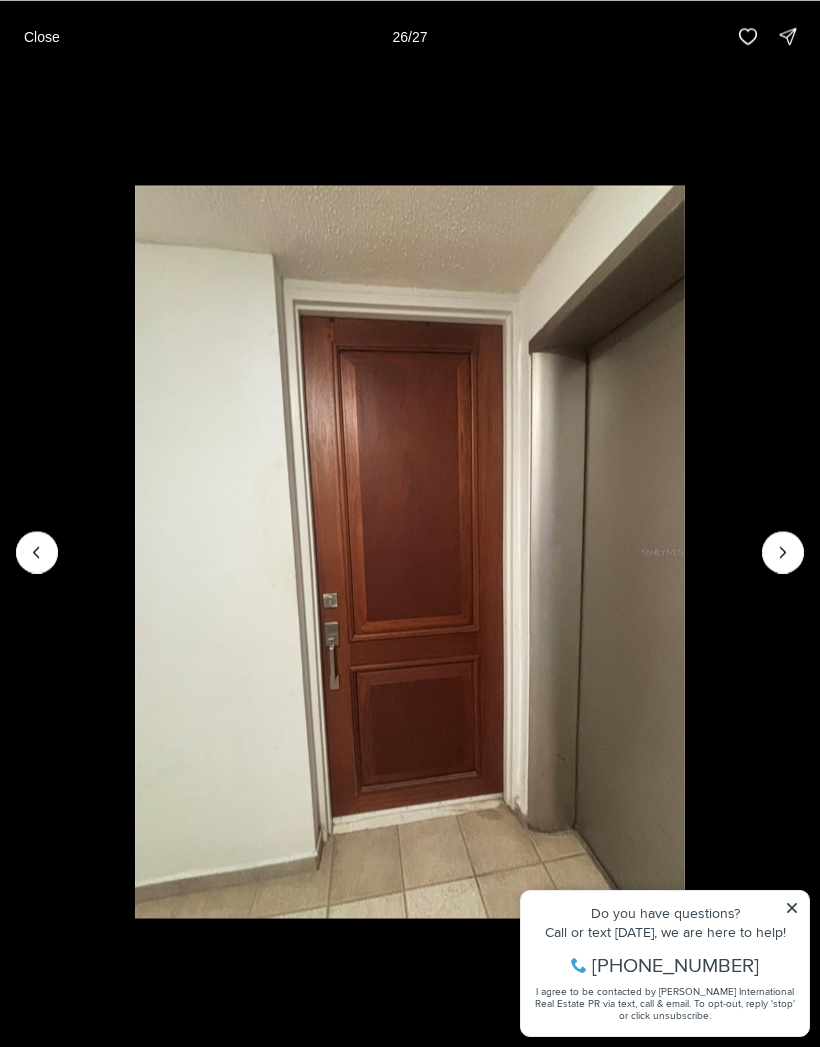 click 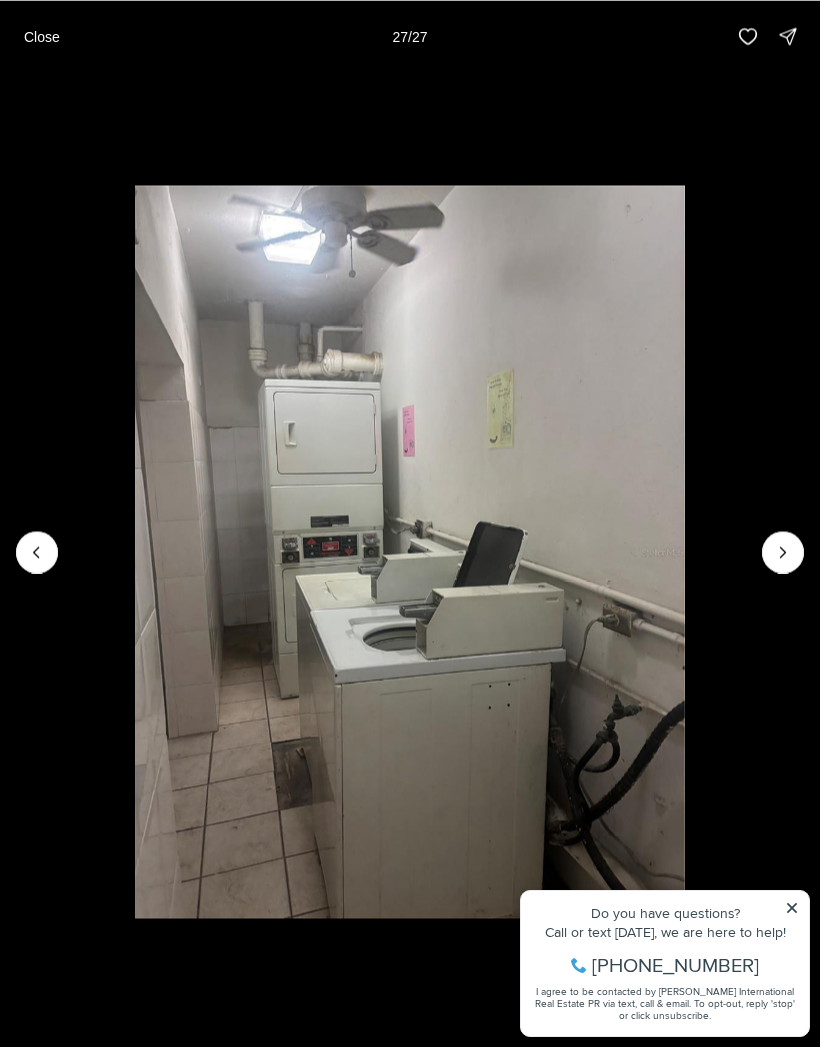 click at bounding box center [783, 552] 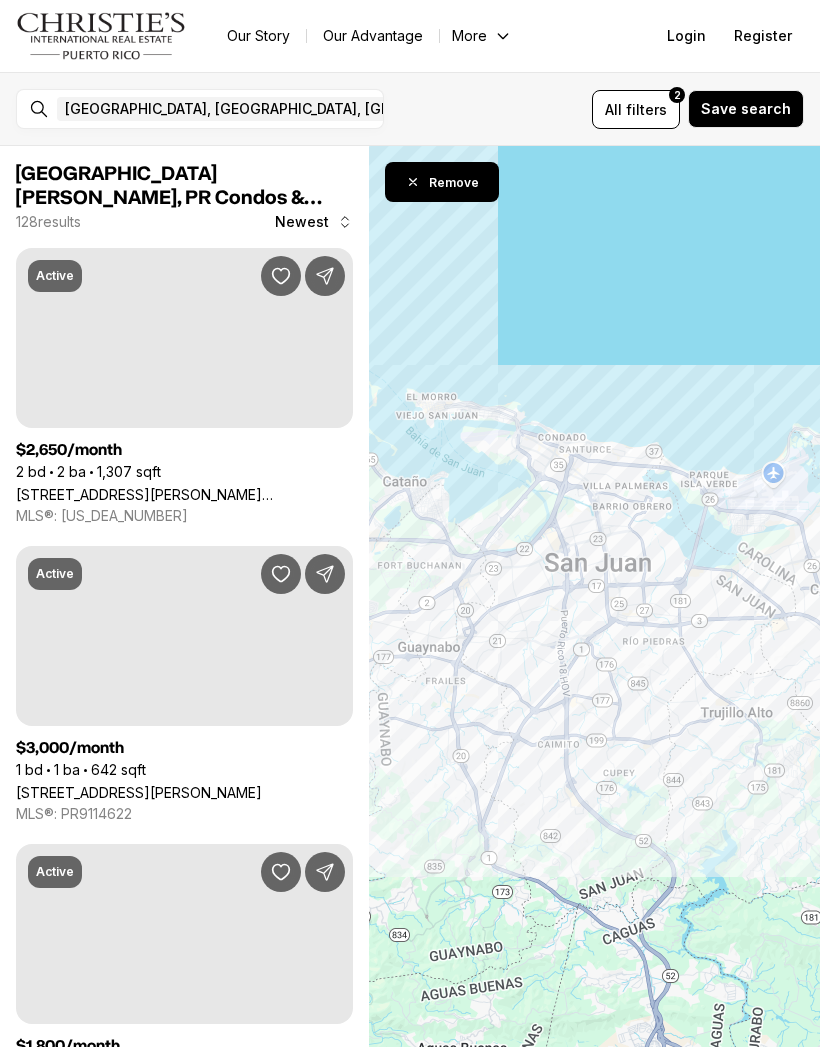 scroll, scrollTop: 0, scrollLeft: 0, axis: both 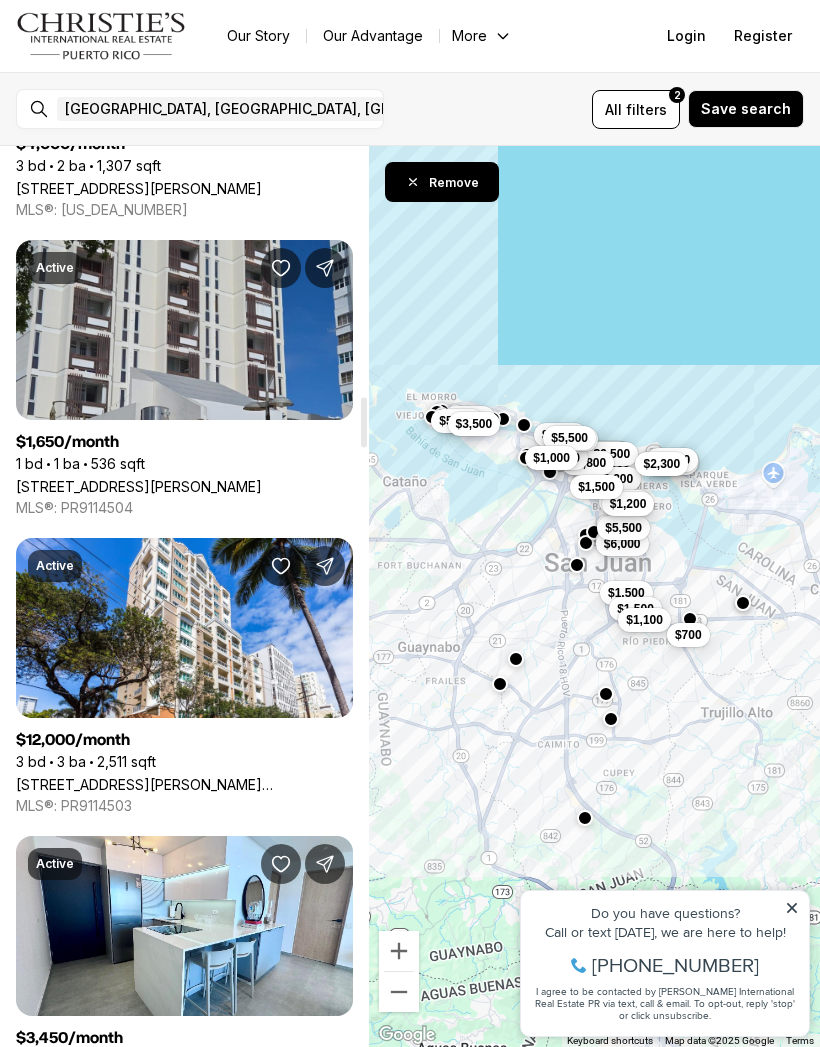 click on "[STREET_ADDRESS][PERSON_NAME][PERSON_NAME]" at bounding box center [184, 784] 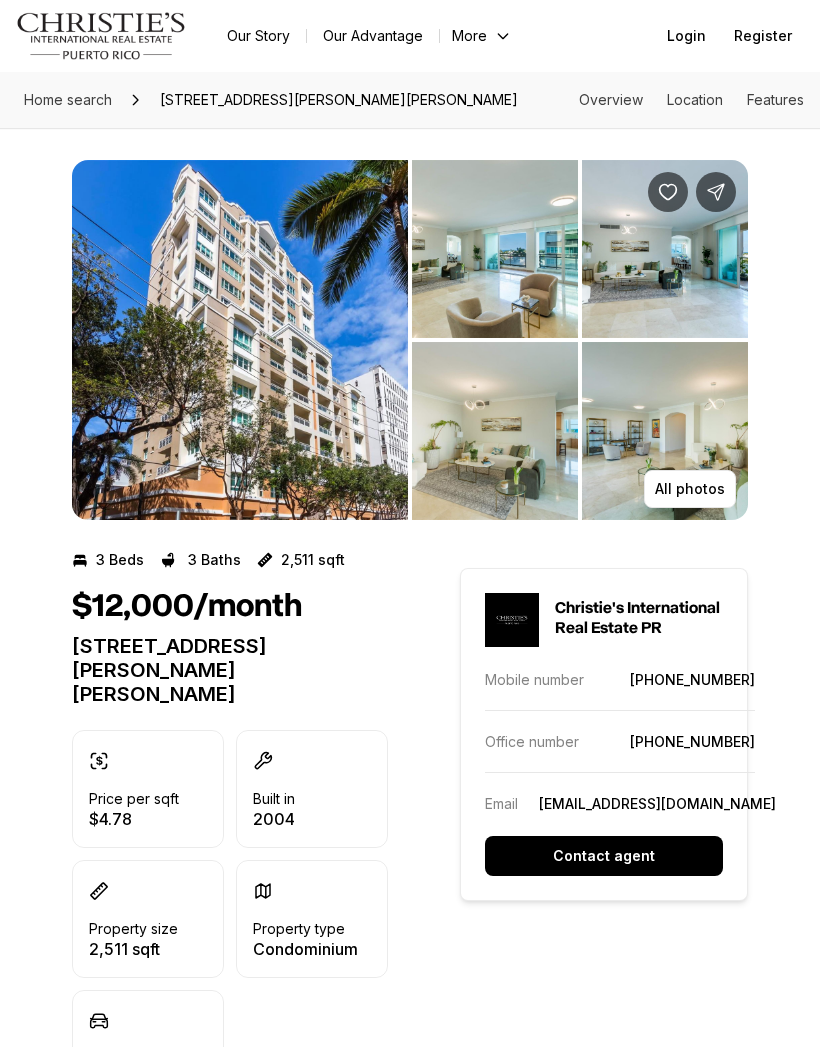 scroll, scrollTop: 0, scrollLeft: 0, axis: both 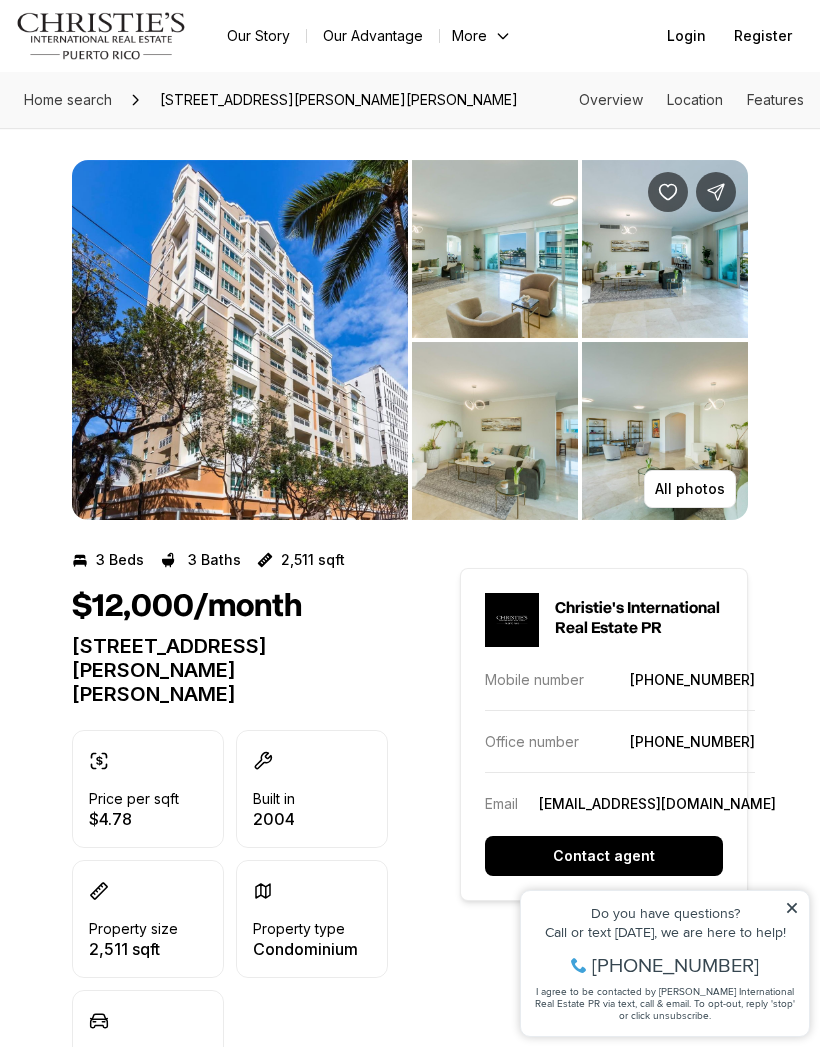 click at bounding box center (495, 249) 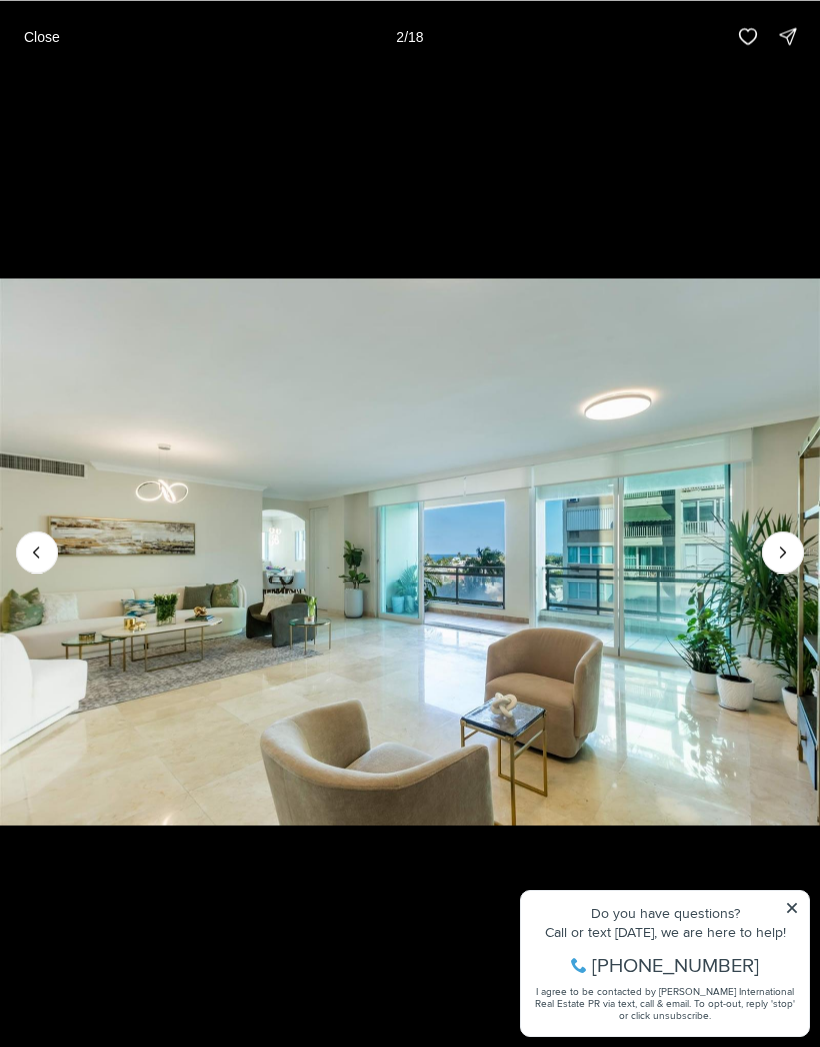 click 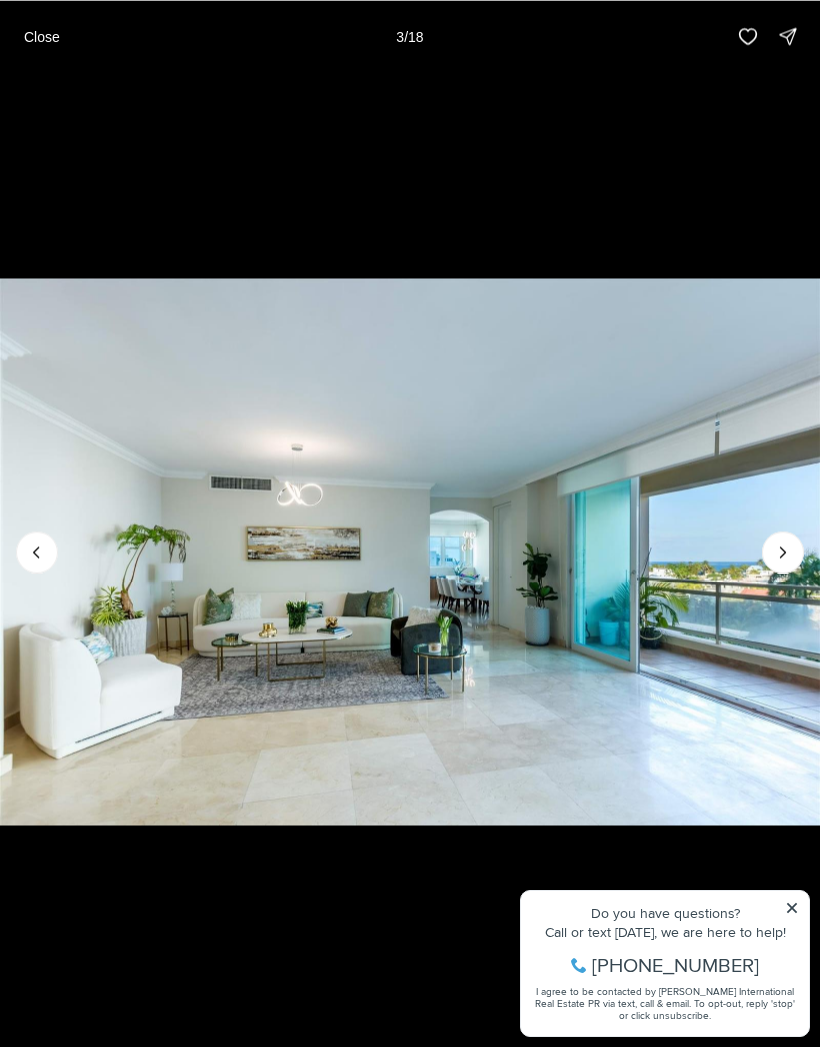 click 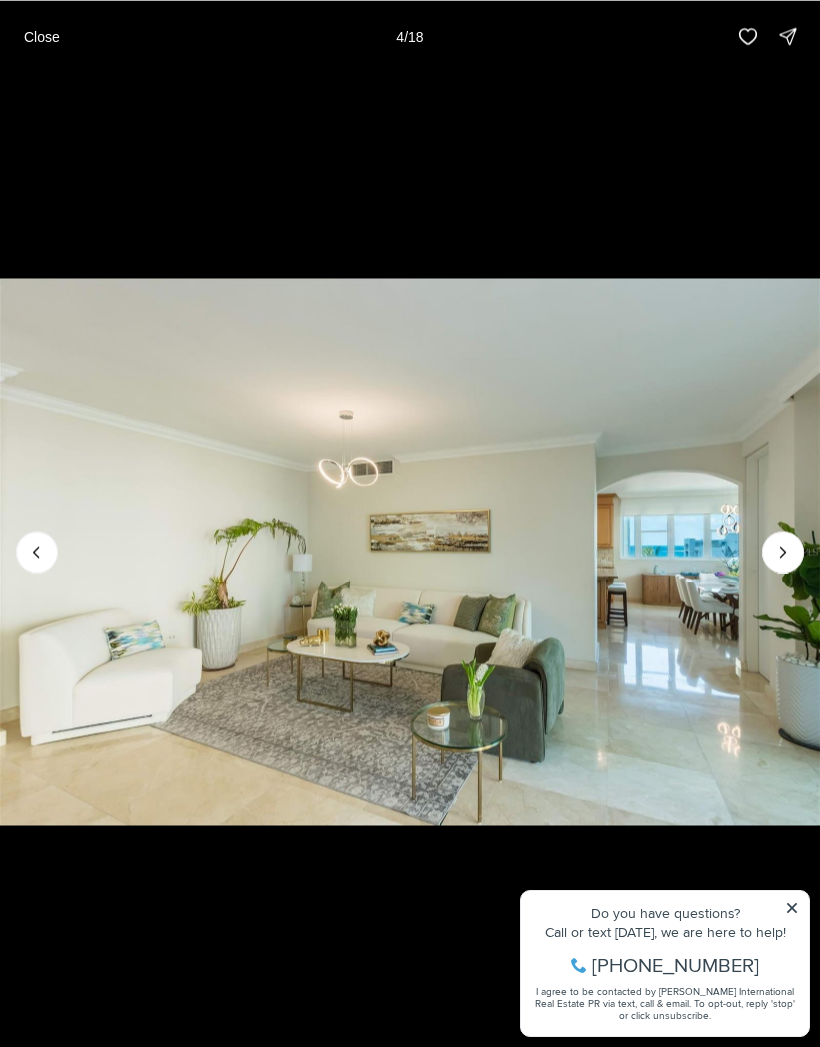 click 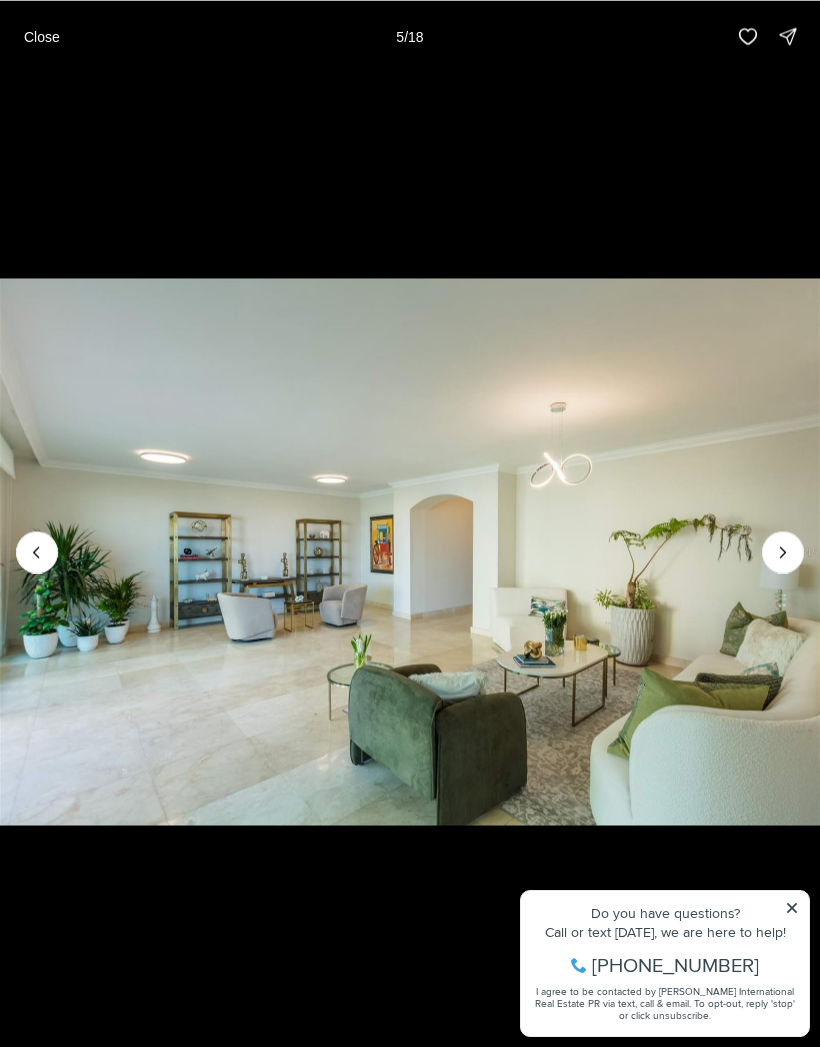 click 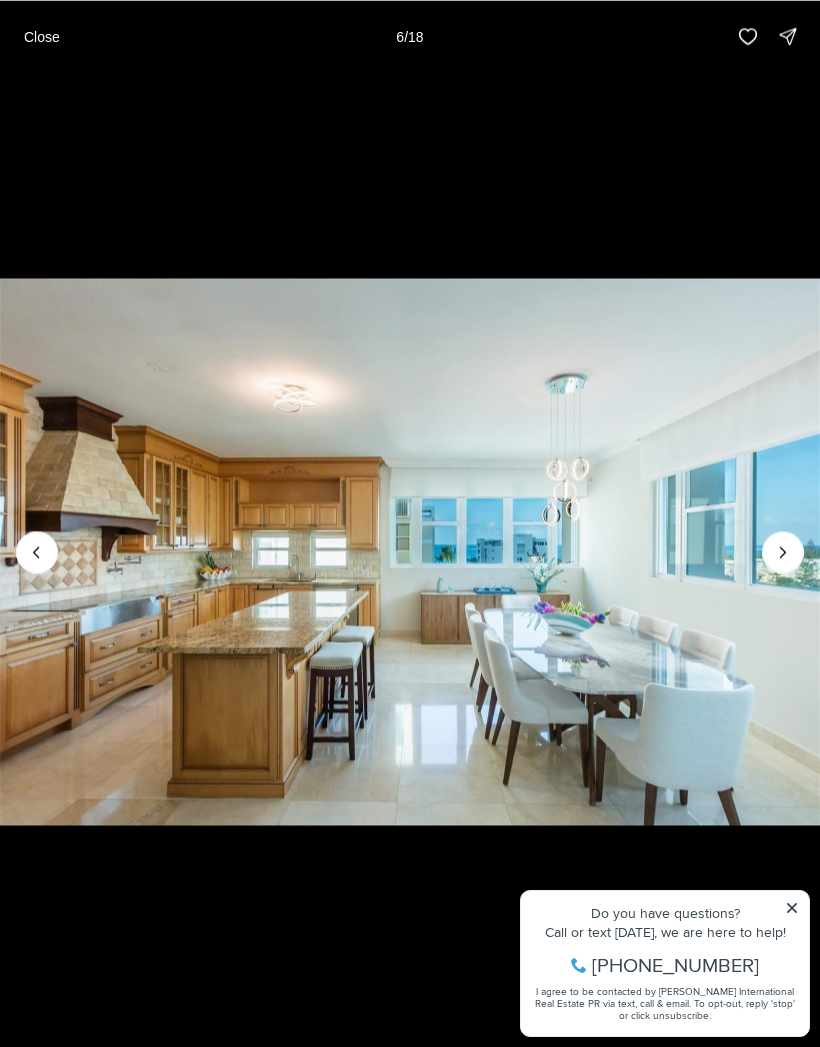 click 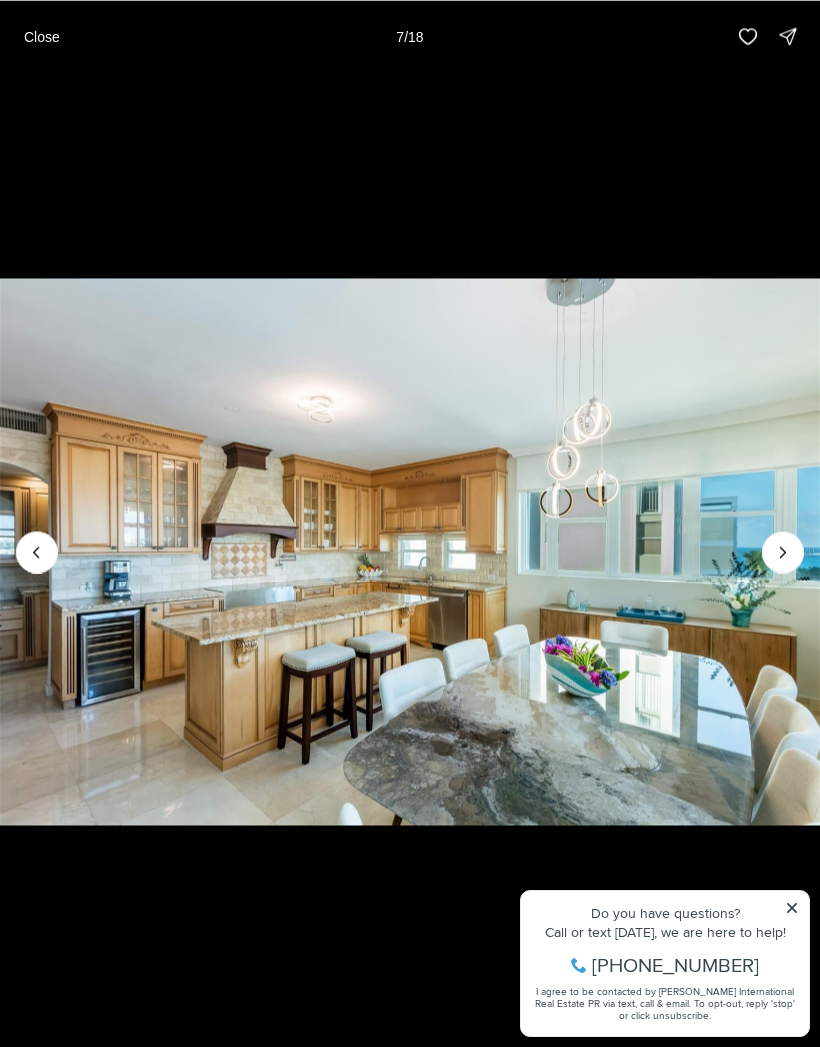 click 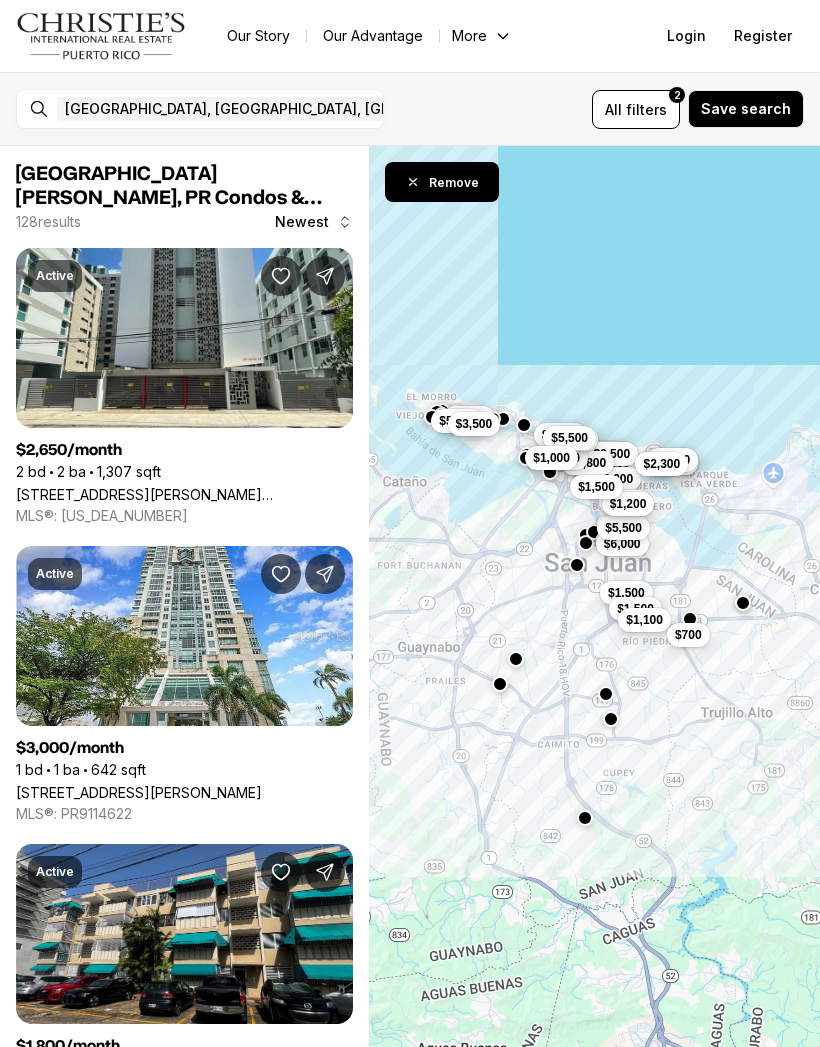 scroll, scrollTop: 0, scrollLeft: 0, axis: both 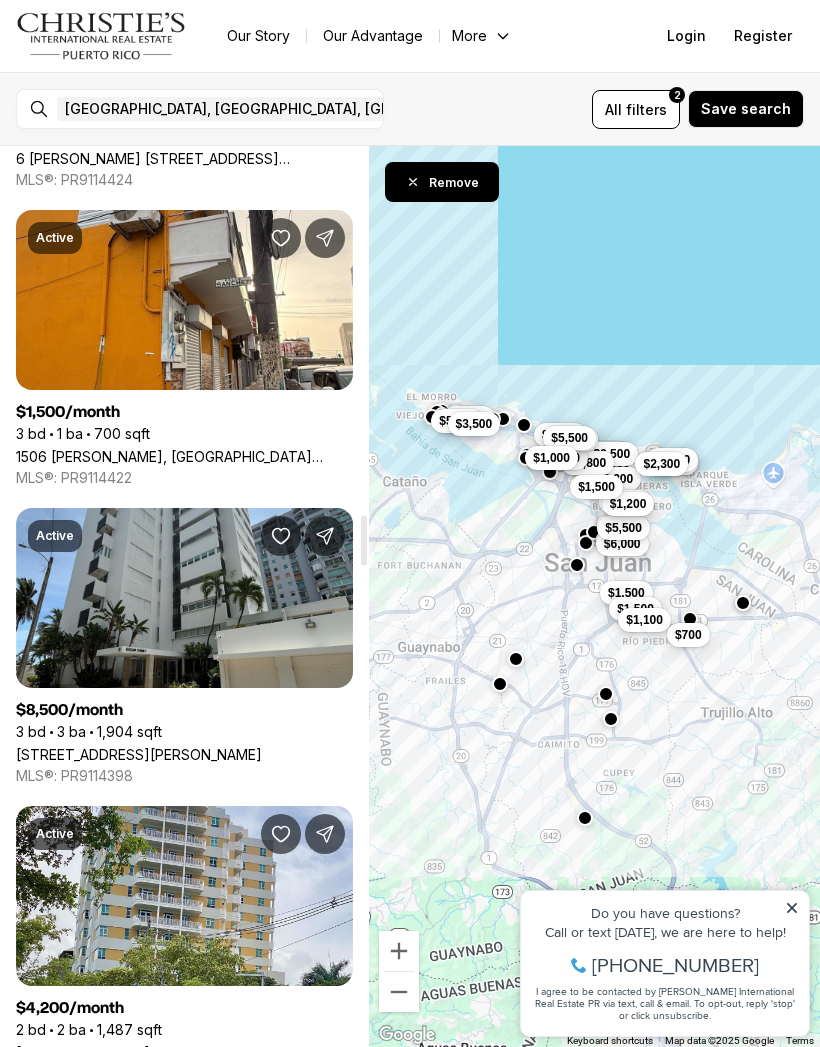 click on "1506 [PERSON_NAME], [GEOGRAPHIC_DATA][PERSON_NAME], 00910" at bounding box center [184, 456] 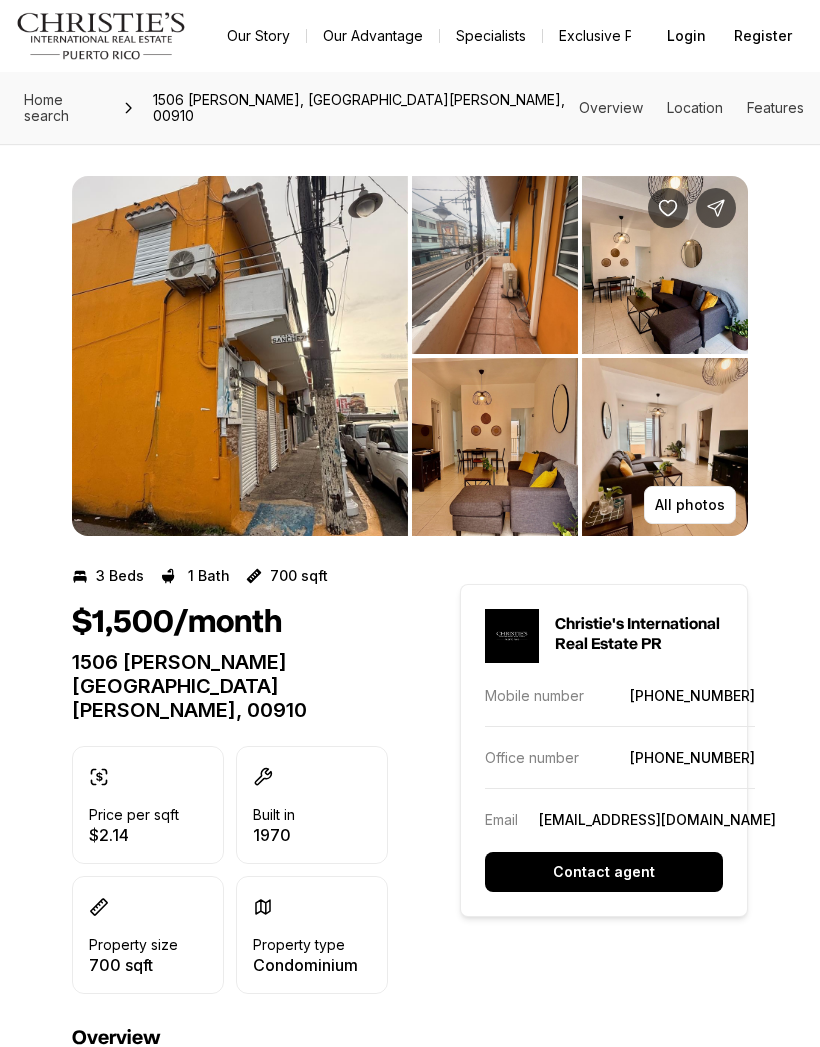 scroll, scrollTop: 0, scrollLeft: 0, axis: both 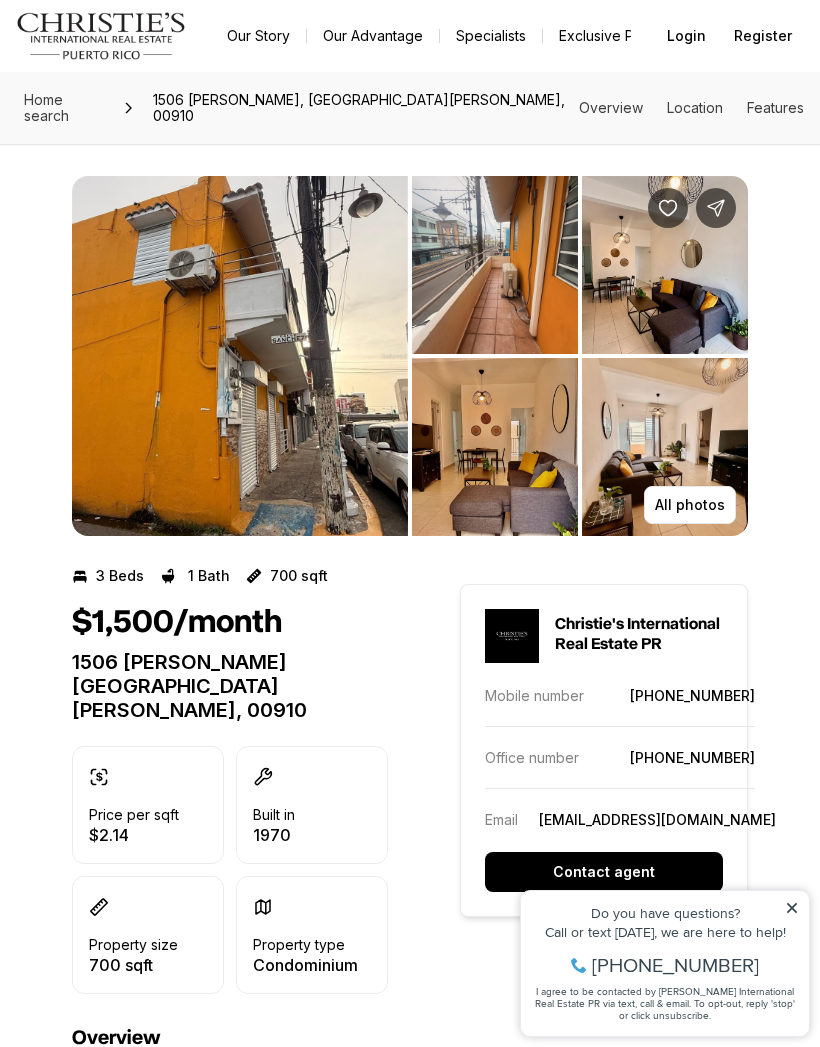 click at bounding box center [495, 265] 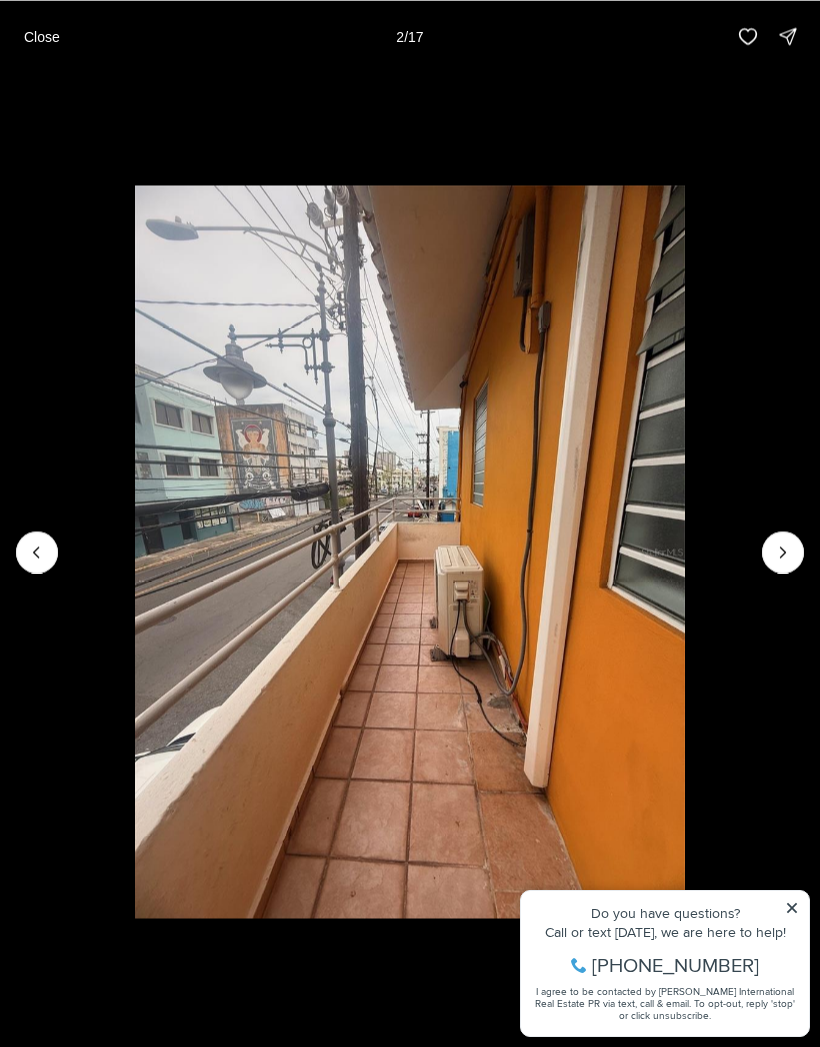 click 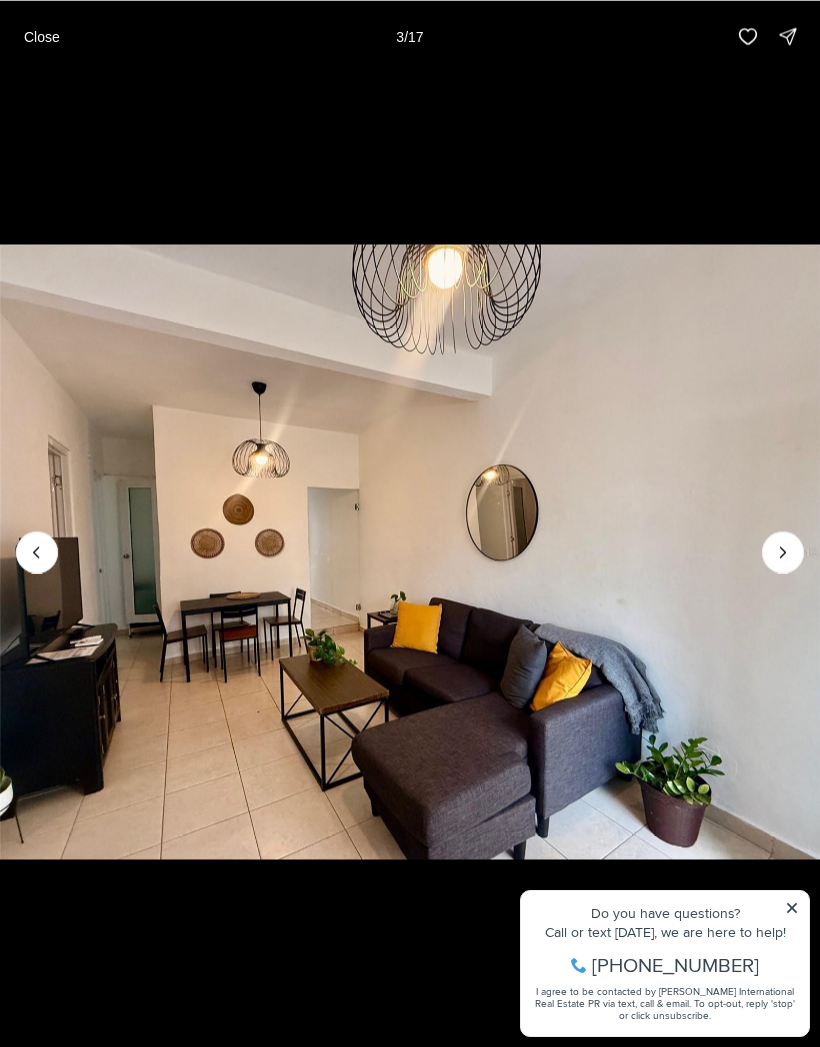 click 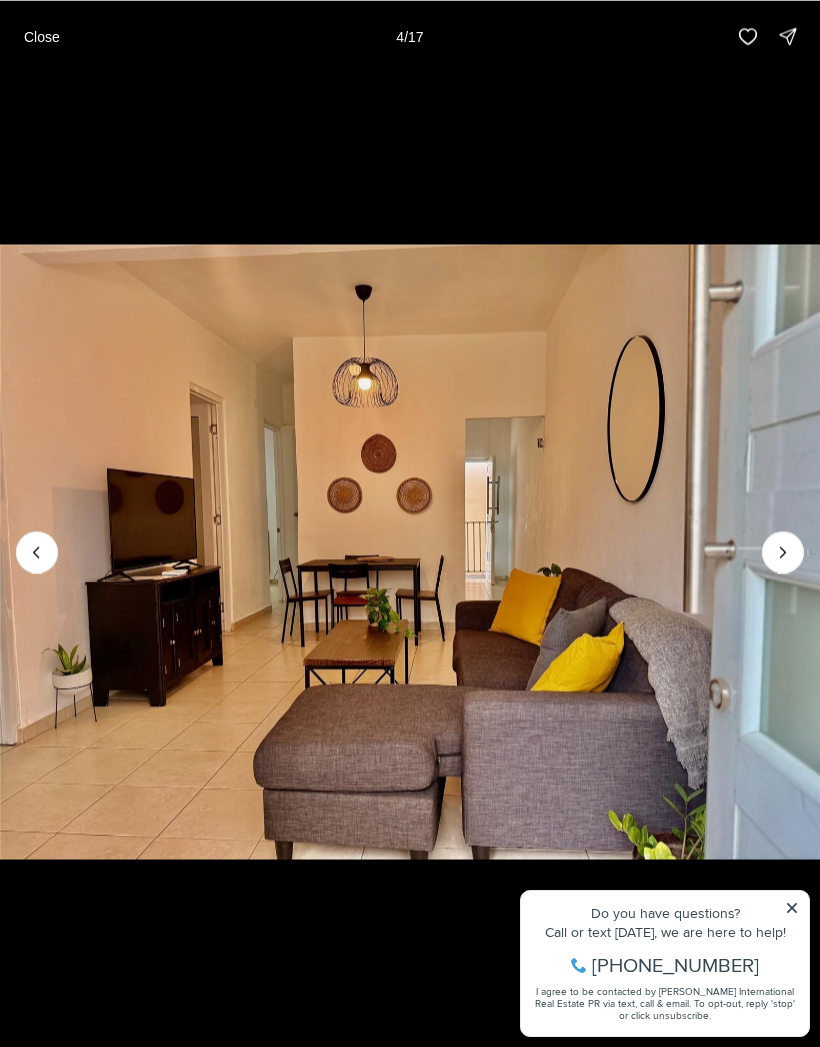 click 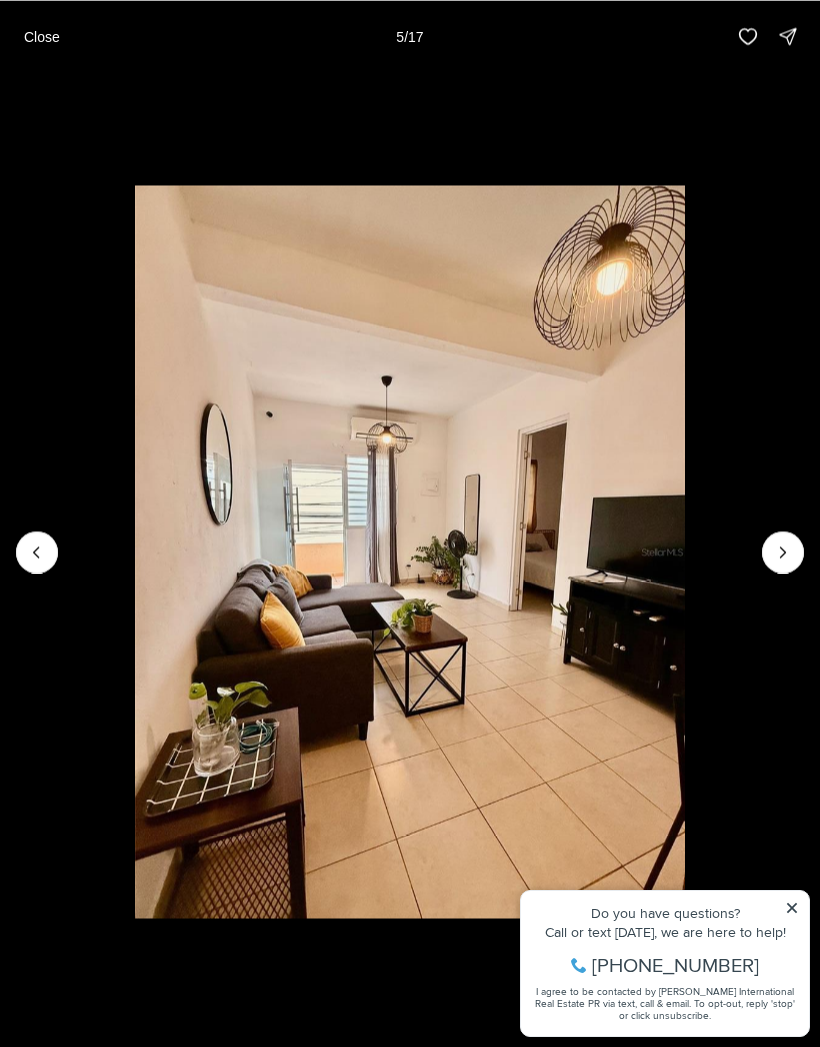 click 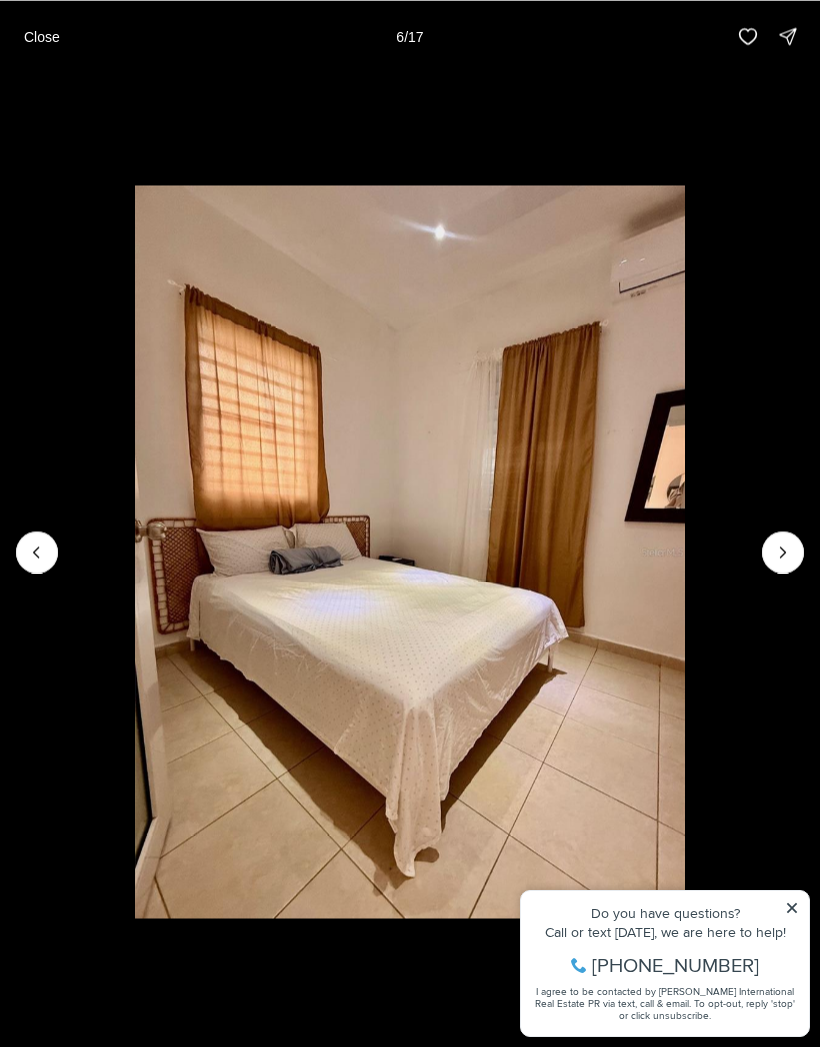 click 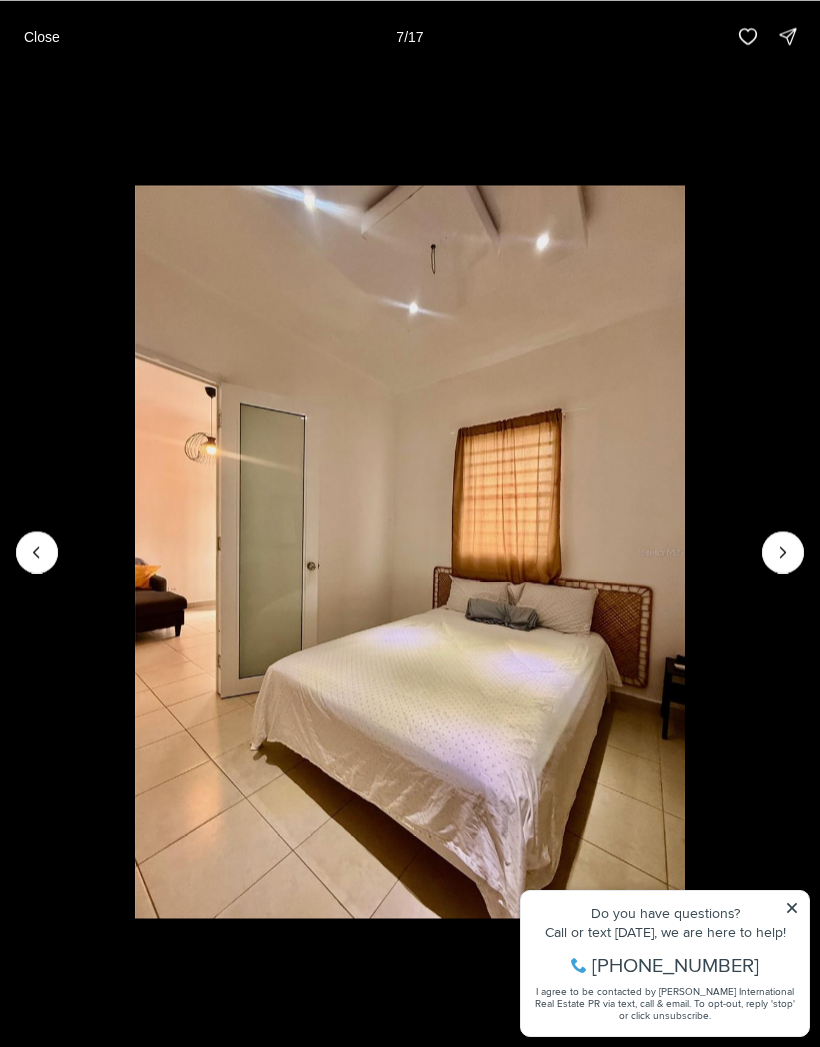 click 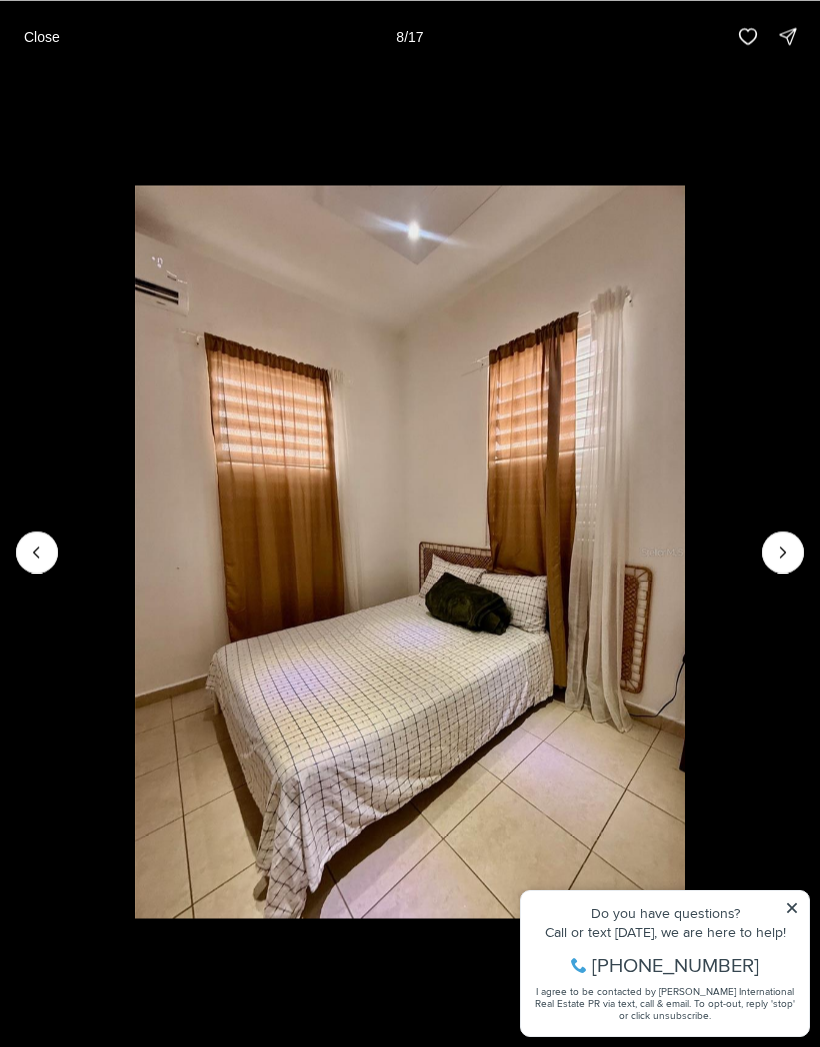 click 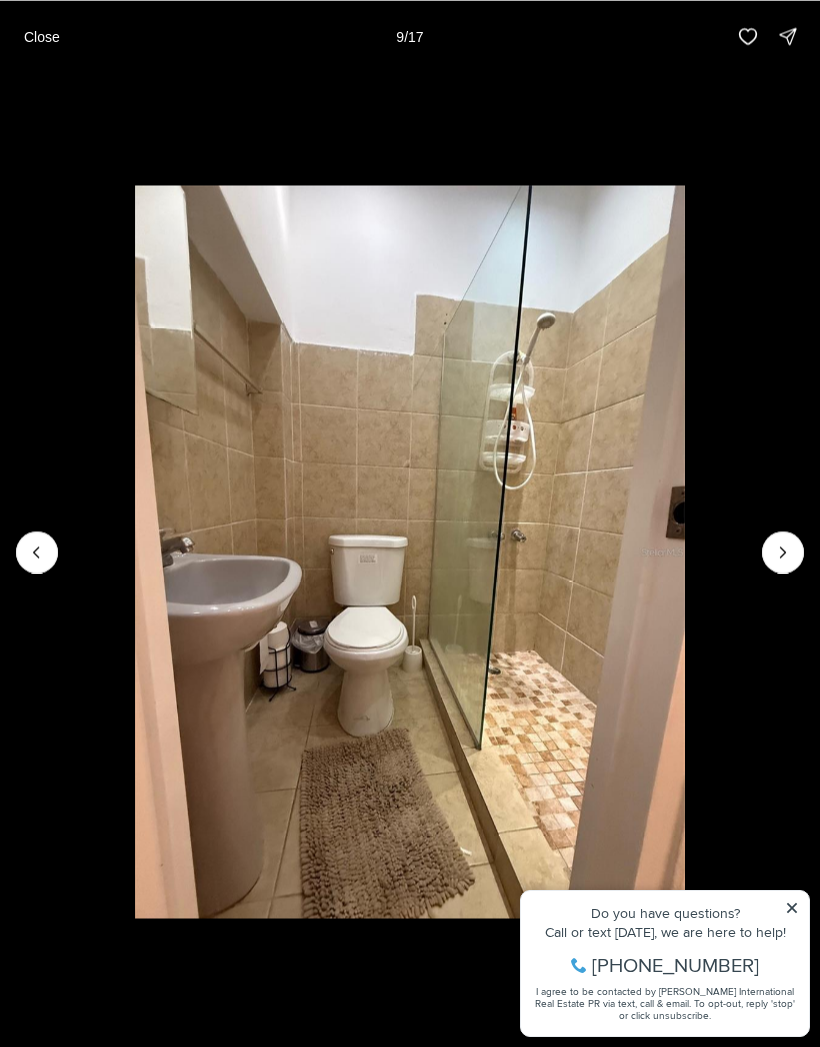 click 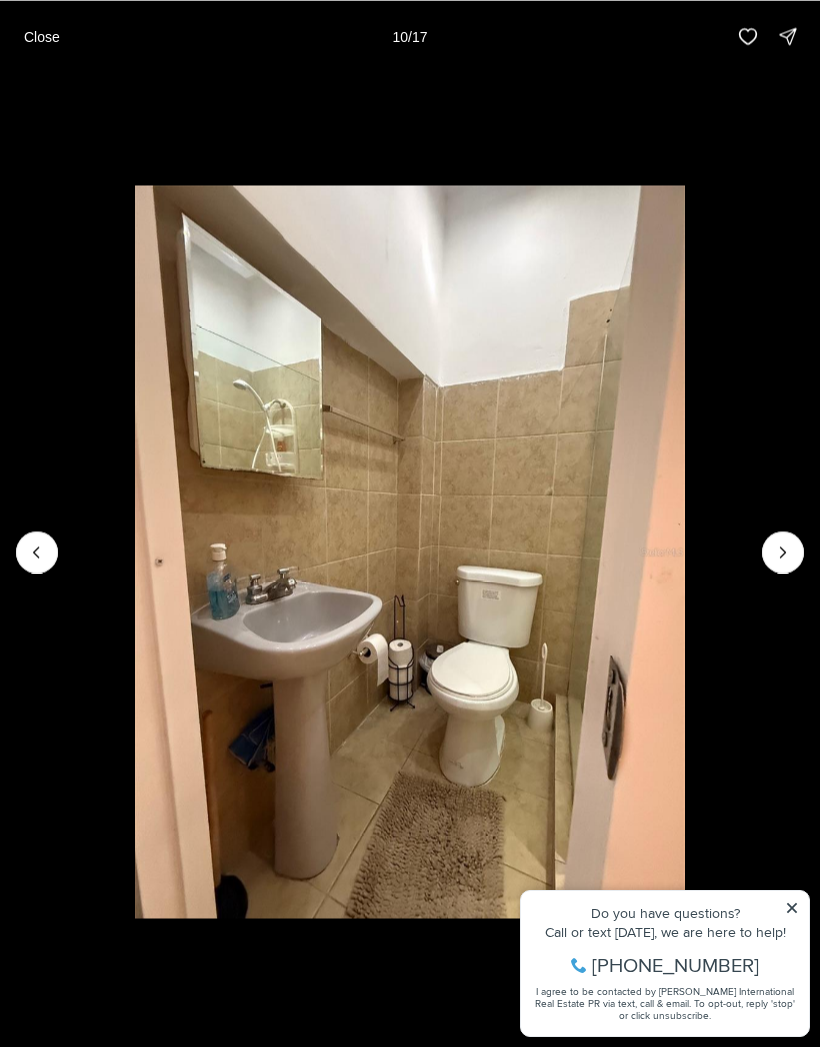 click 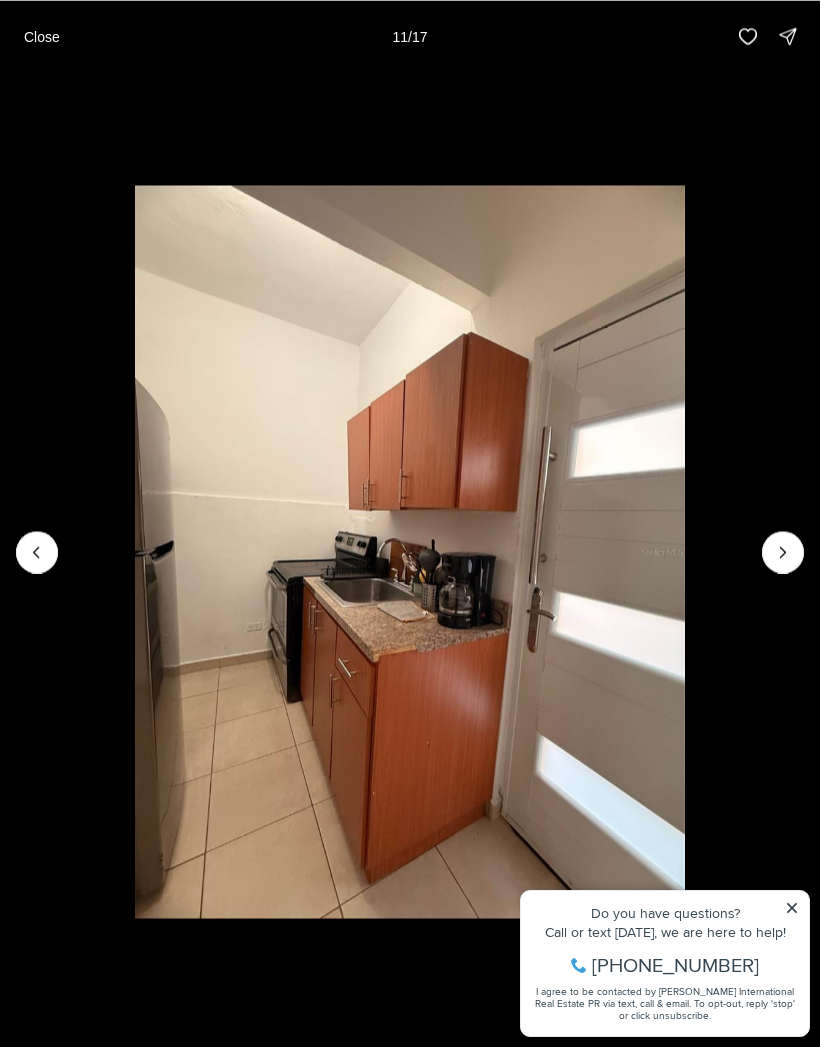 click 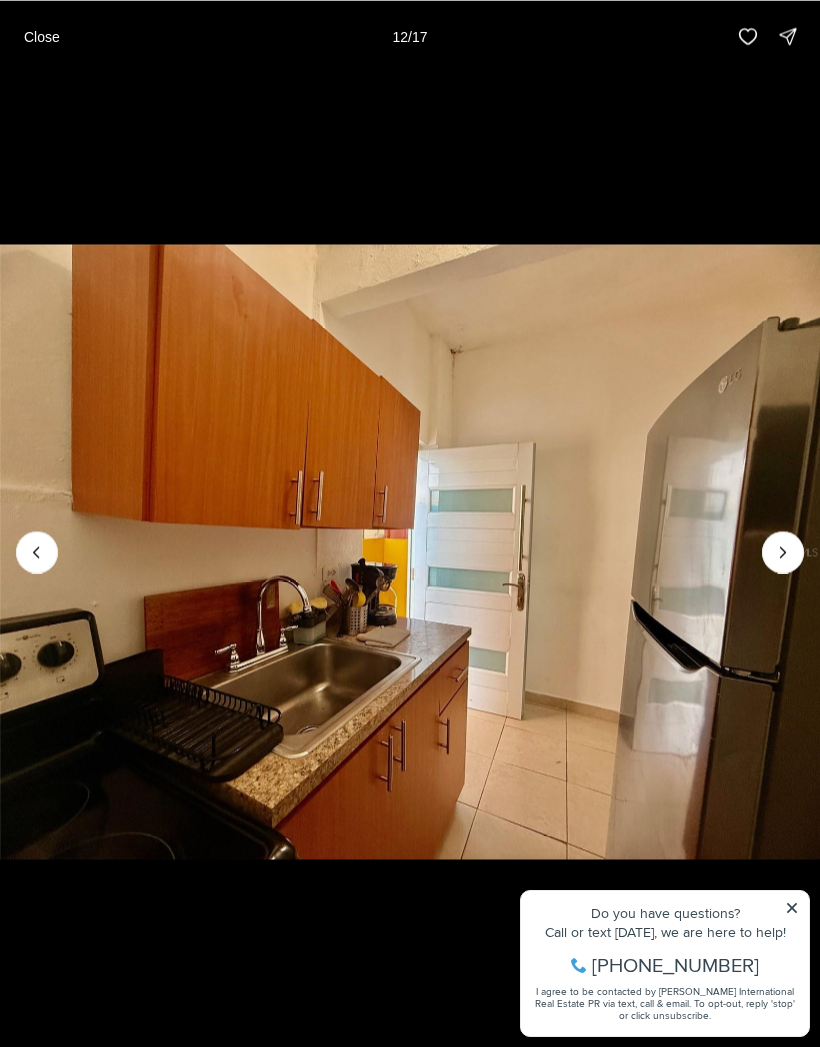 click 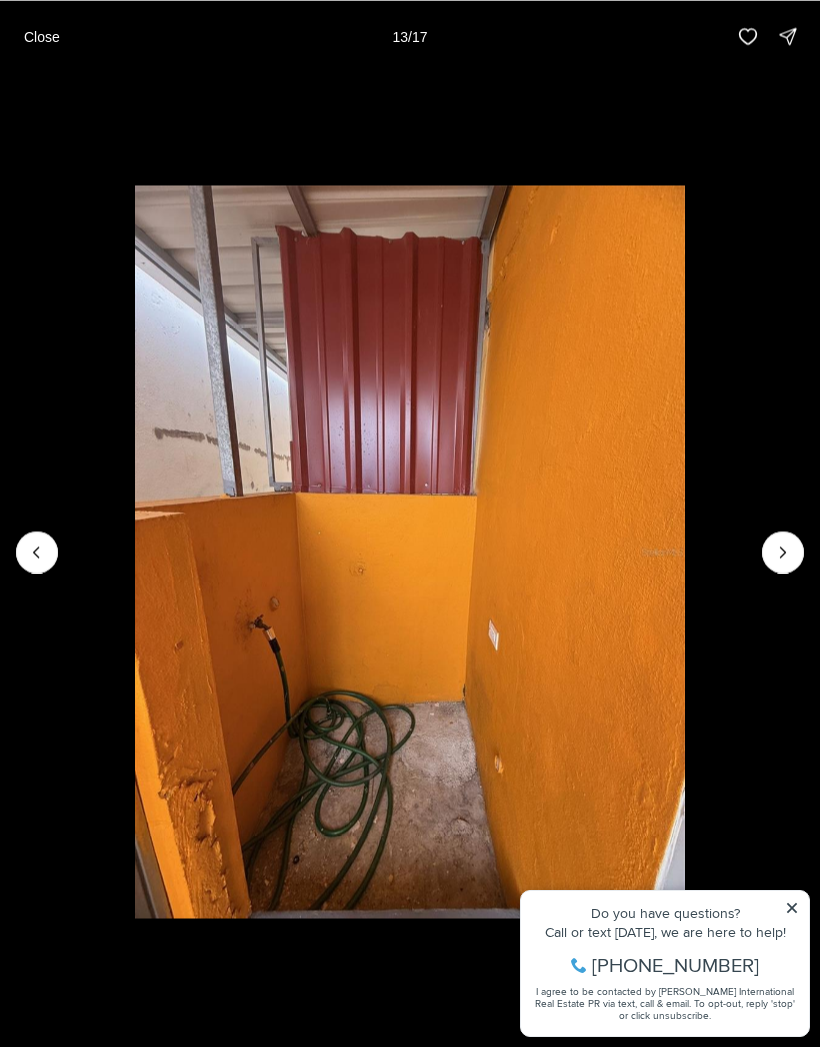 click at bounding box center [783, 552] 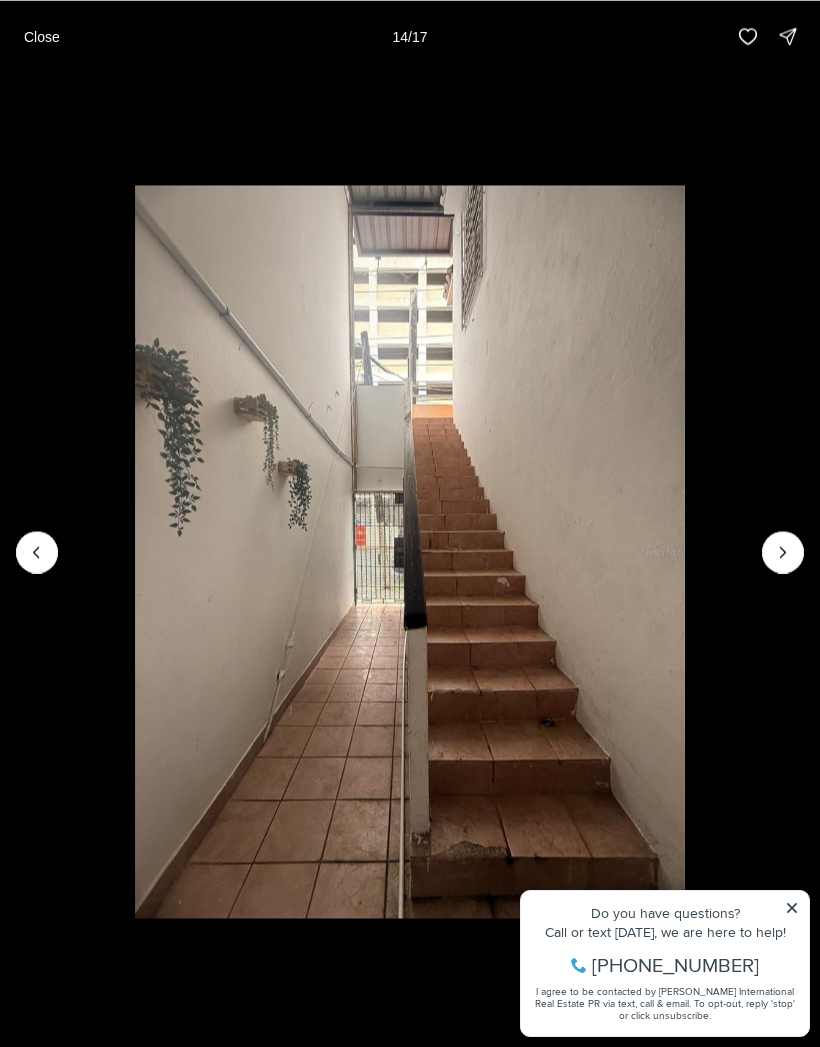 click 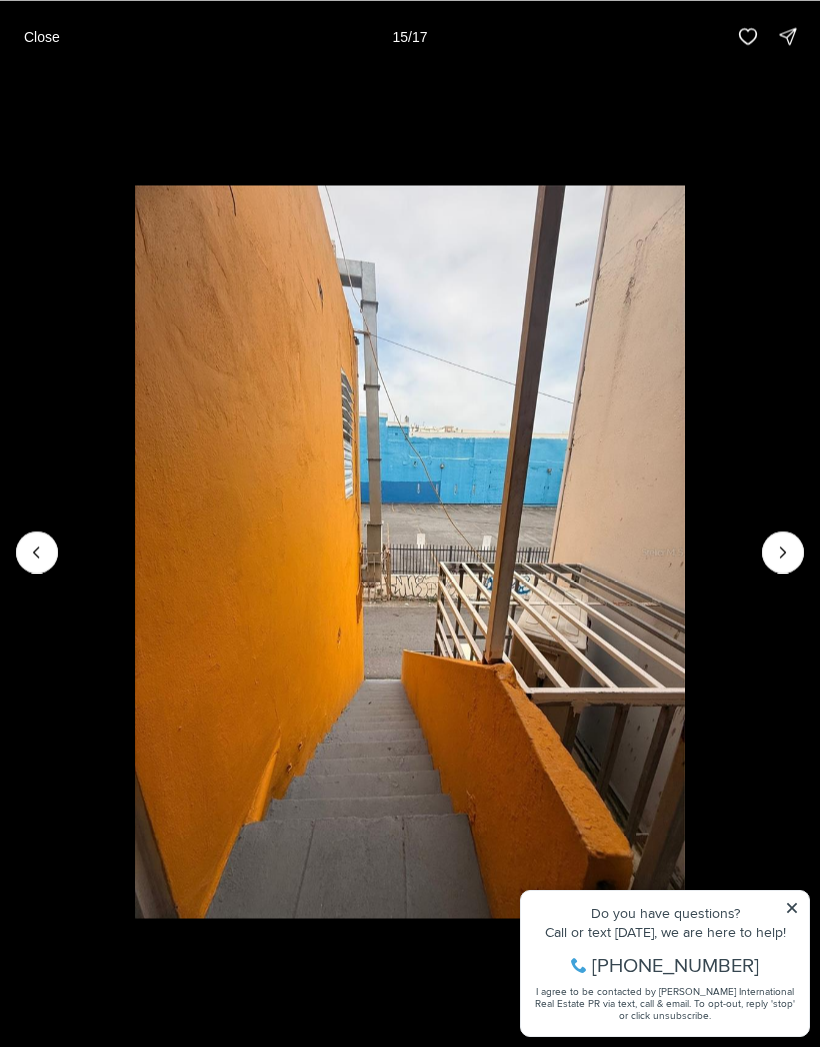 click 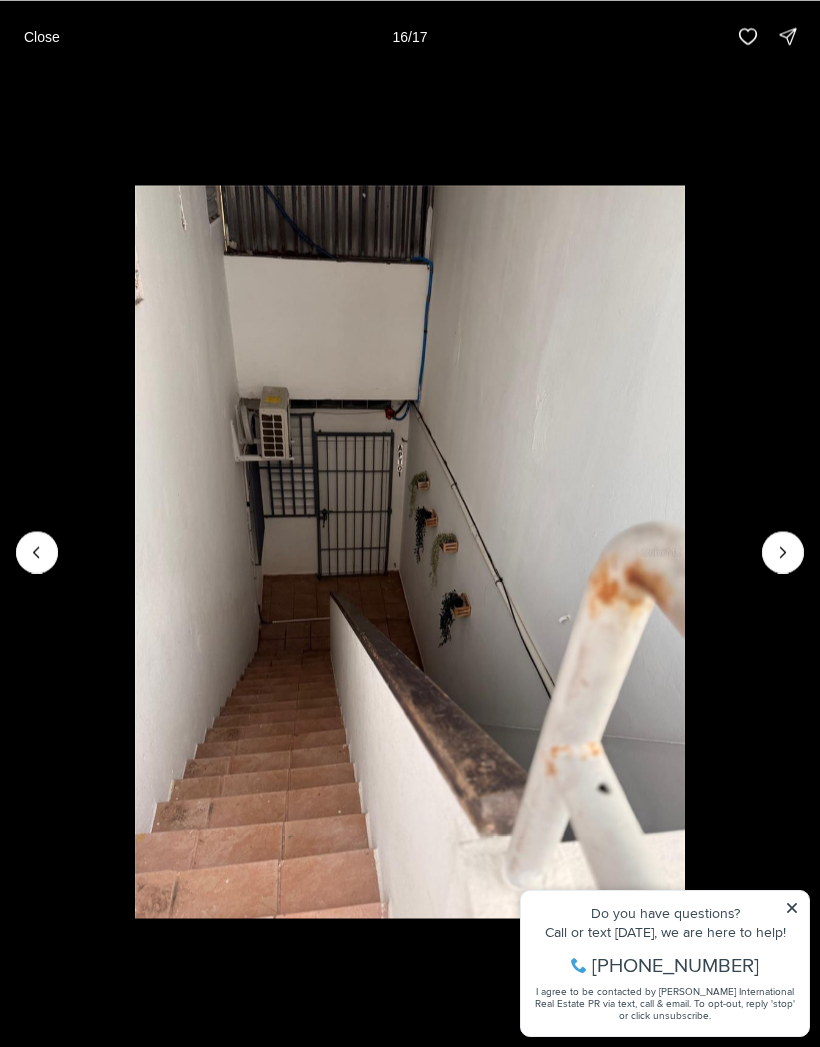 click 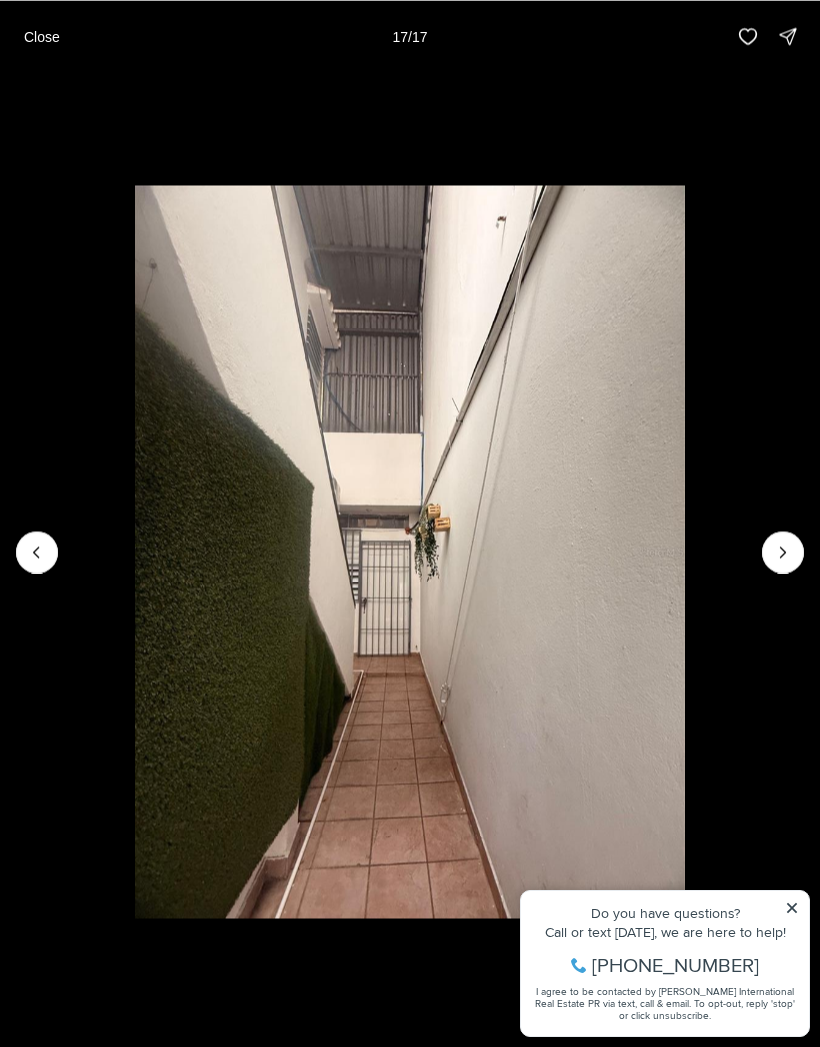click at bounding box center [783, 552] 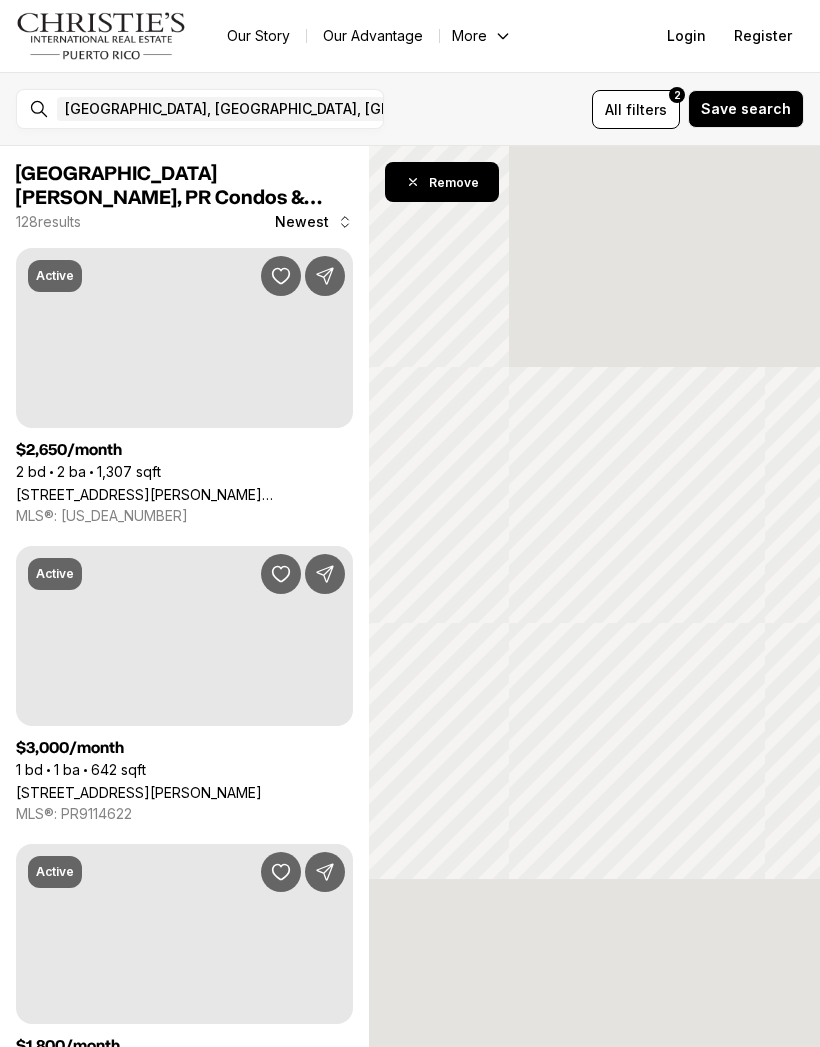 scroll, scrollTop: 0, scrollLeft: 0, axis: both 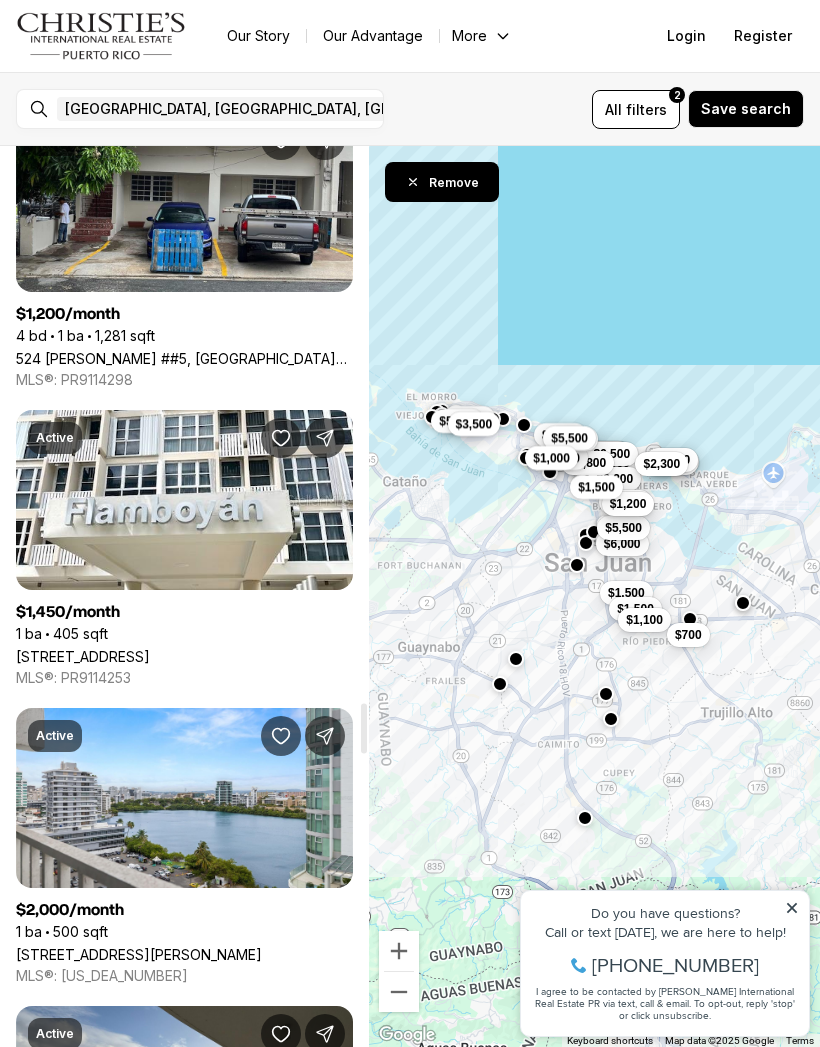 click on "[STREET_ADDRESS]" at bounding box center (83, 656) 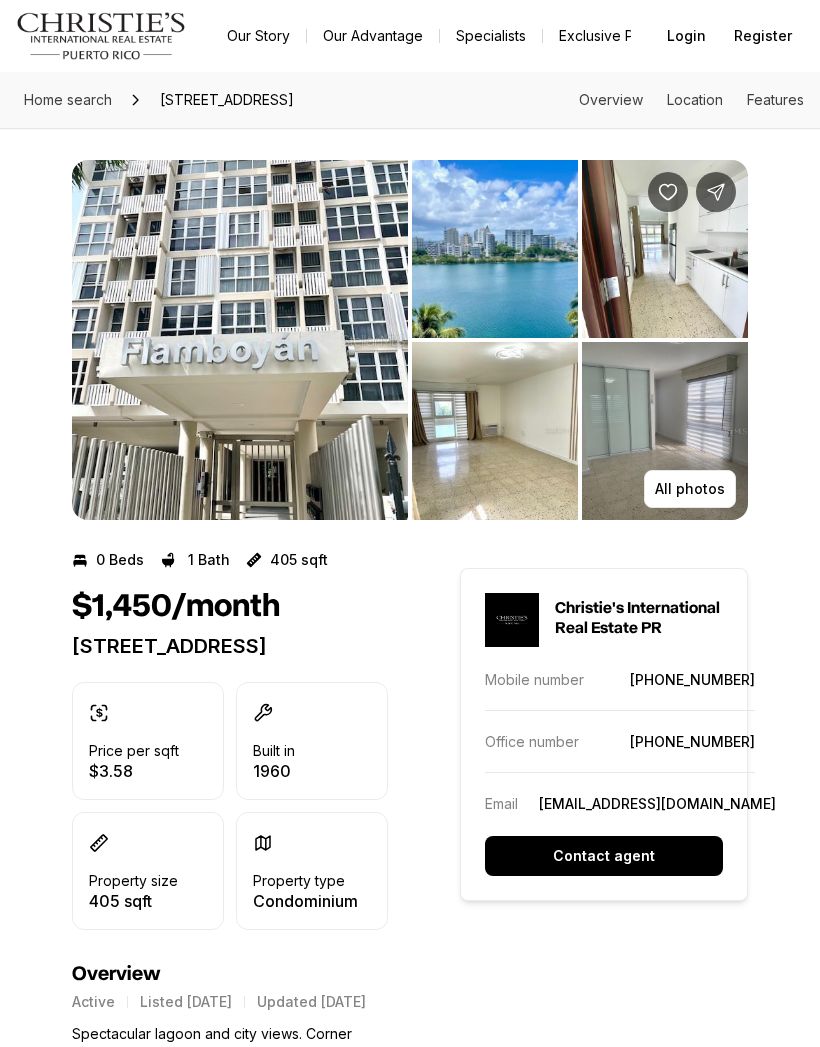 scroll, scrollTop: 0, scrollLeft: 0, axis: both 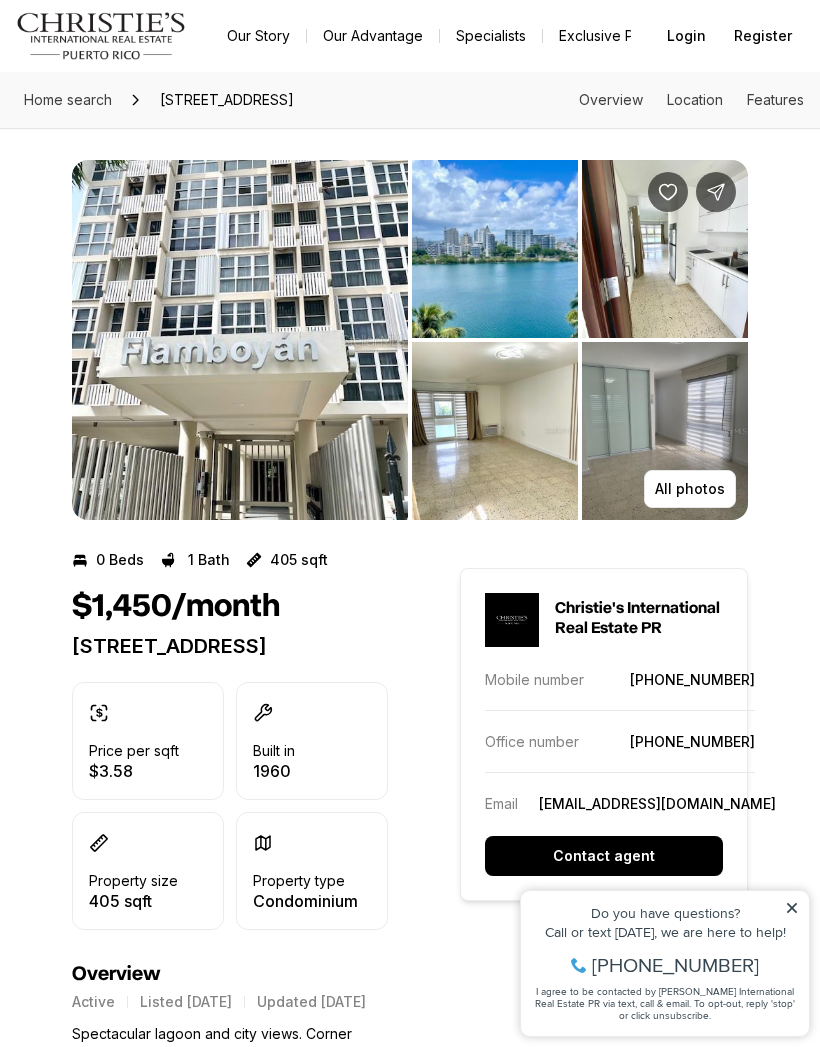 click at bounding box center (240, 340) 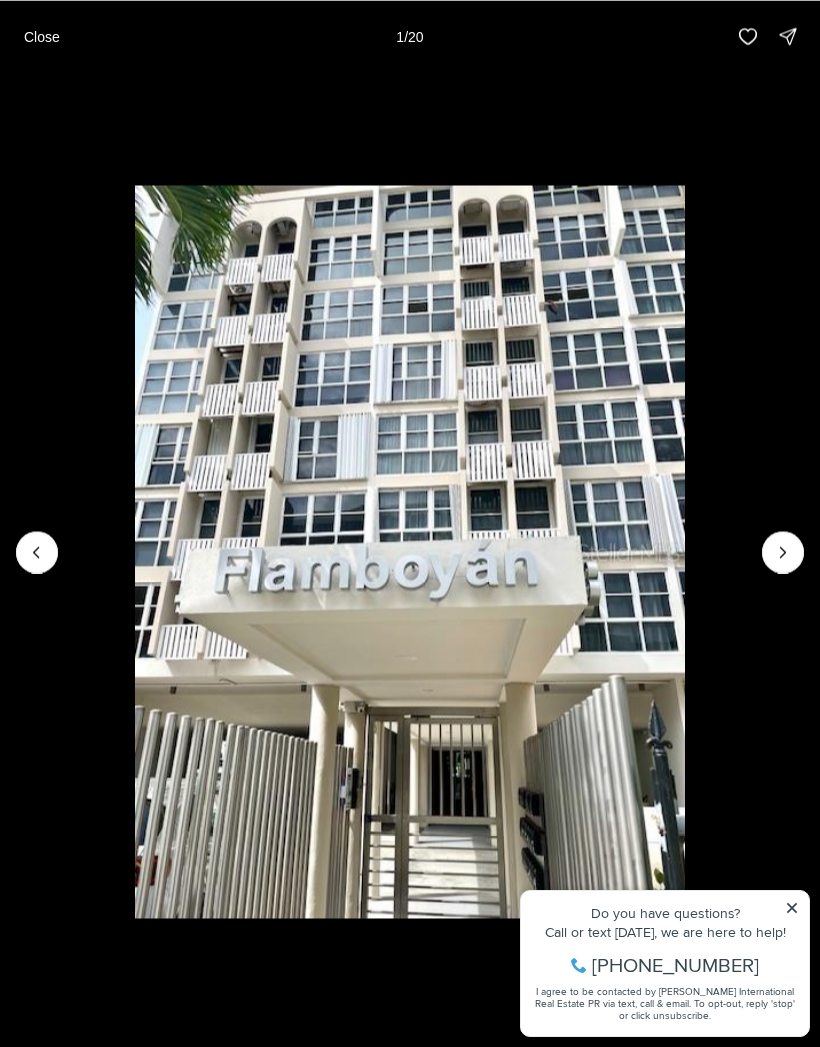 click 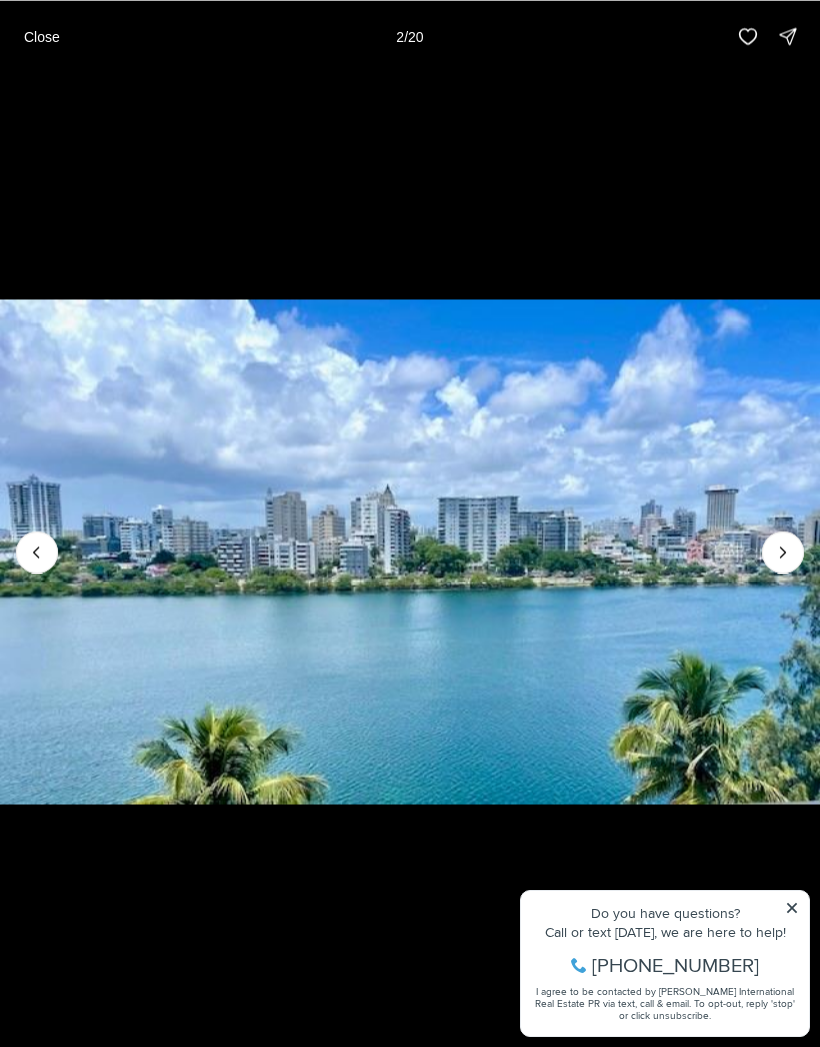 click 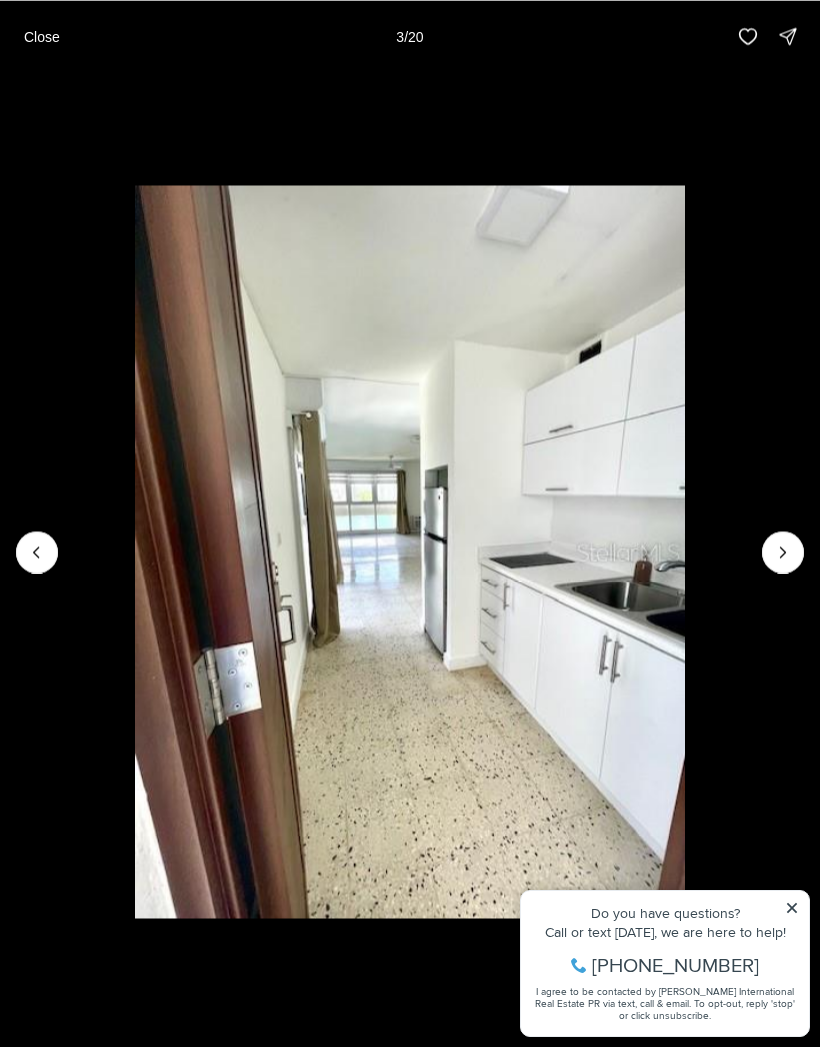 click at bounding box center (783, 552) 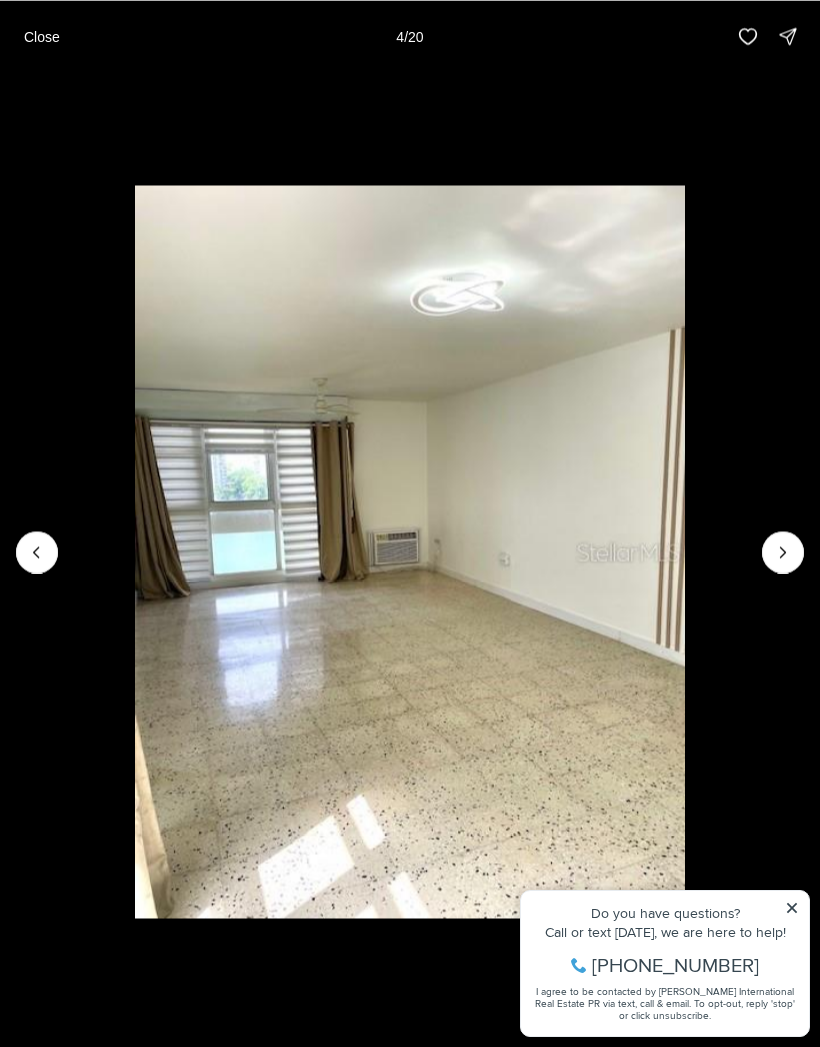 click 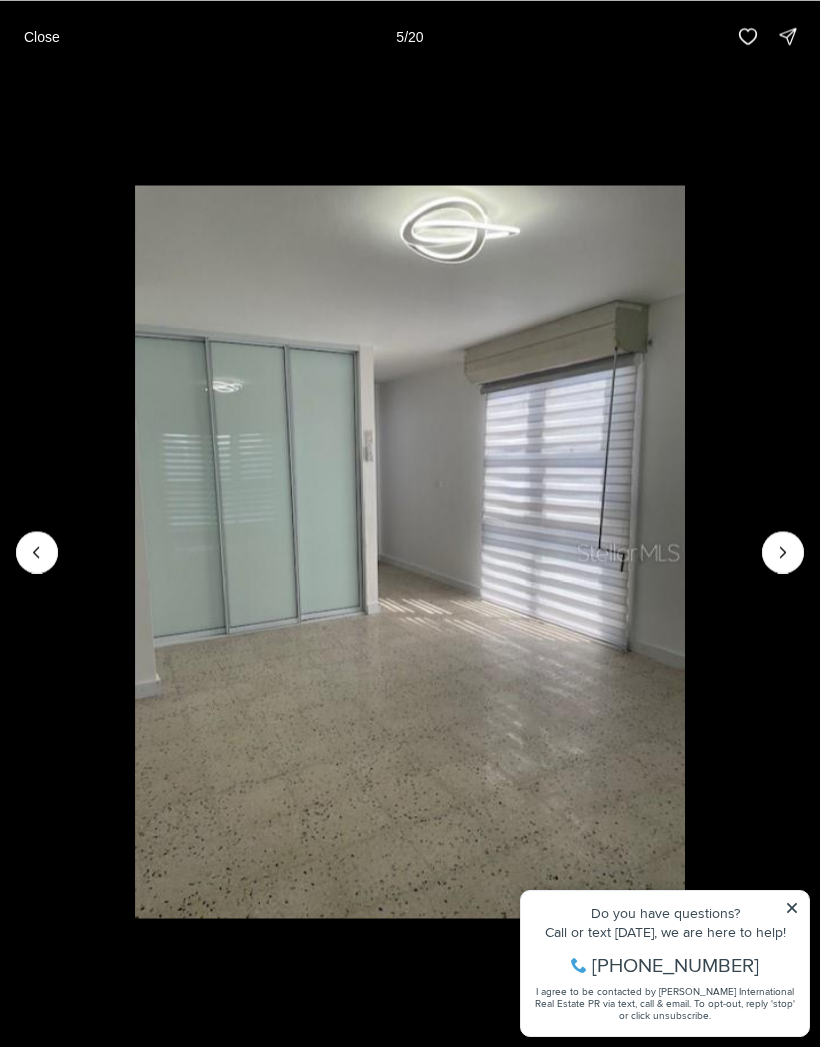 click 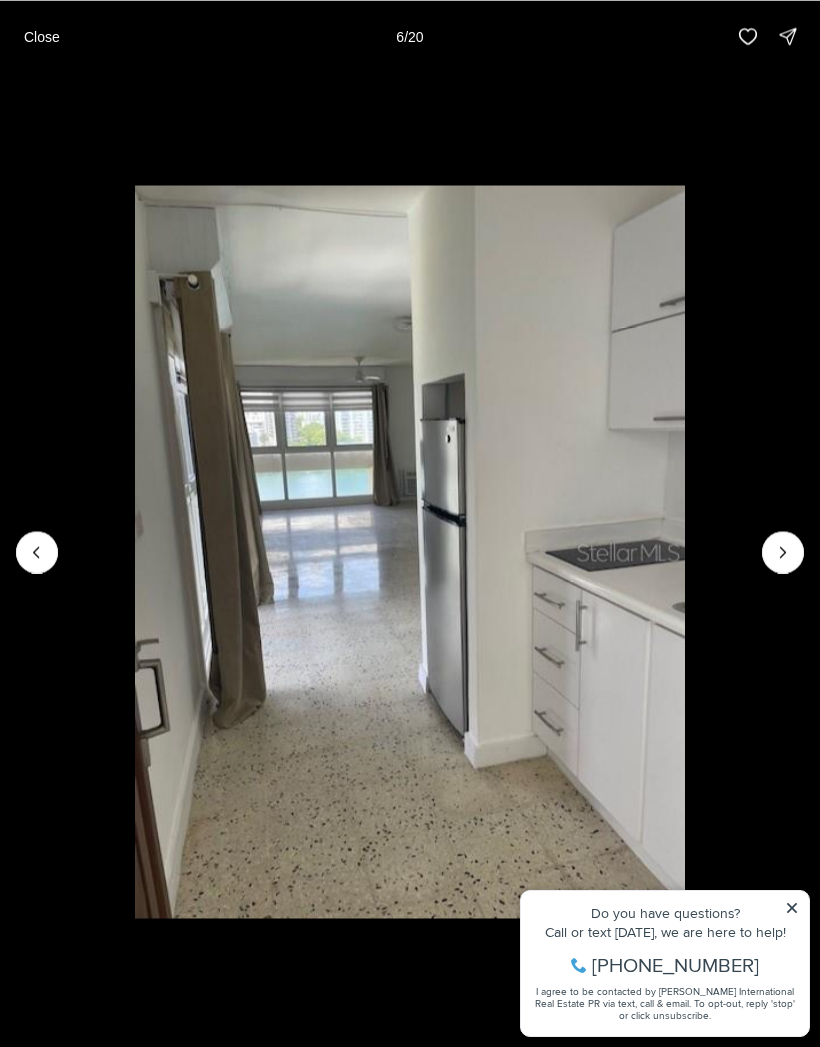 click 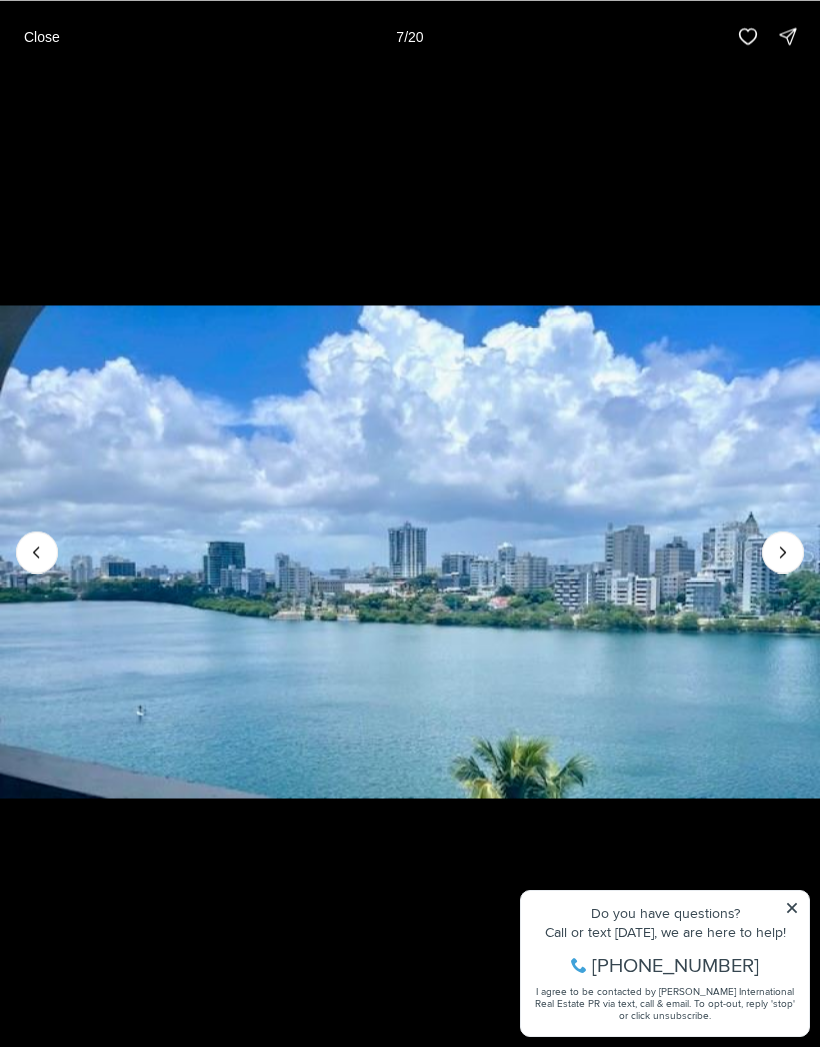 click at bounding box center (783, 552) 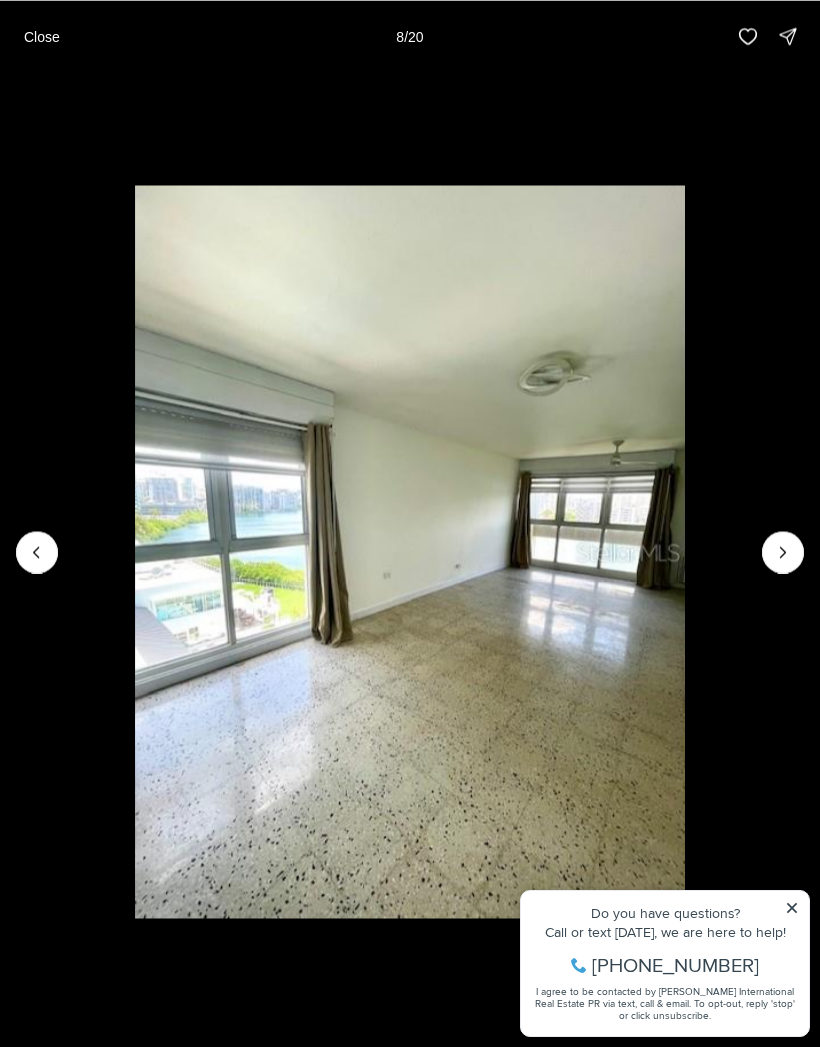 click 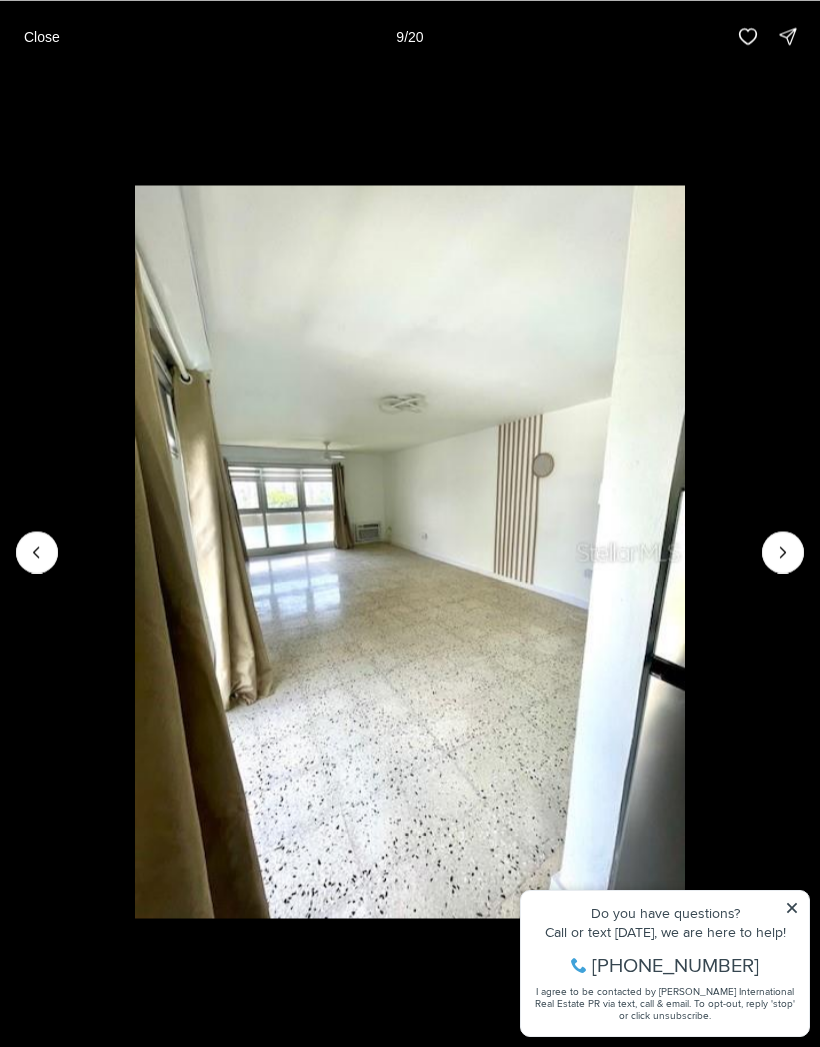click at bounding box center [783, 552] 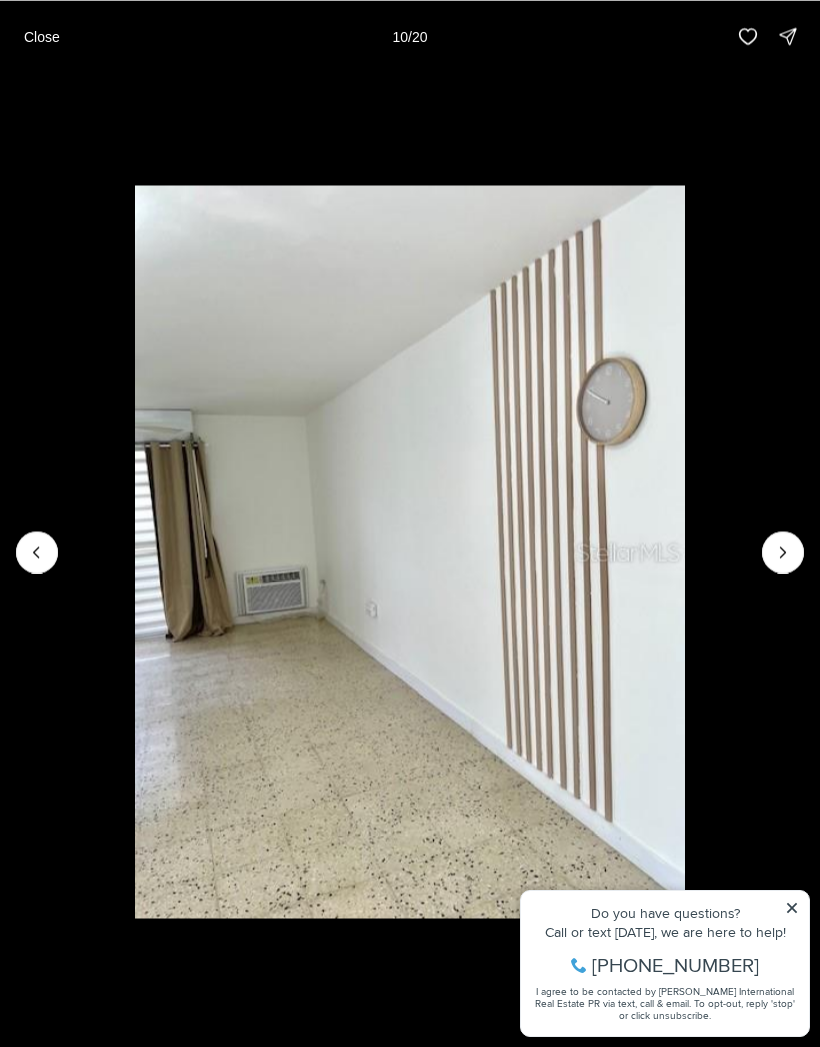 click 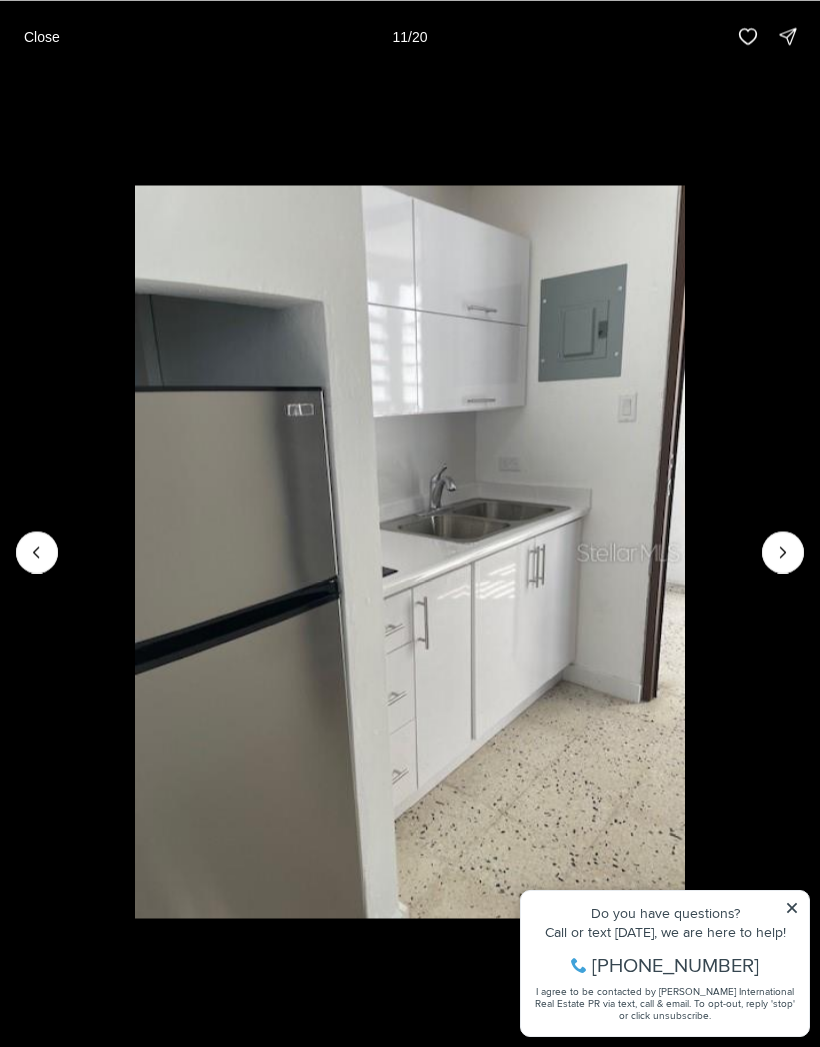 click 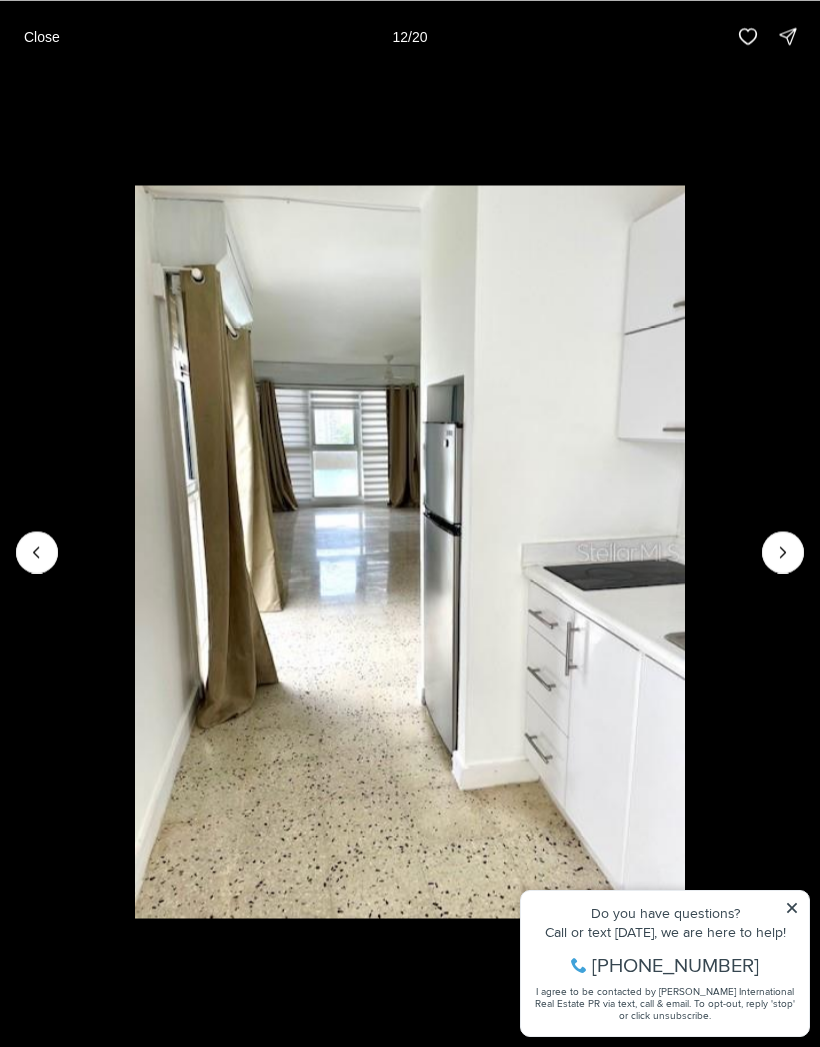click 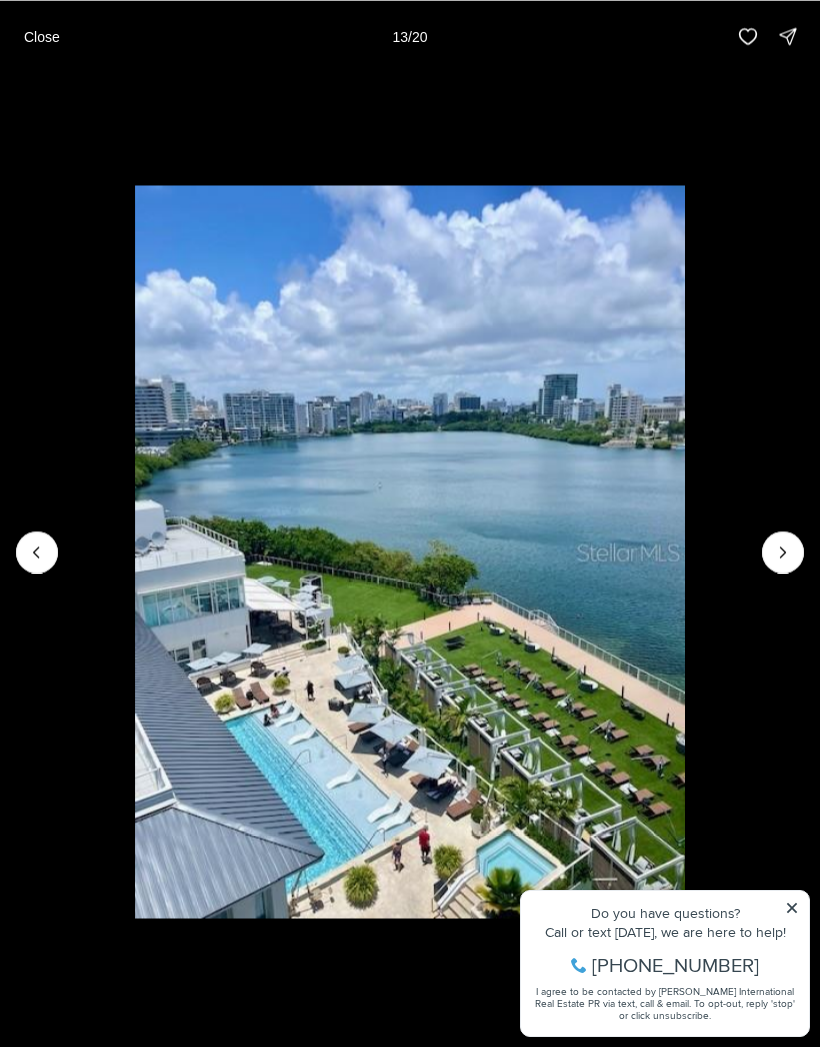 click 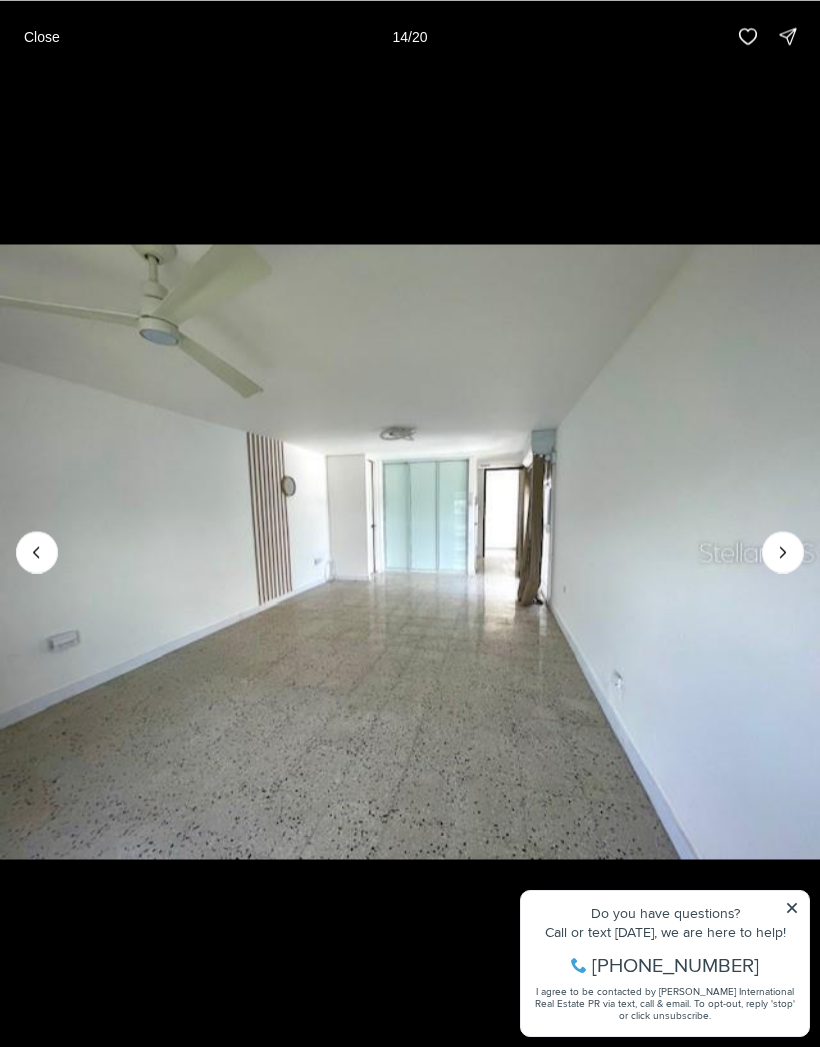 click 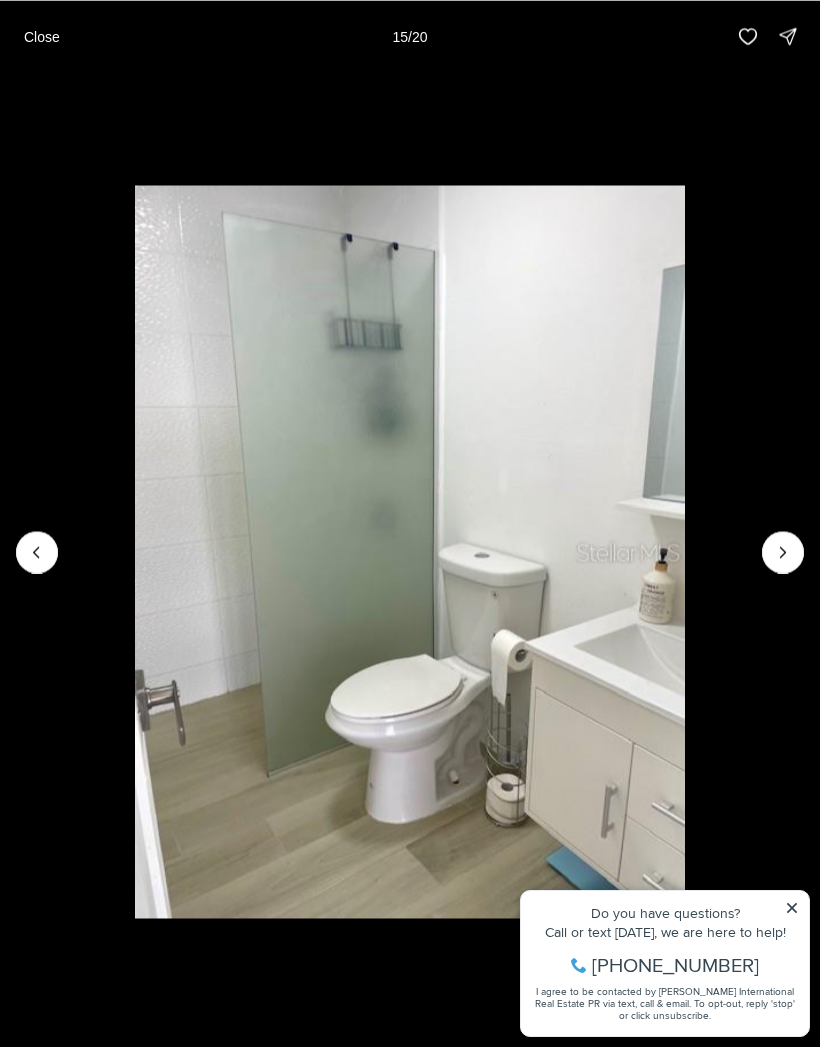 click at bounding box center [410, 551] 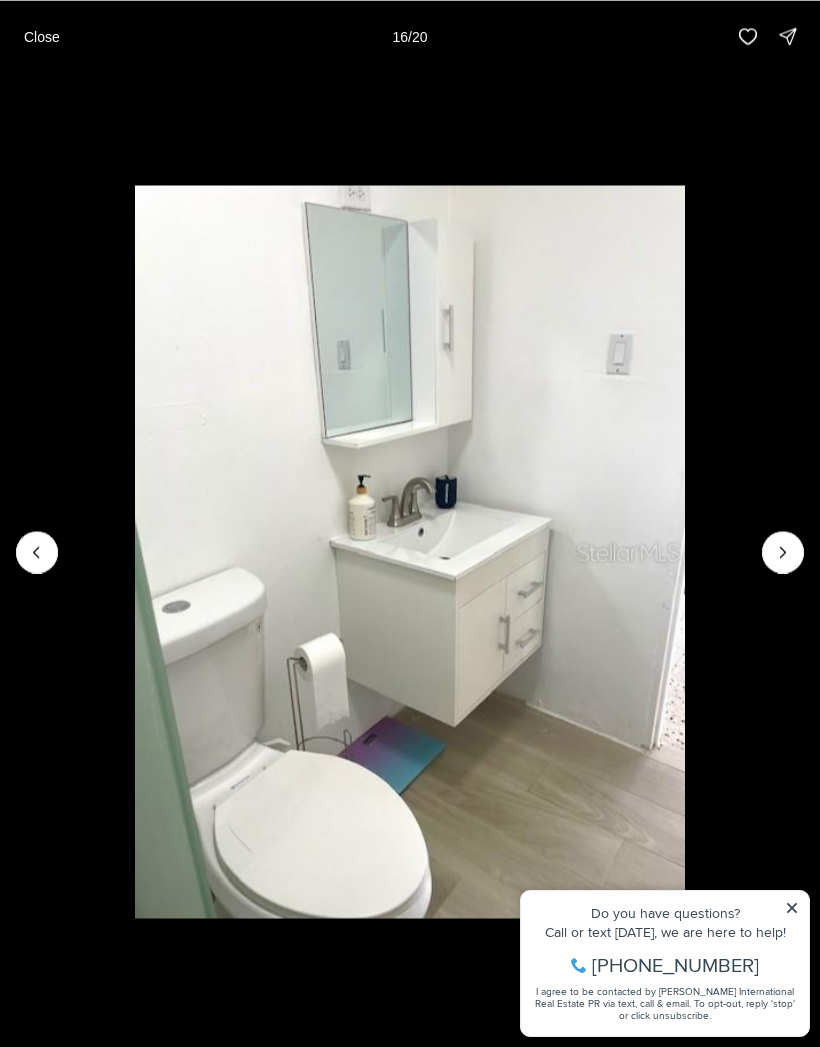 click 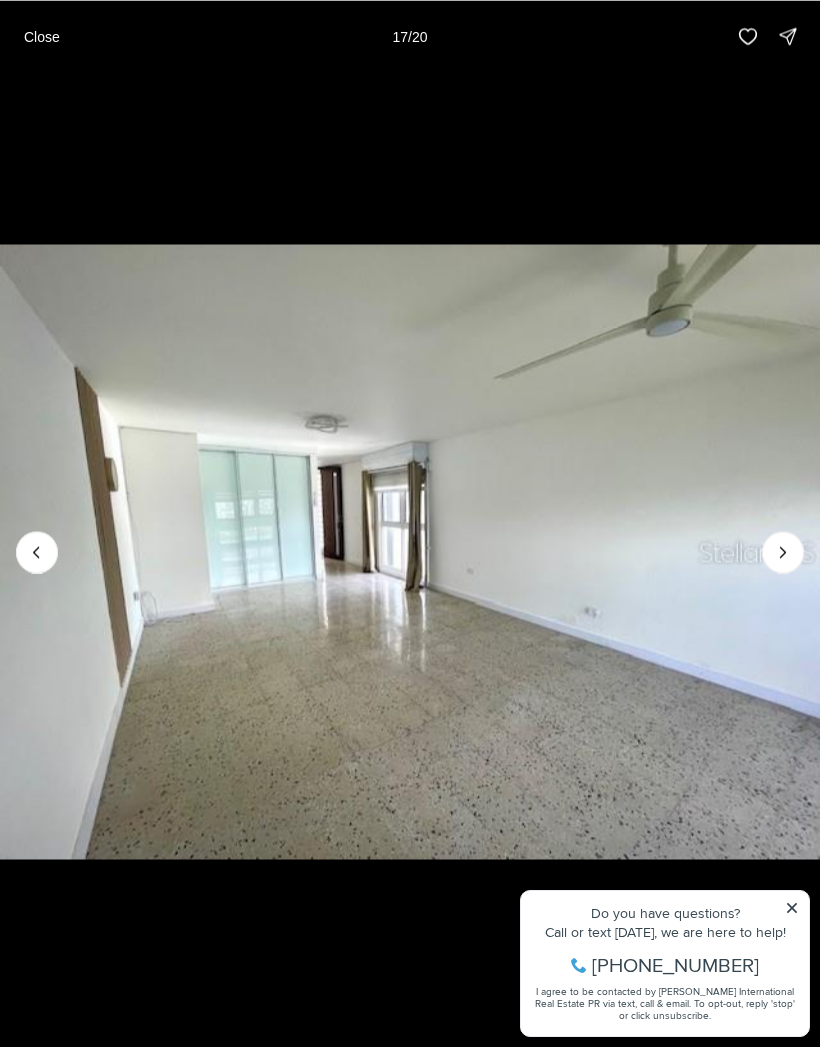 click 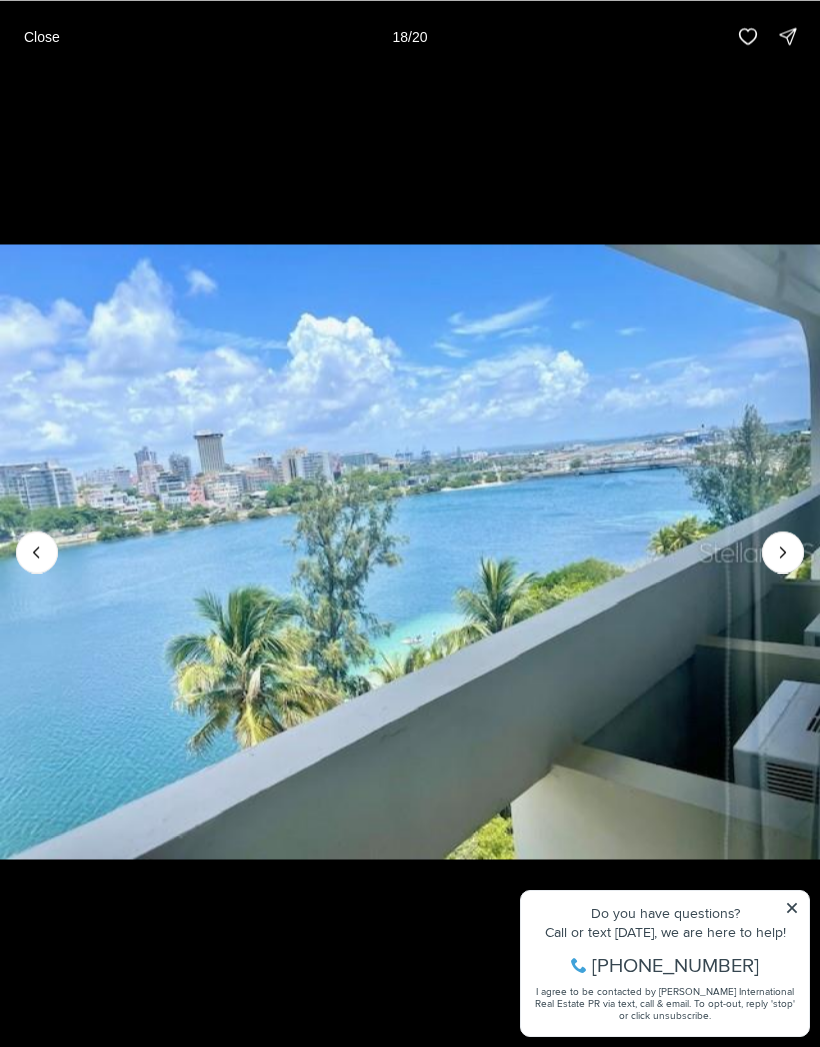 click 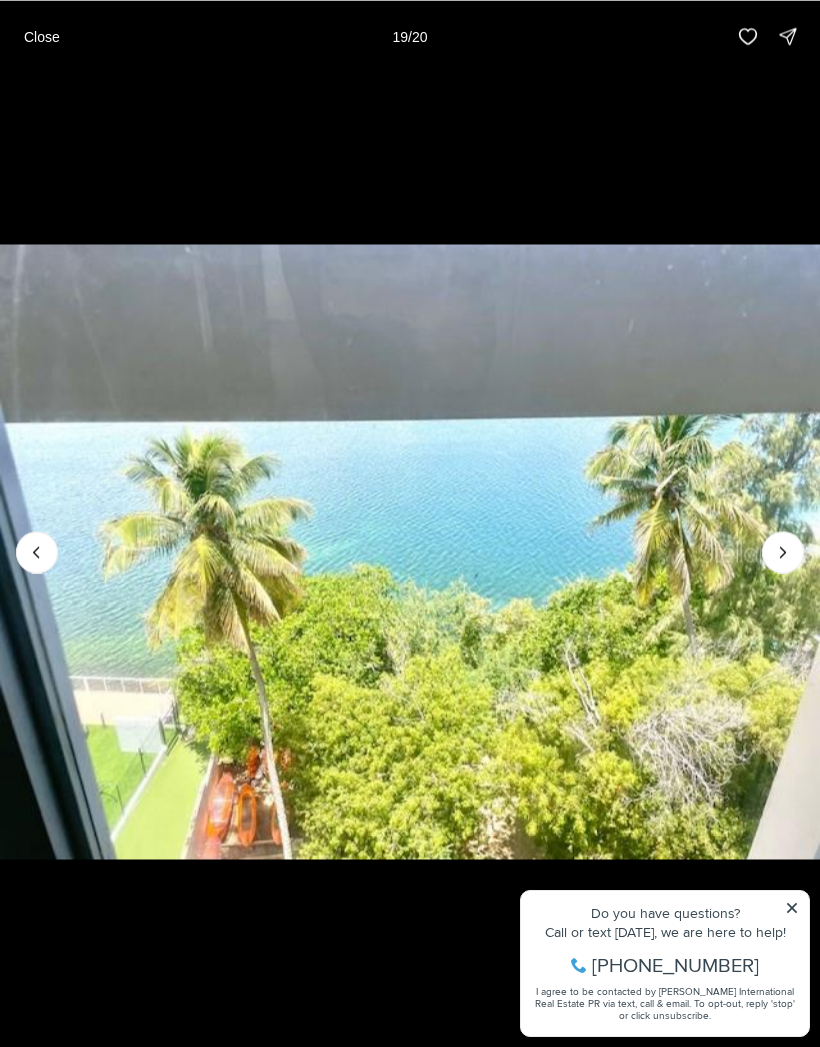 click 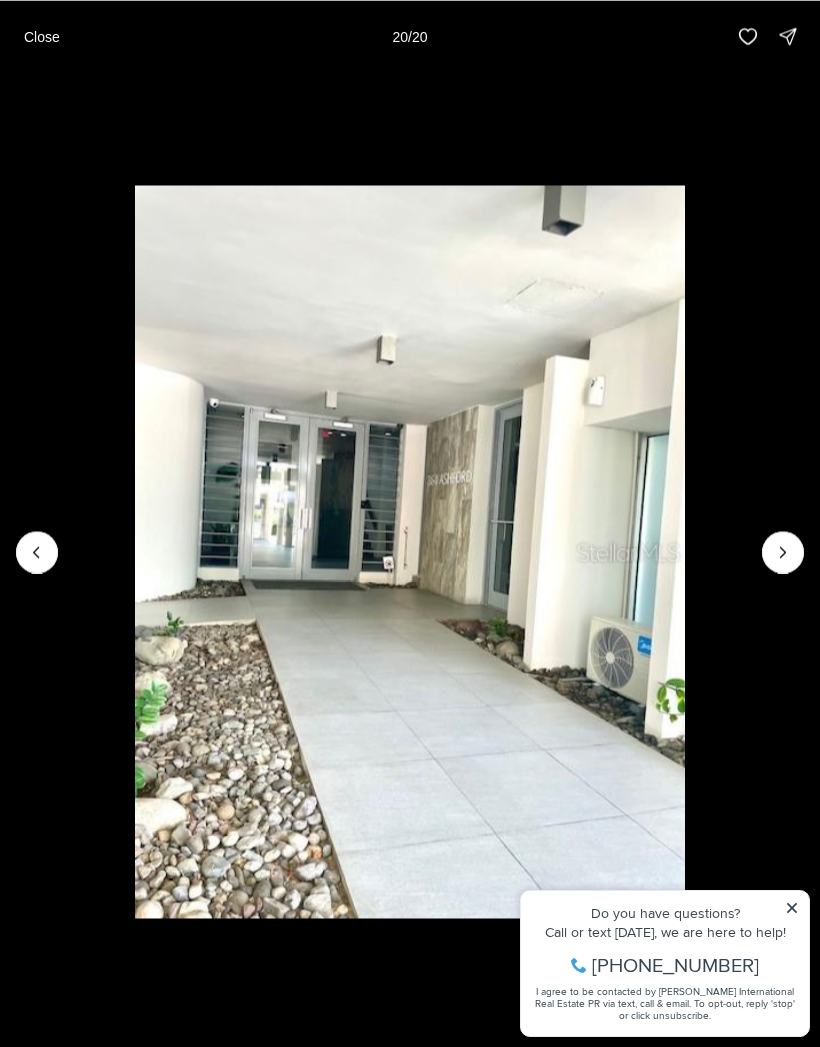 click at bounding box center (783, 552) 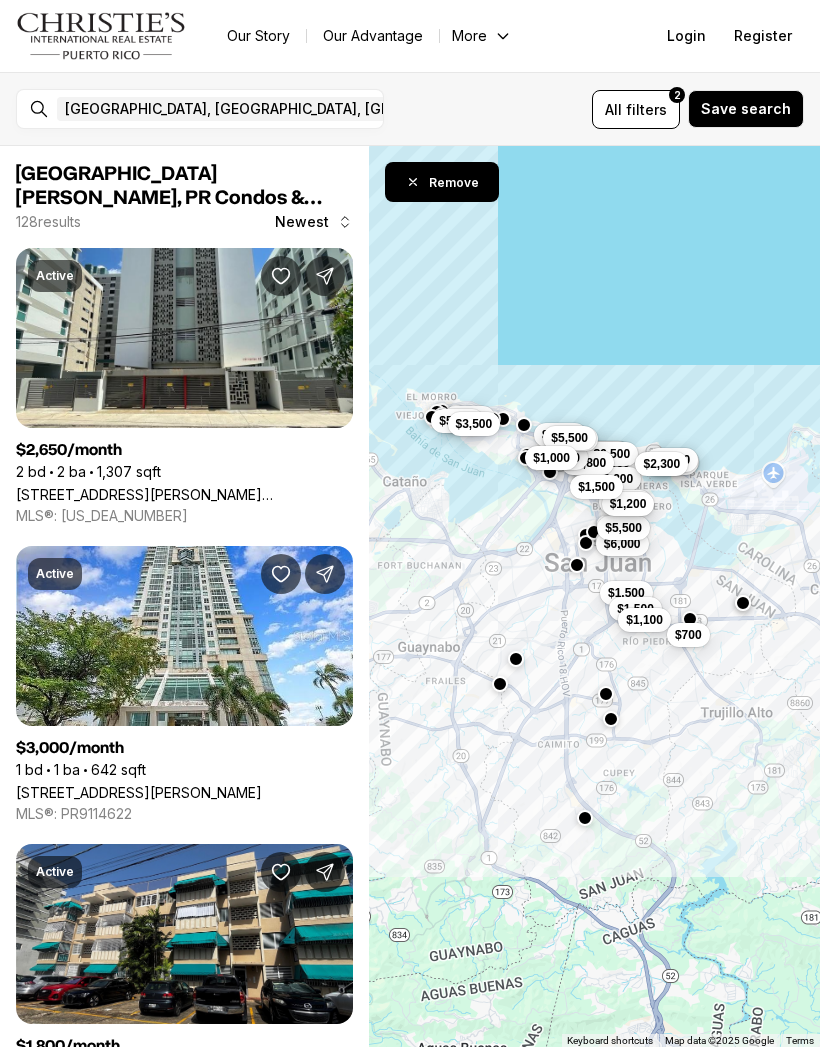 scroll, scrollTop: 0, scrollLeft: 0, axis: both 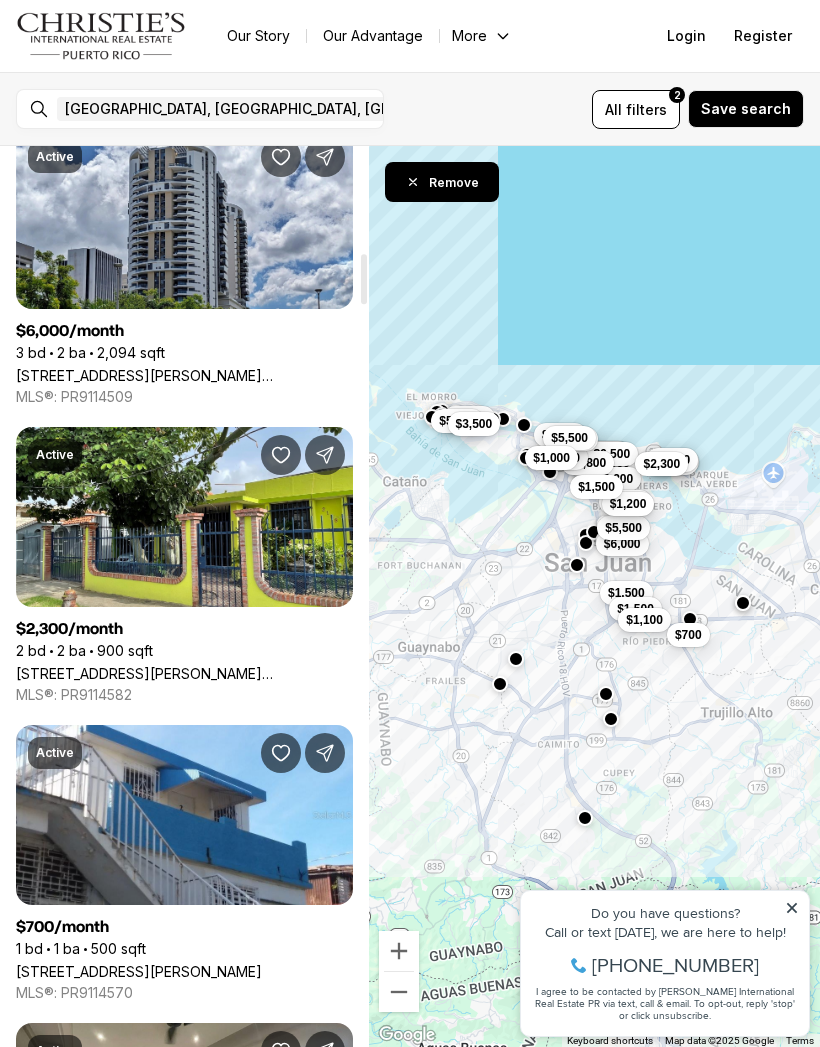 click on "[STREET_ADDRESS][PERSON_NAME][PERSON_NAME]" at bounding box center [184, 673] 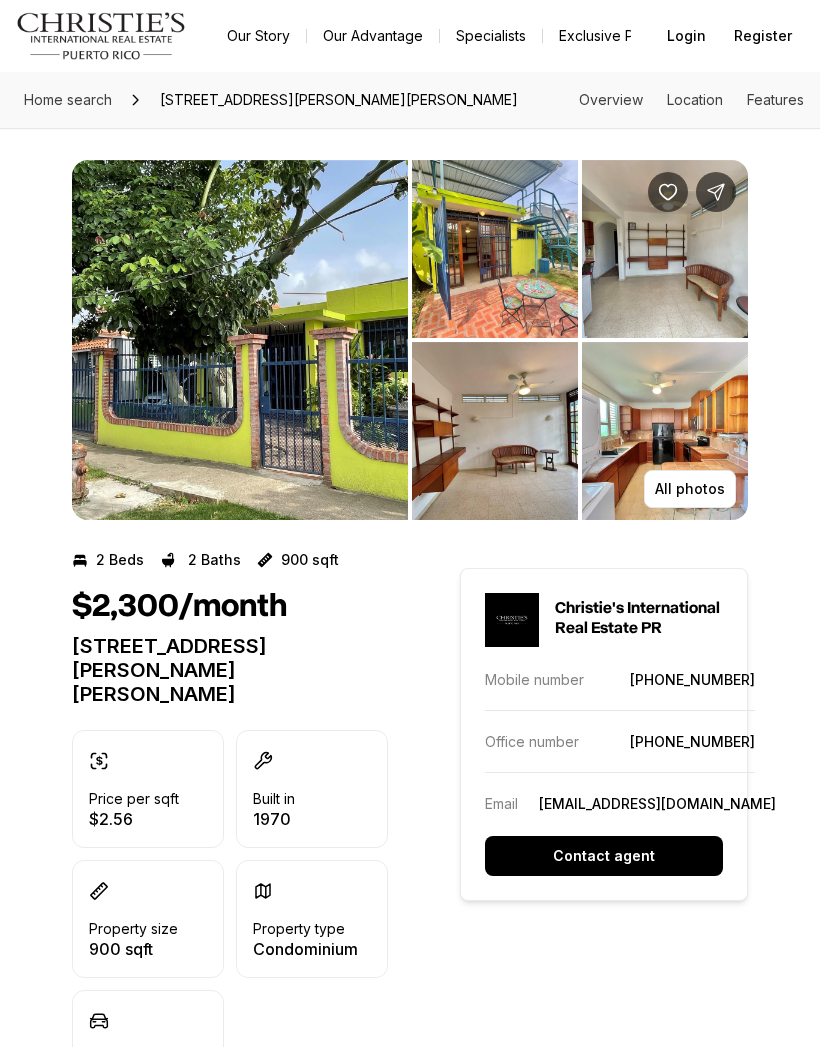 scroll, scrollTop: 0, scrollLeft: 0, axis: both 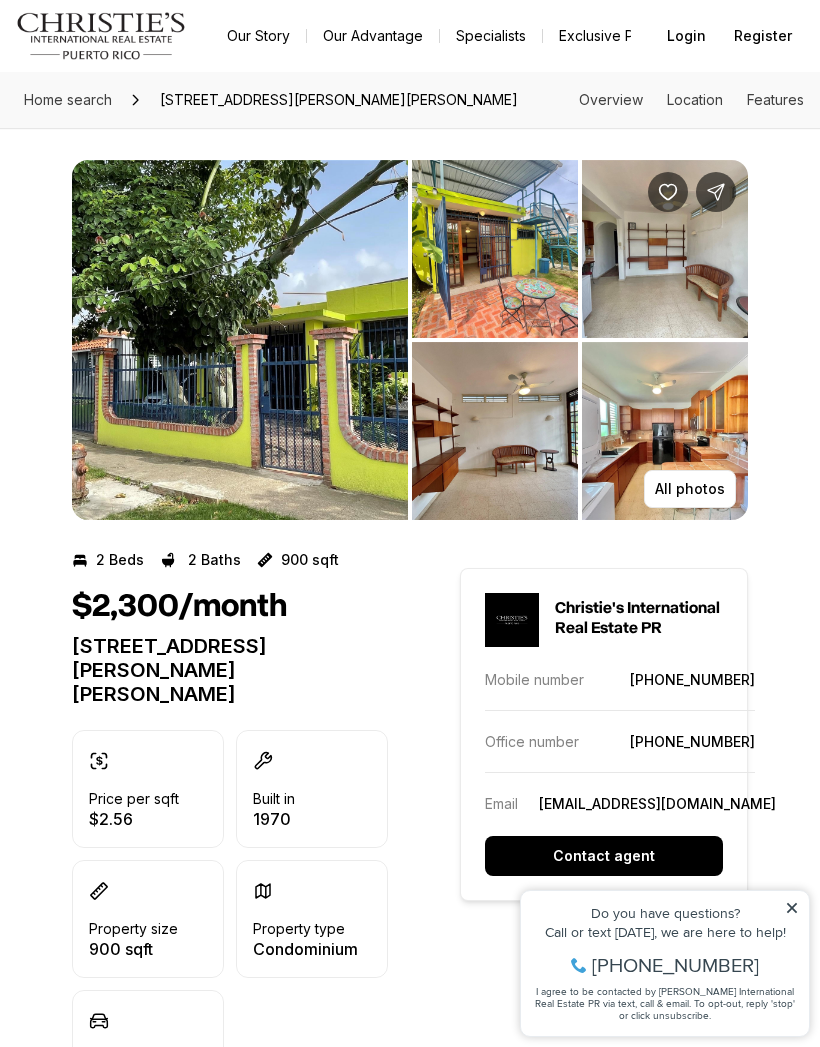 click at bounding box center (240, 340) 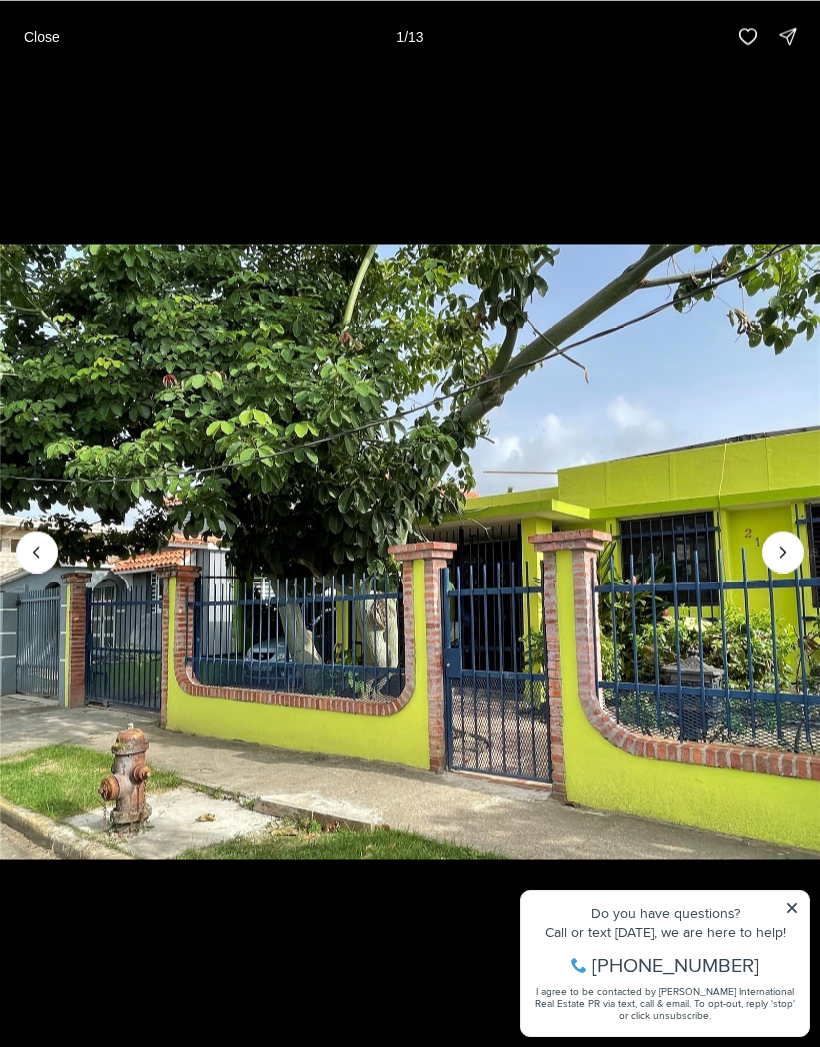 click 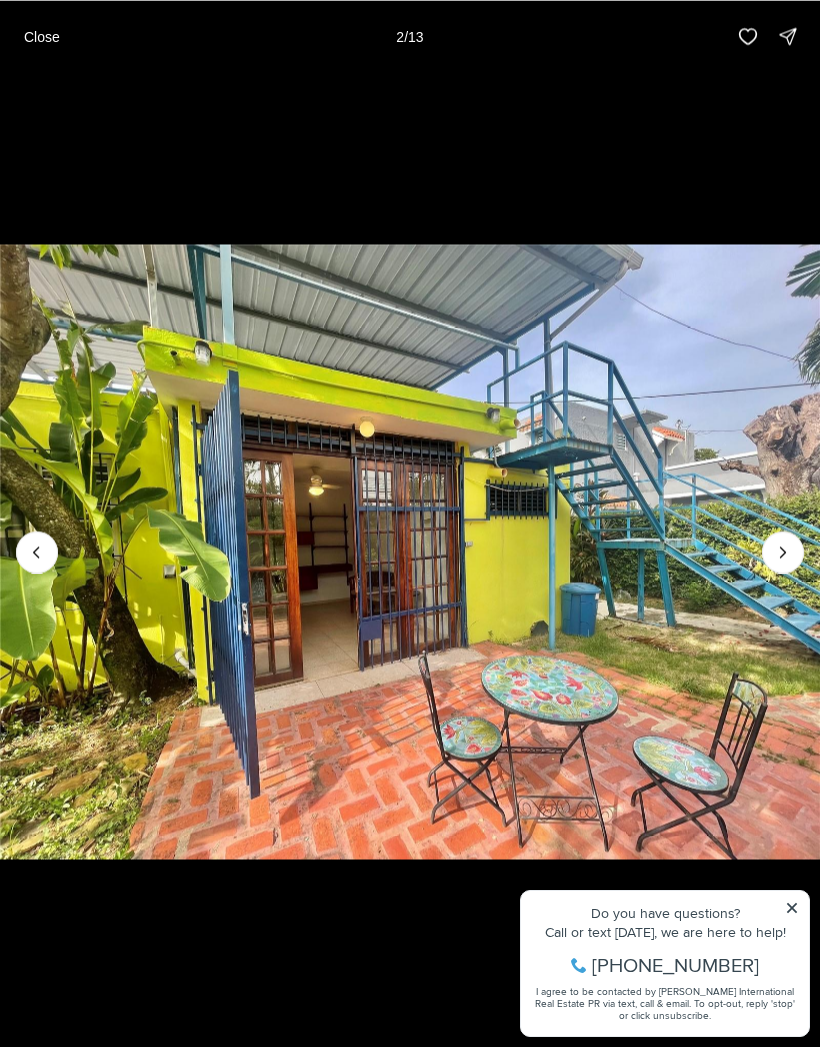 click 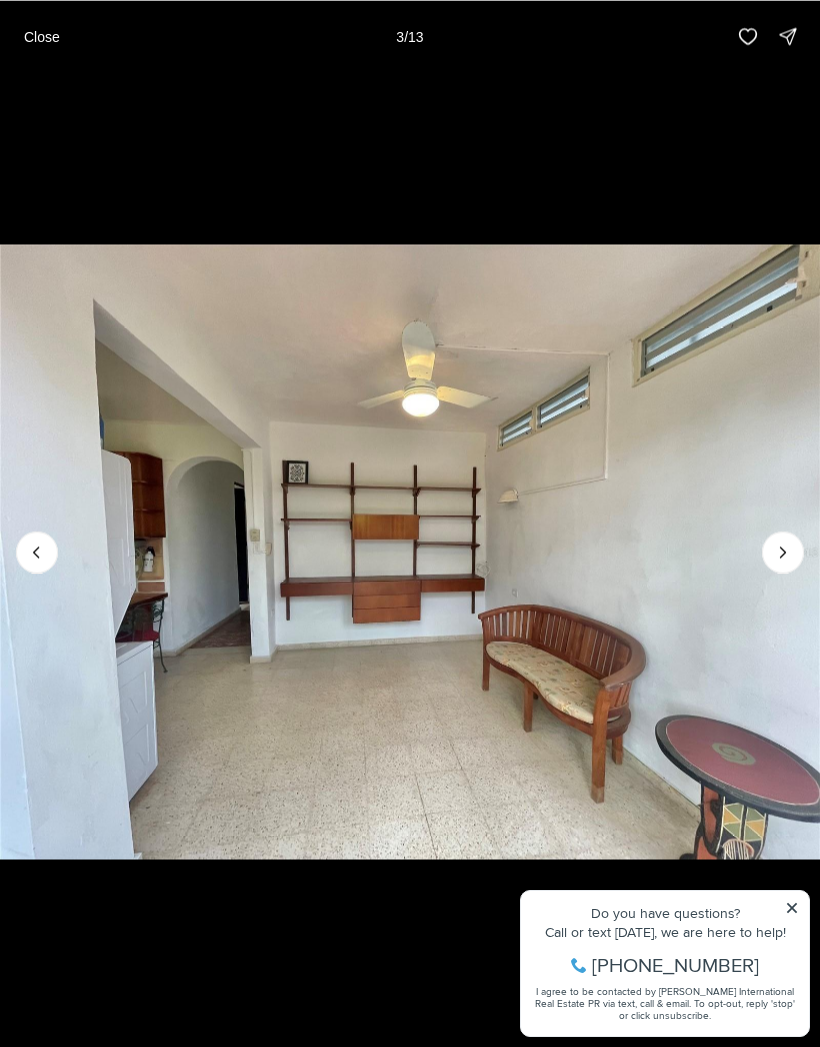 click 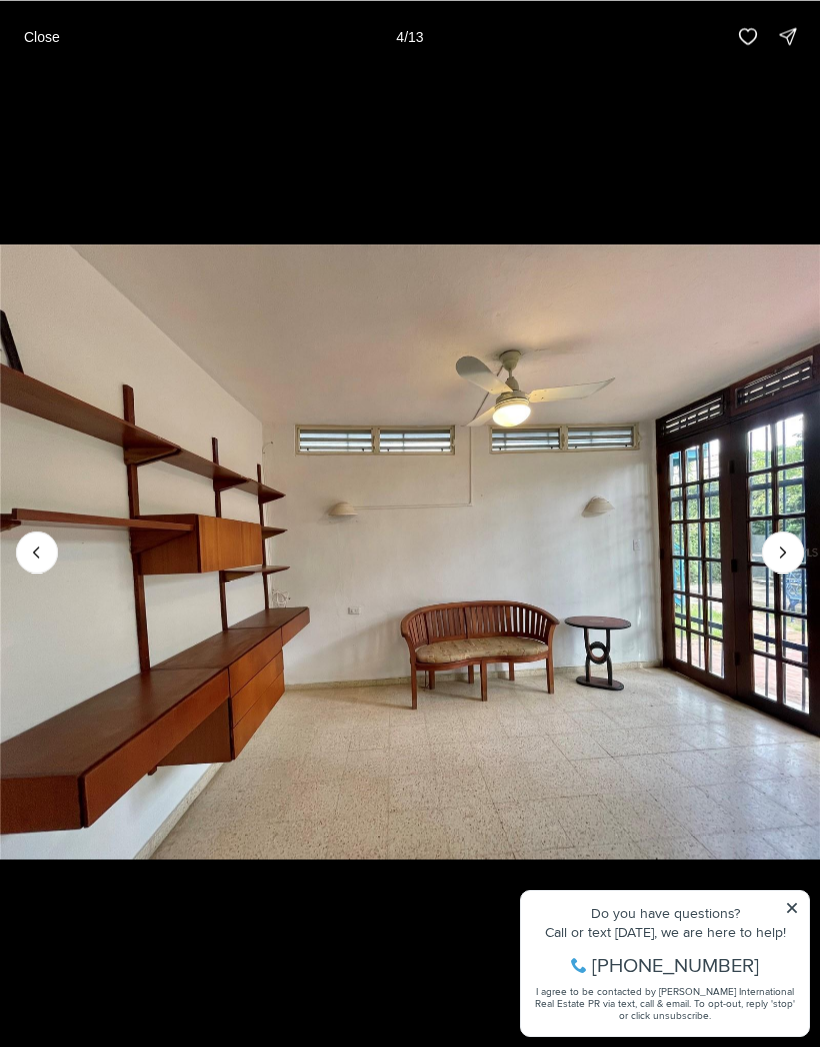 click 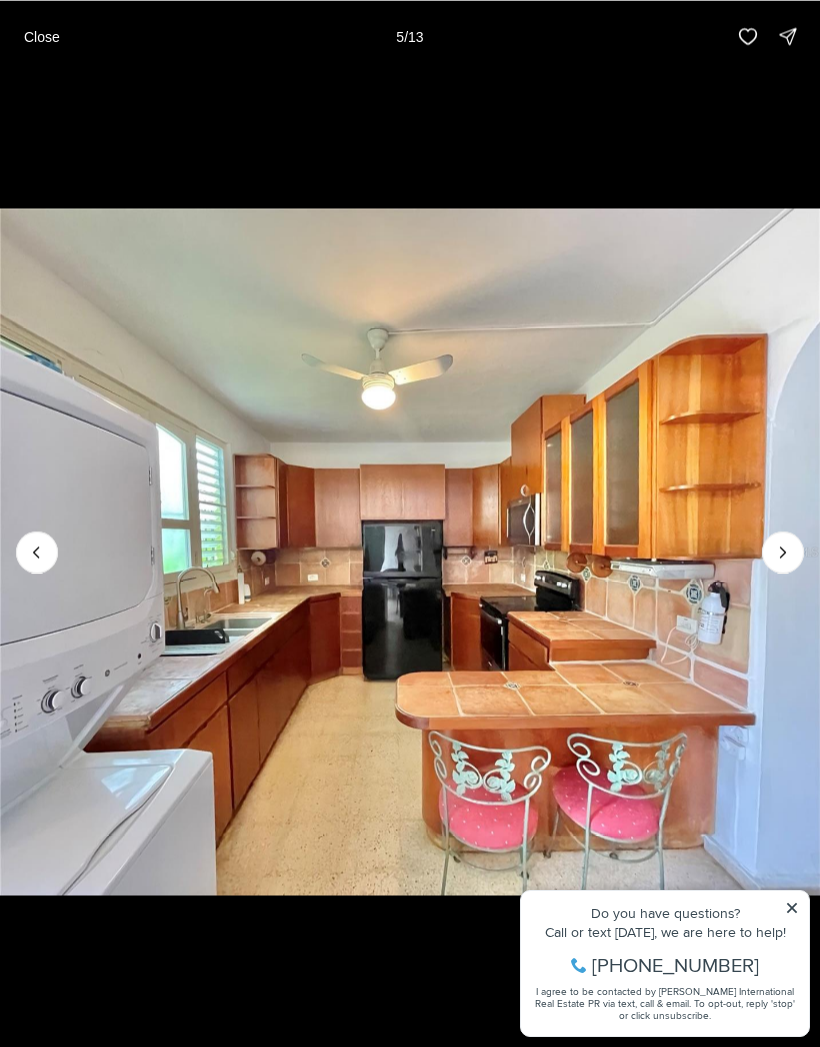 click 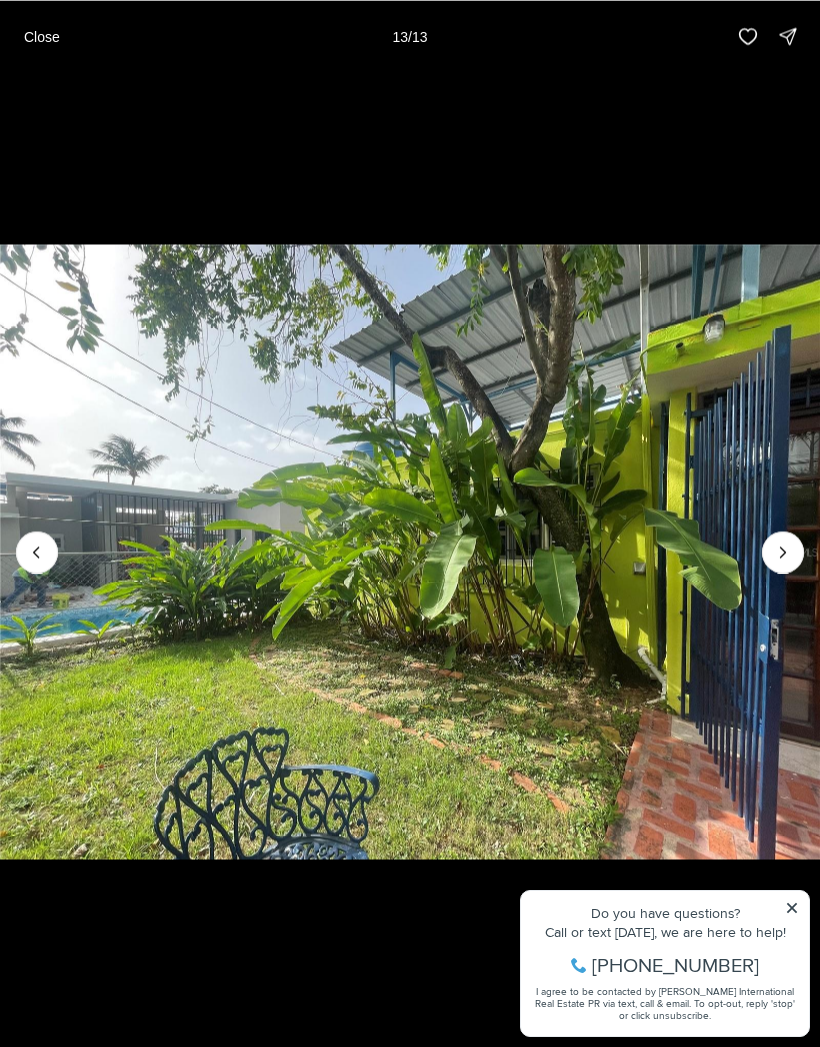 click at bounding box center (410, 551) 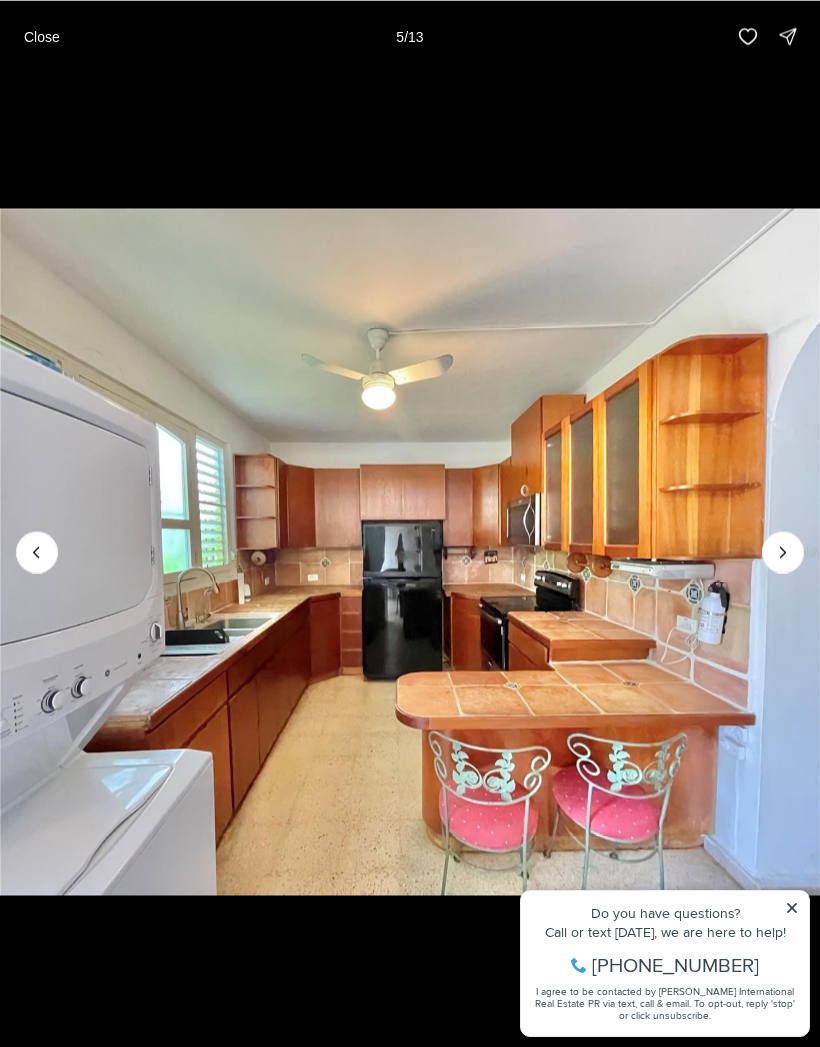 click 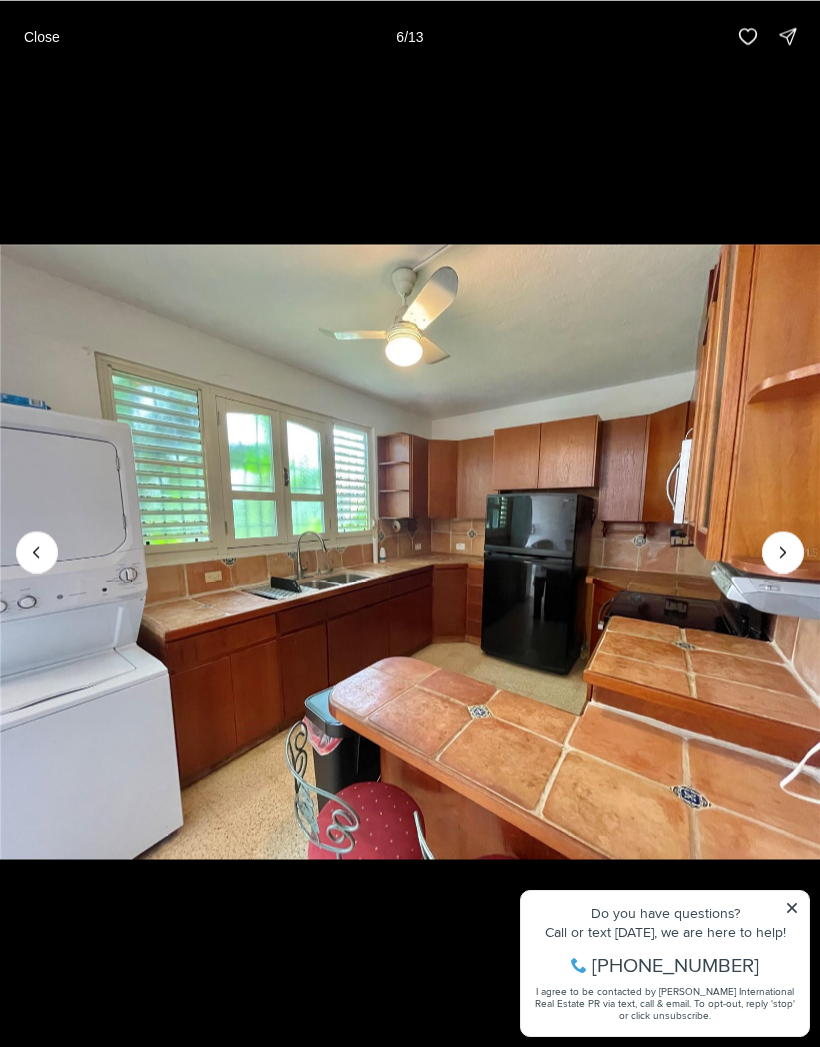 click 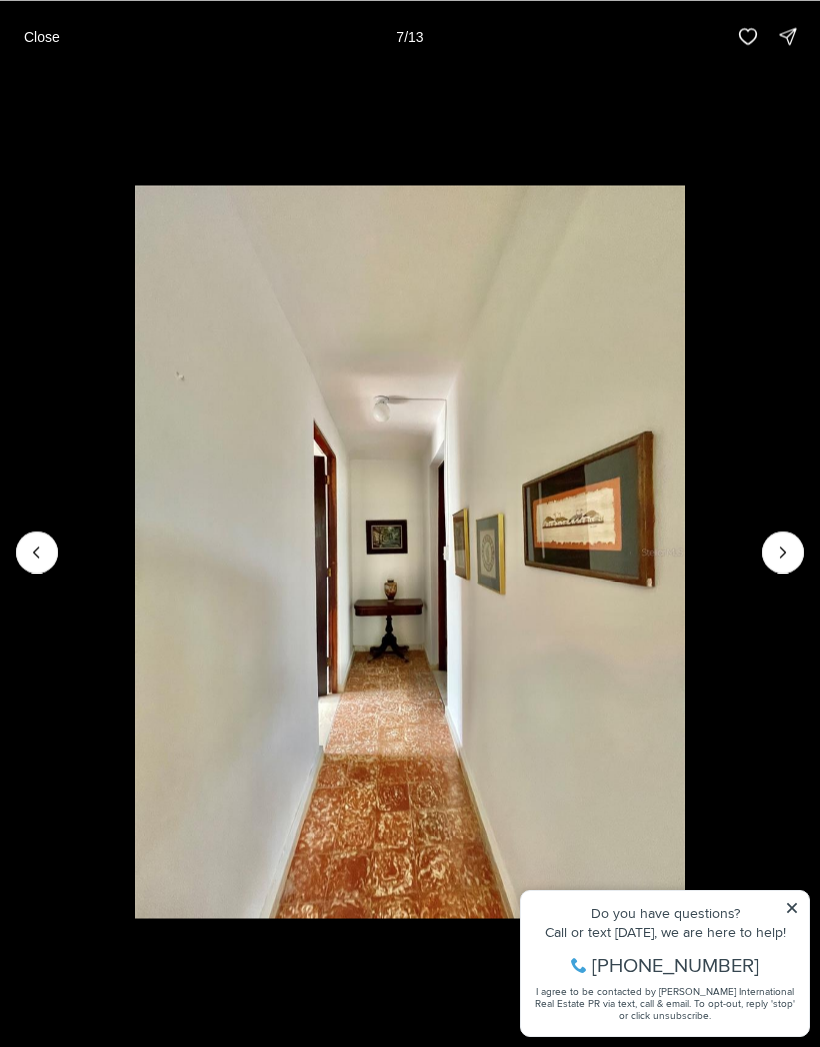 click 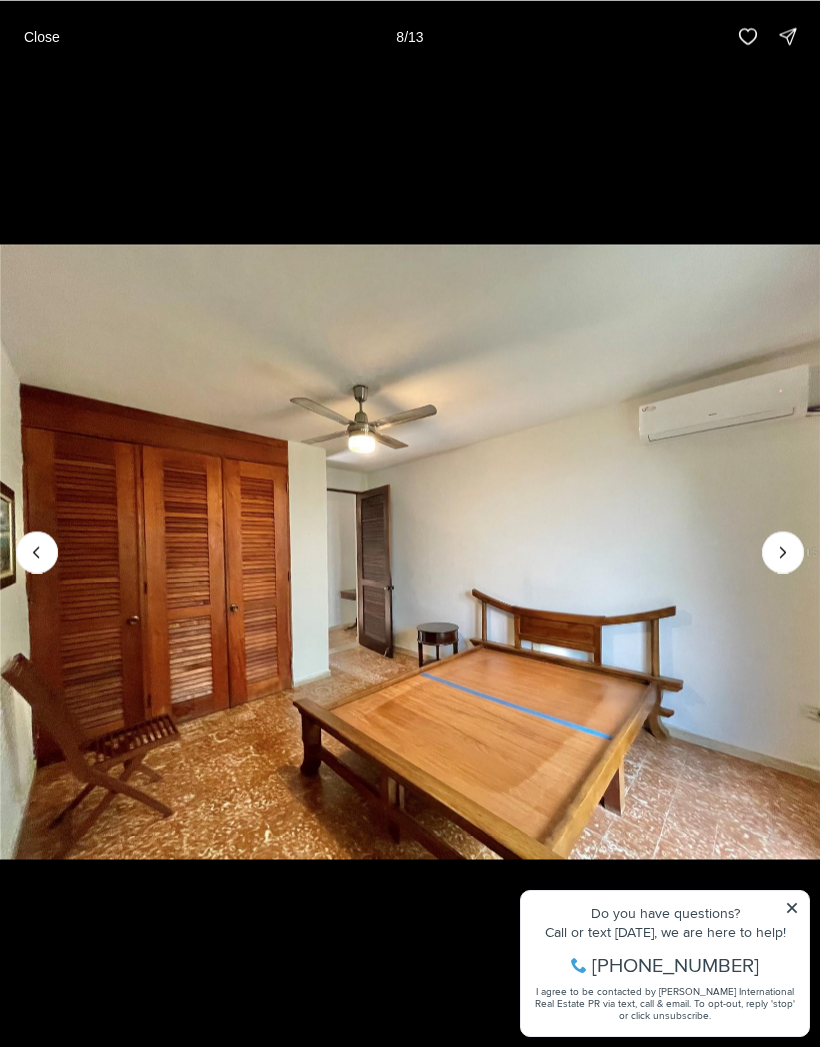 click 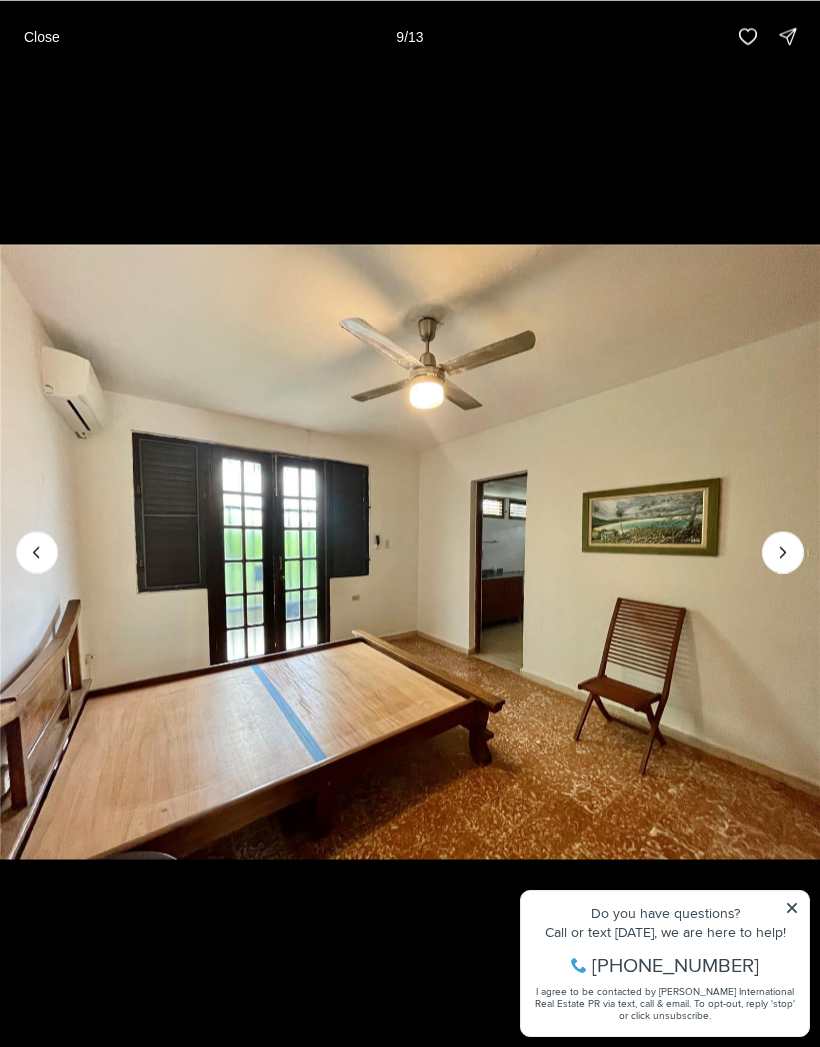 click 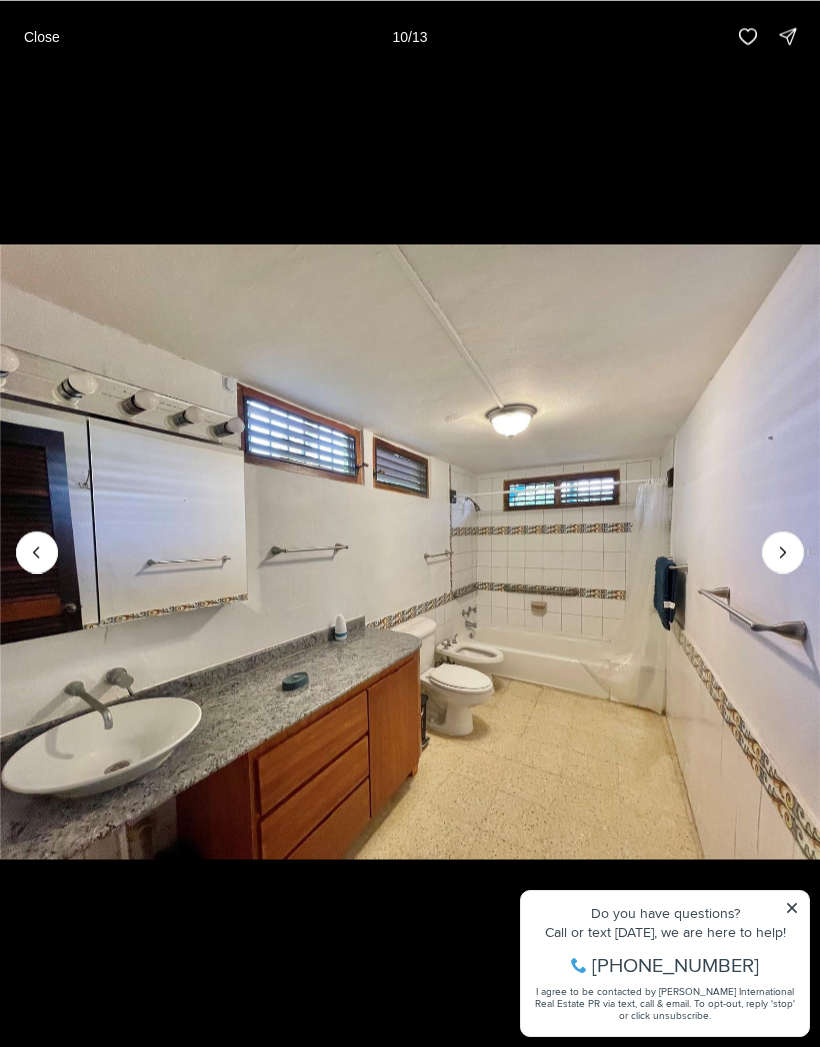 click on "Close" at bounding box center [42, 36] 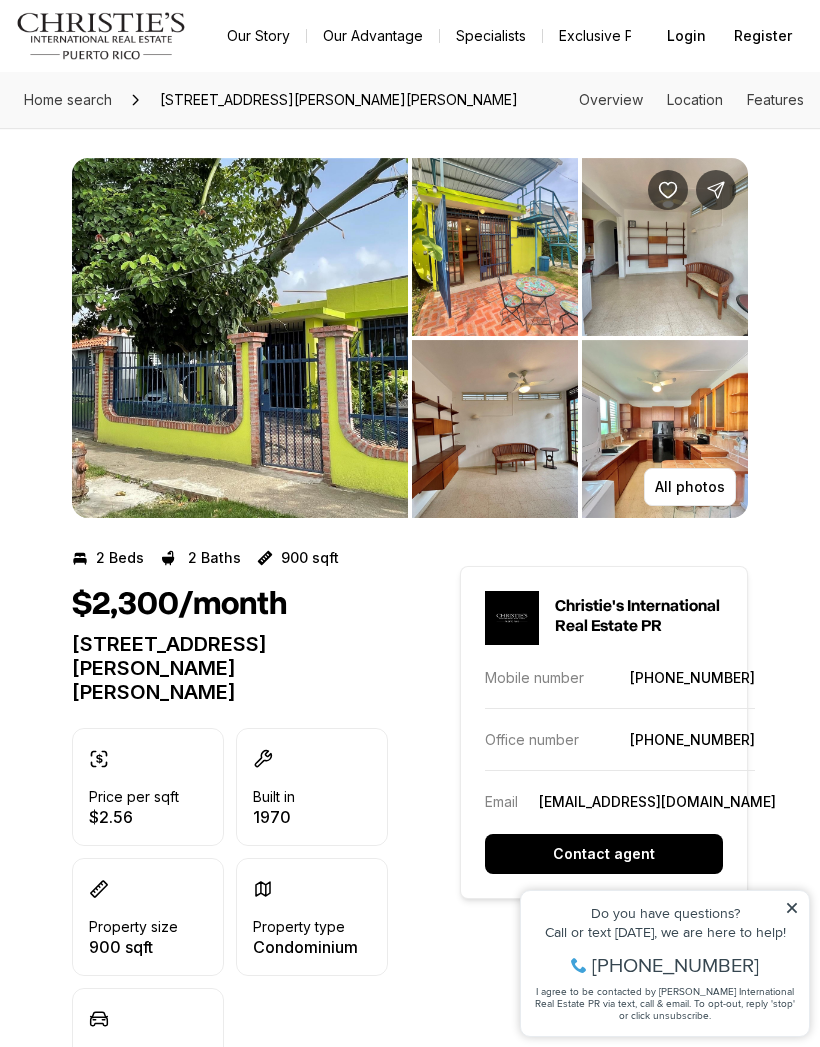 scroll, scrollTop: 0, scrollLeft: 0, axis: both 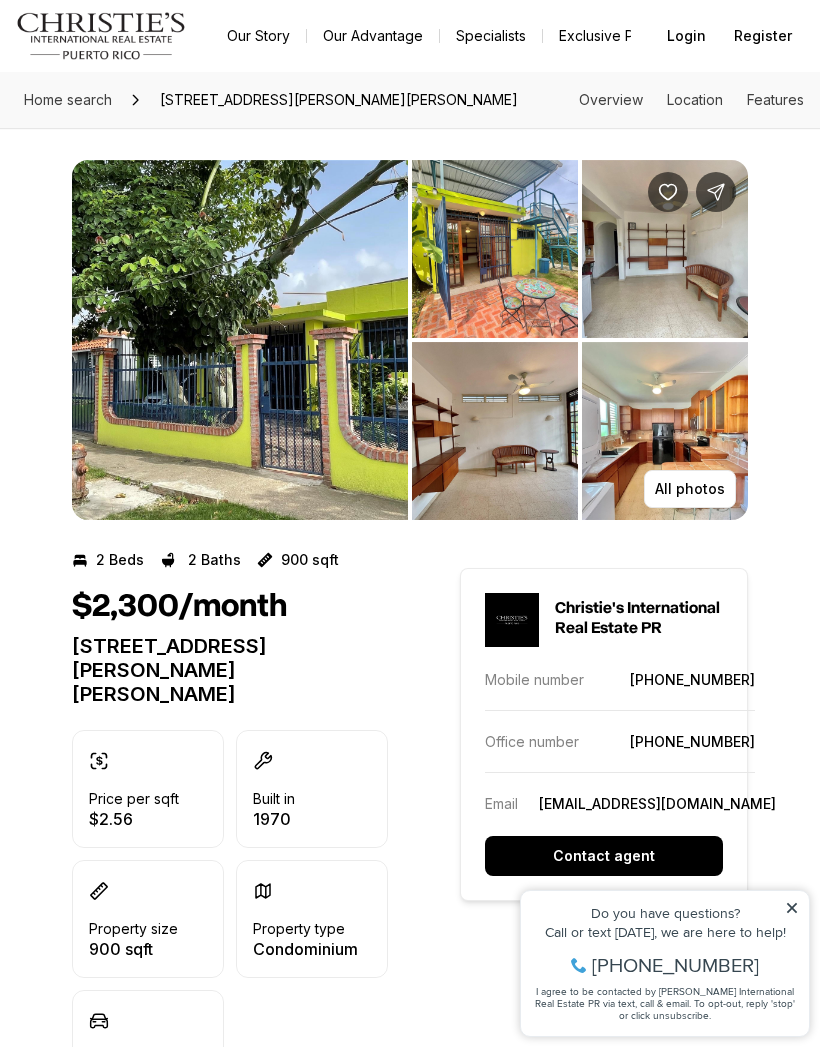 click 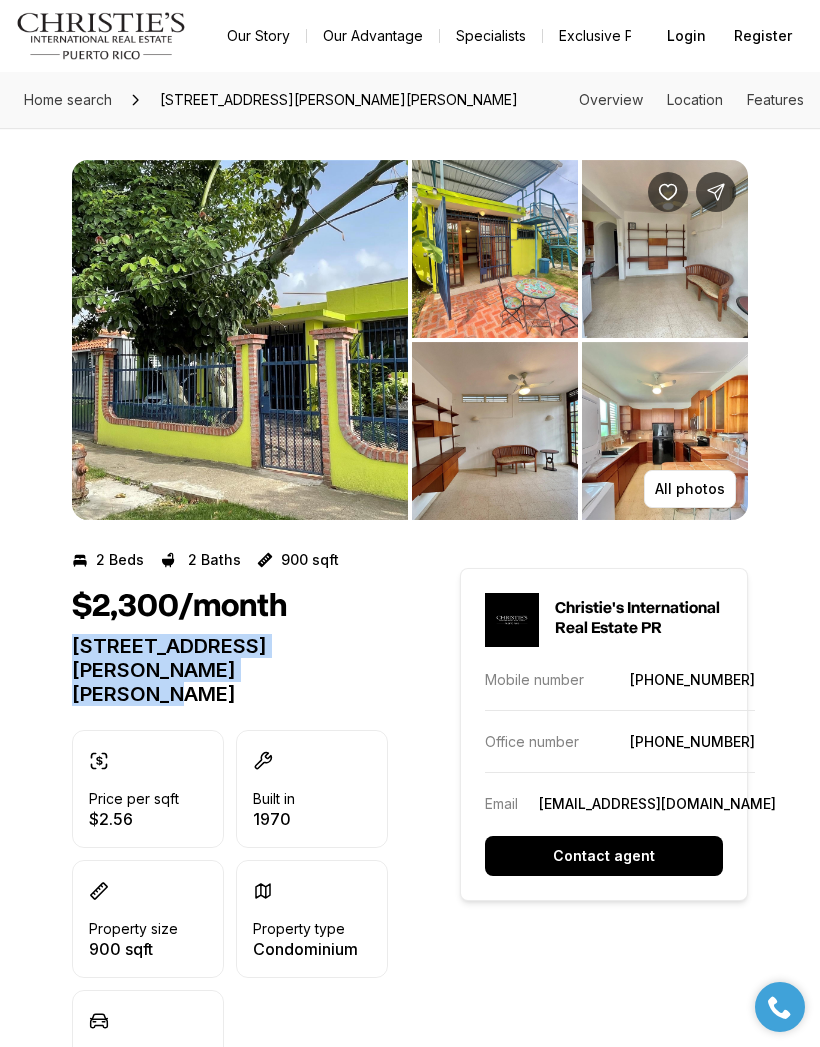 copy on "[STREET_ADDRESS][PERSON_NAME][PERSON_NAME]" 